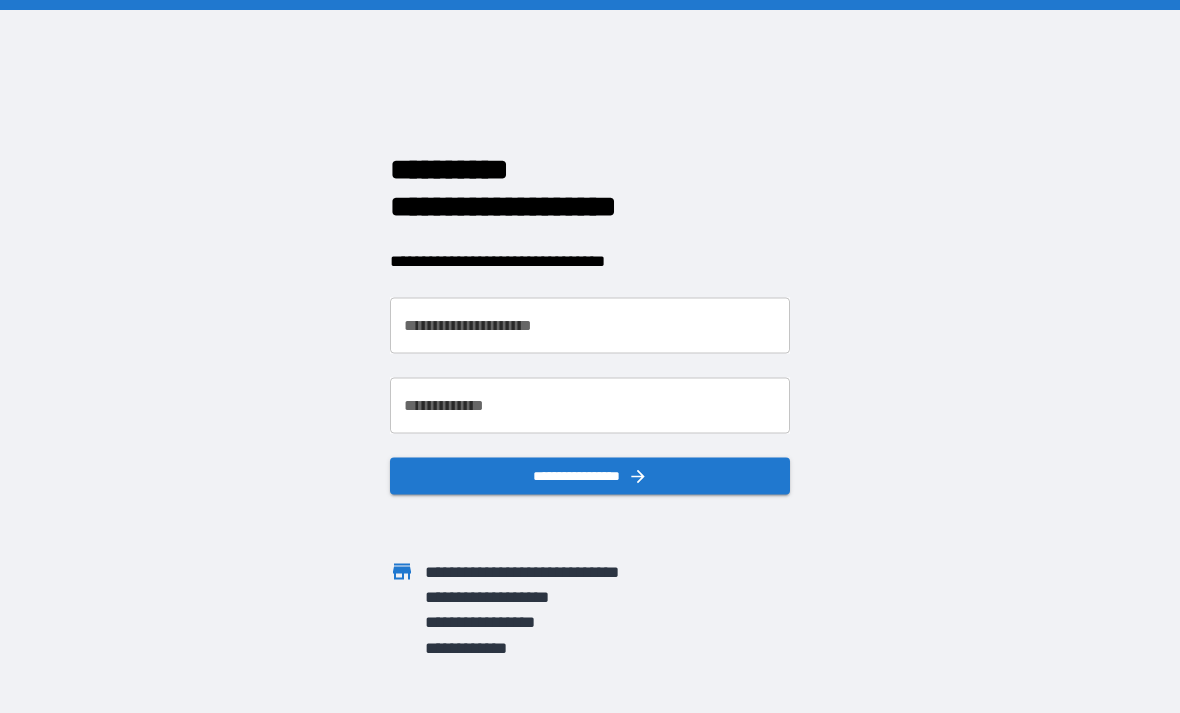 scroll, scrollTop: 0, scrollLeft: 0, axis: both 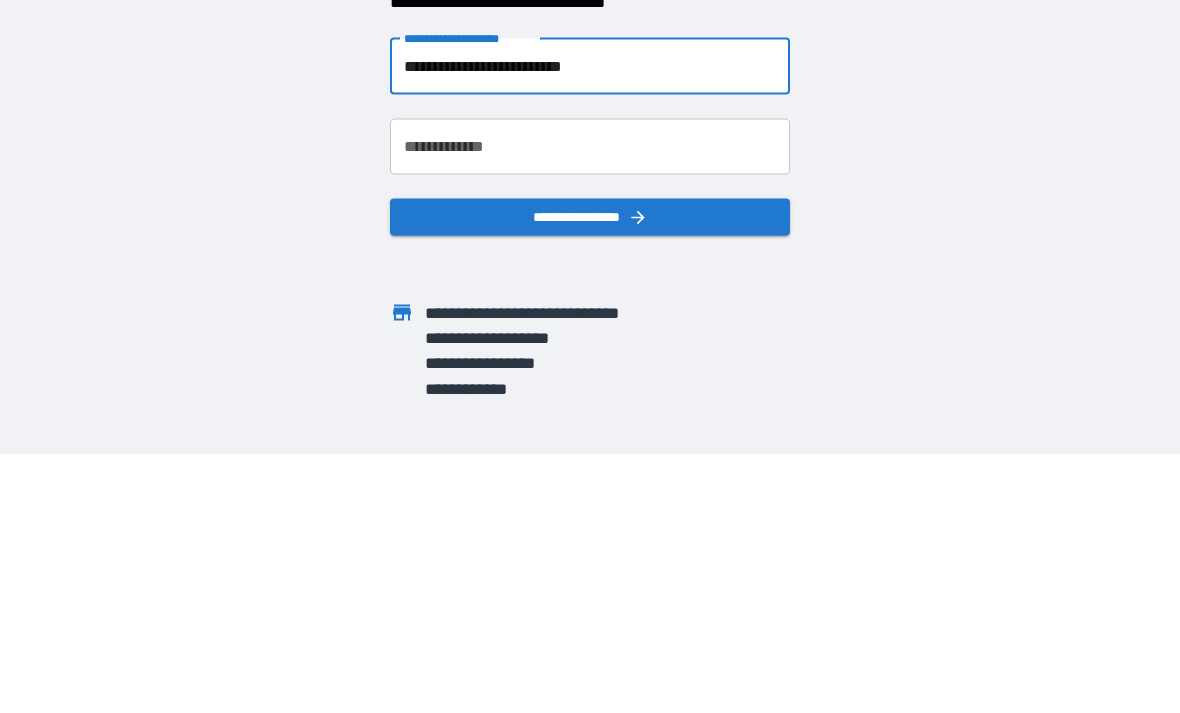type on "**********" 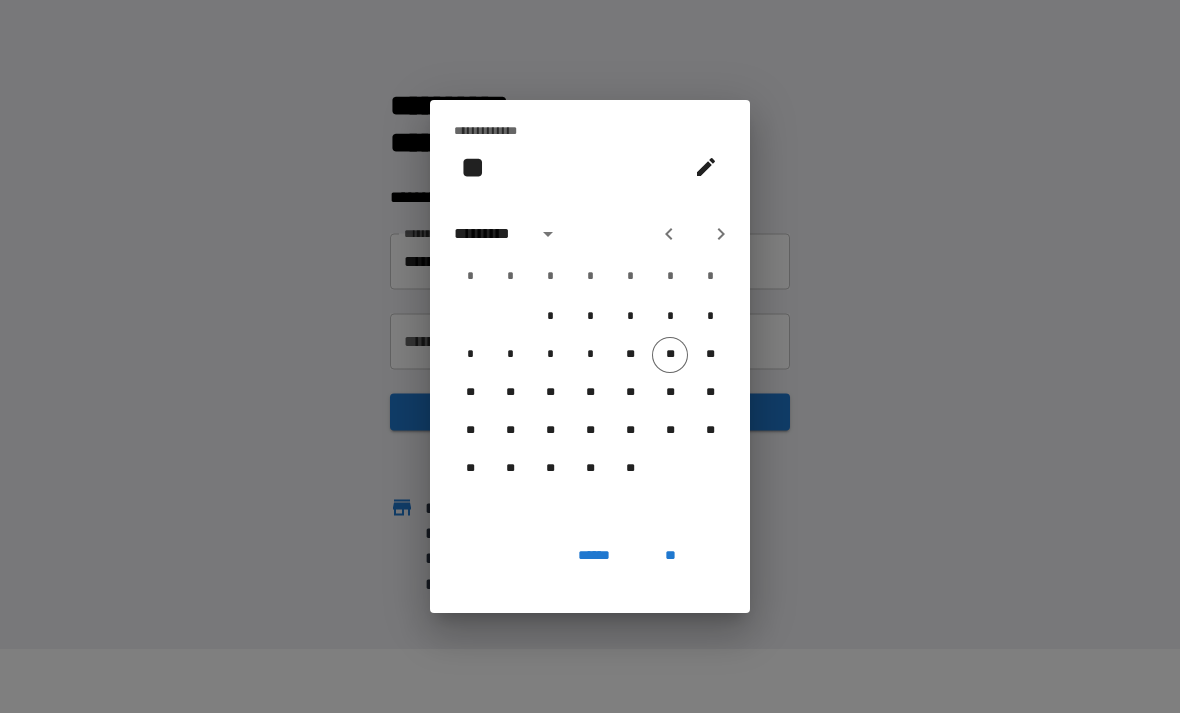 click 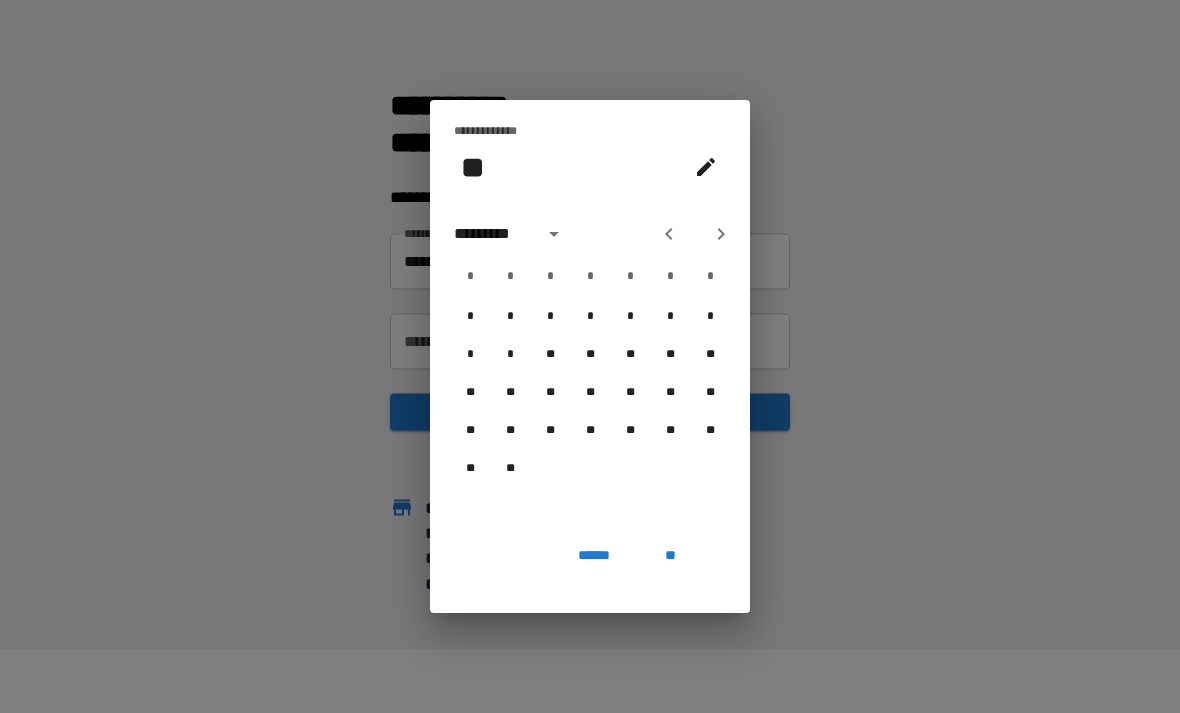 click 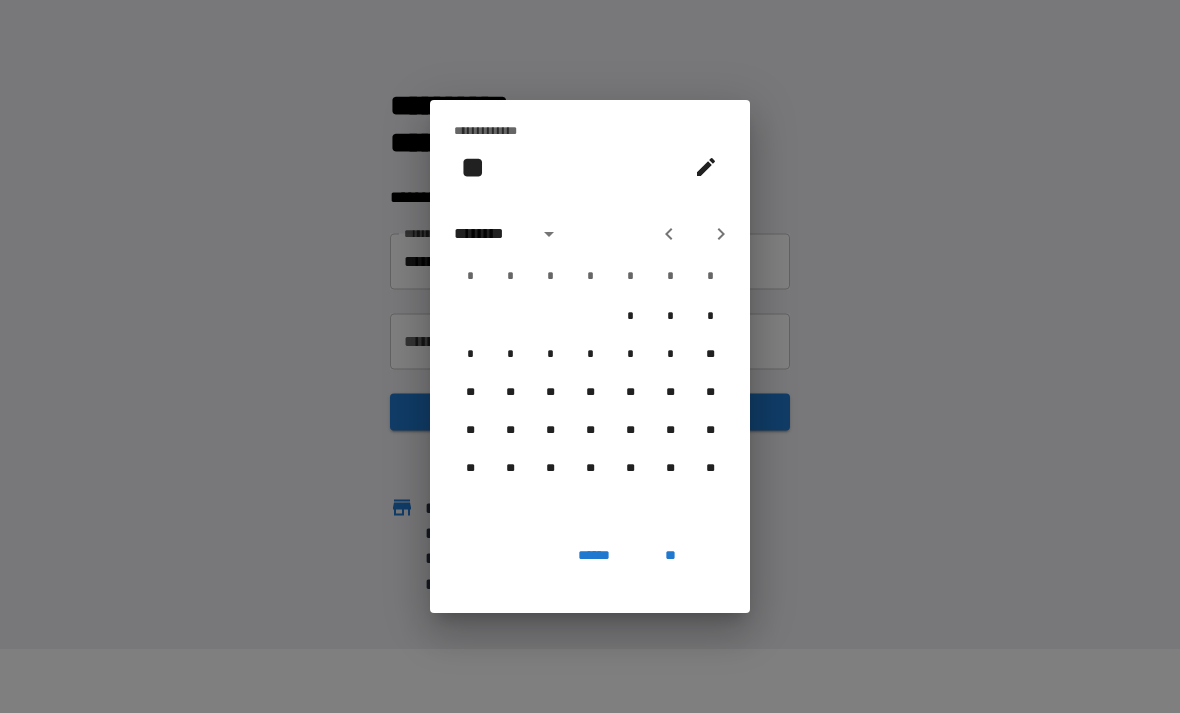 click at bounding box center (669, 234) 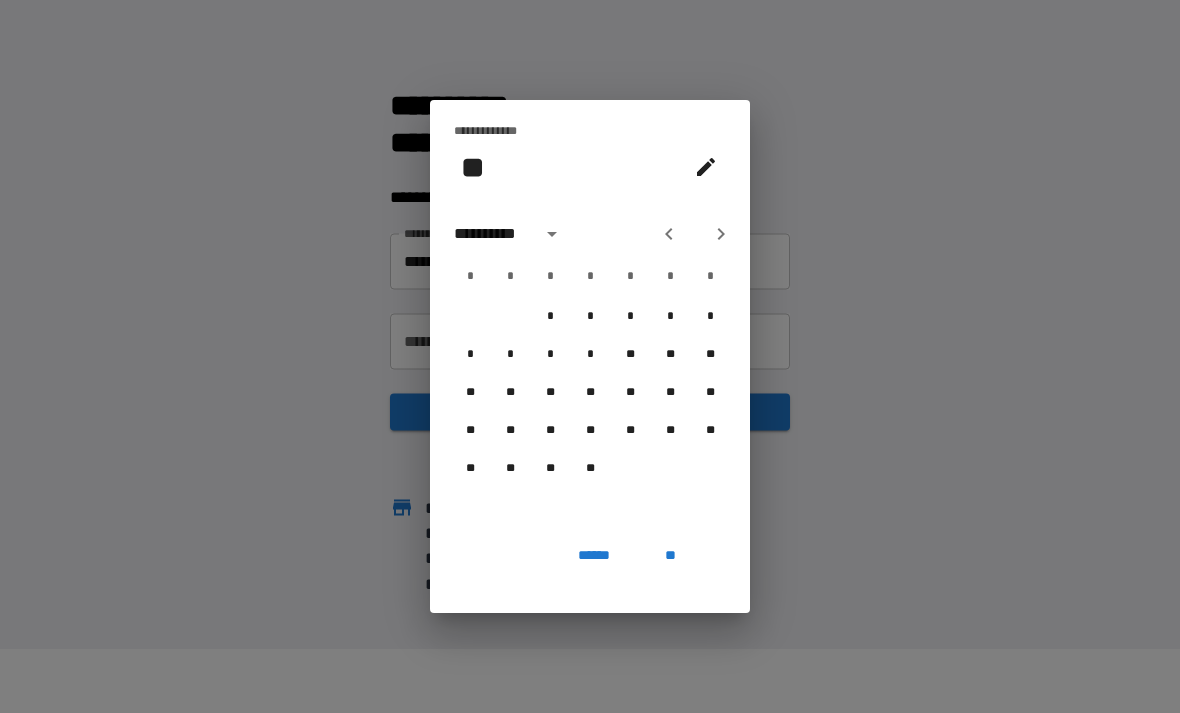 click on "**********" at bounding box center [590, 370] 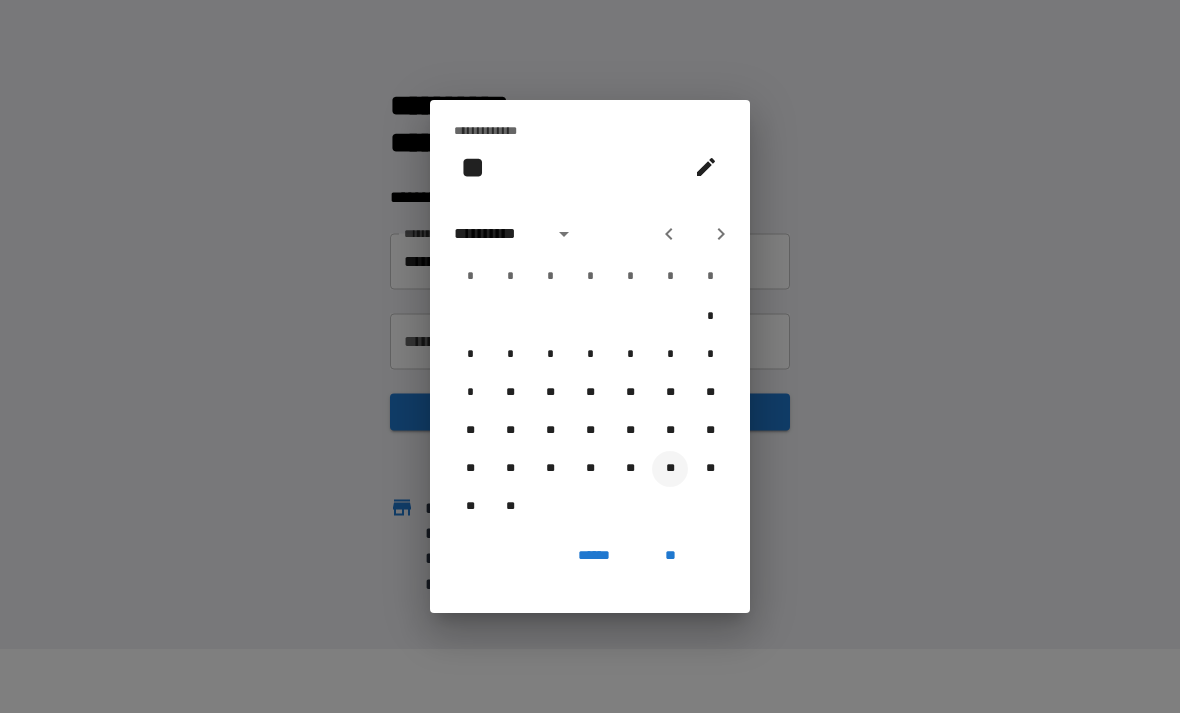 click on "**" at bounding box center (670, 469) 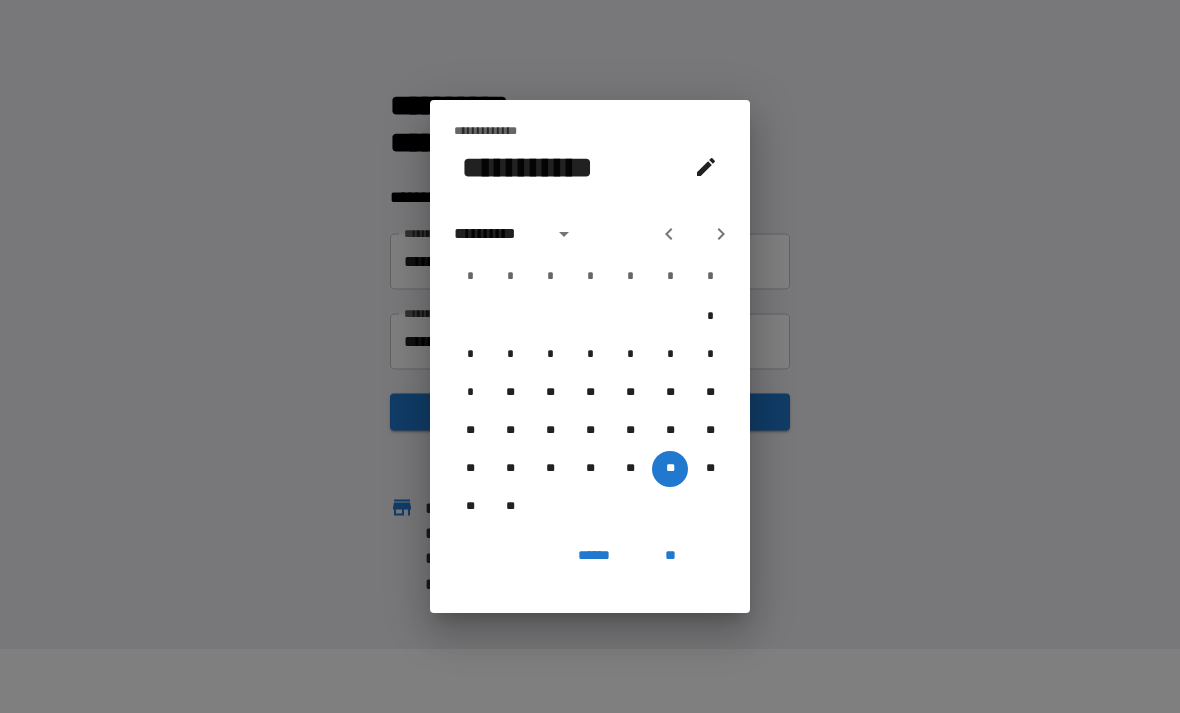 click 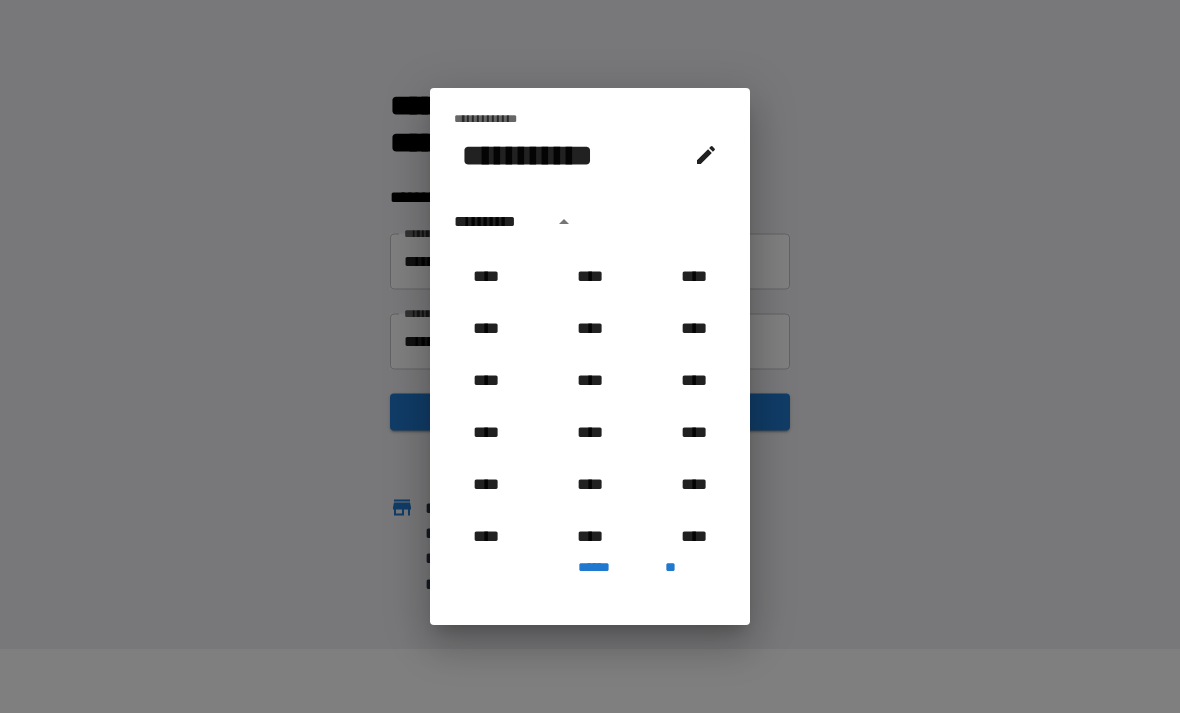 scroll, scrollTop: 982, scrollLeft: 0, axis: vertical 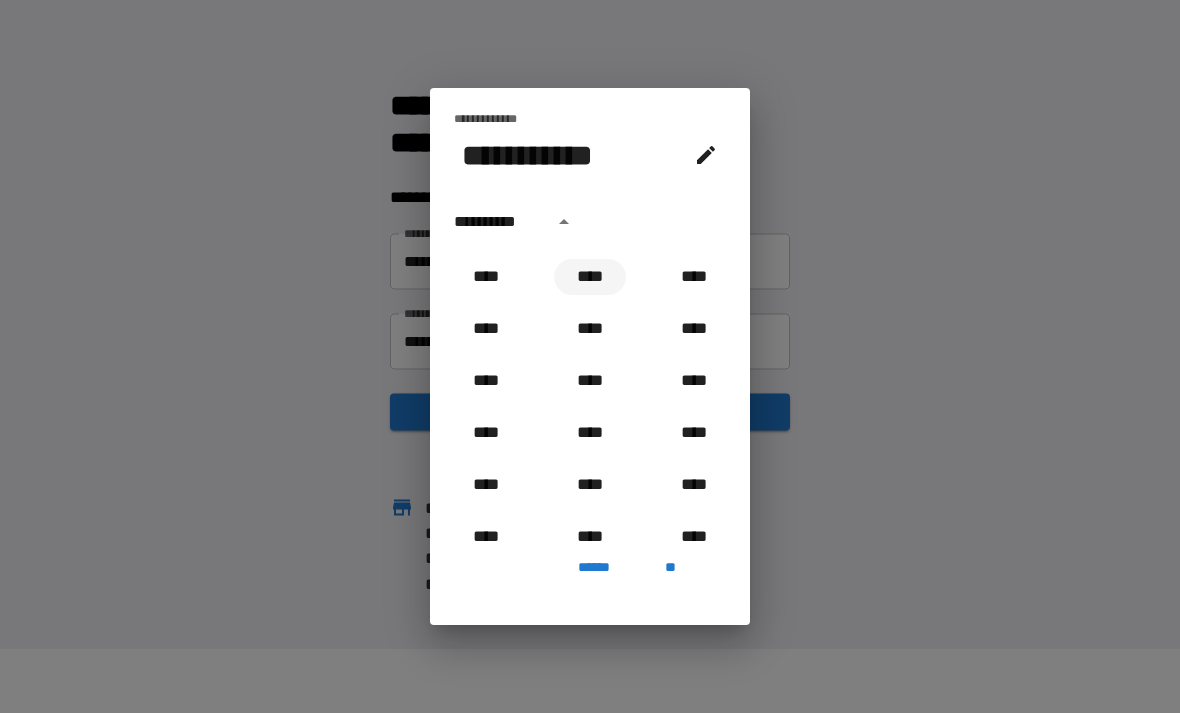 click on "****" at bounding box center (590, 277) 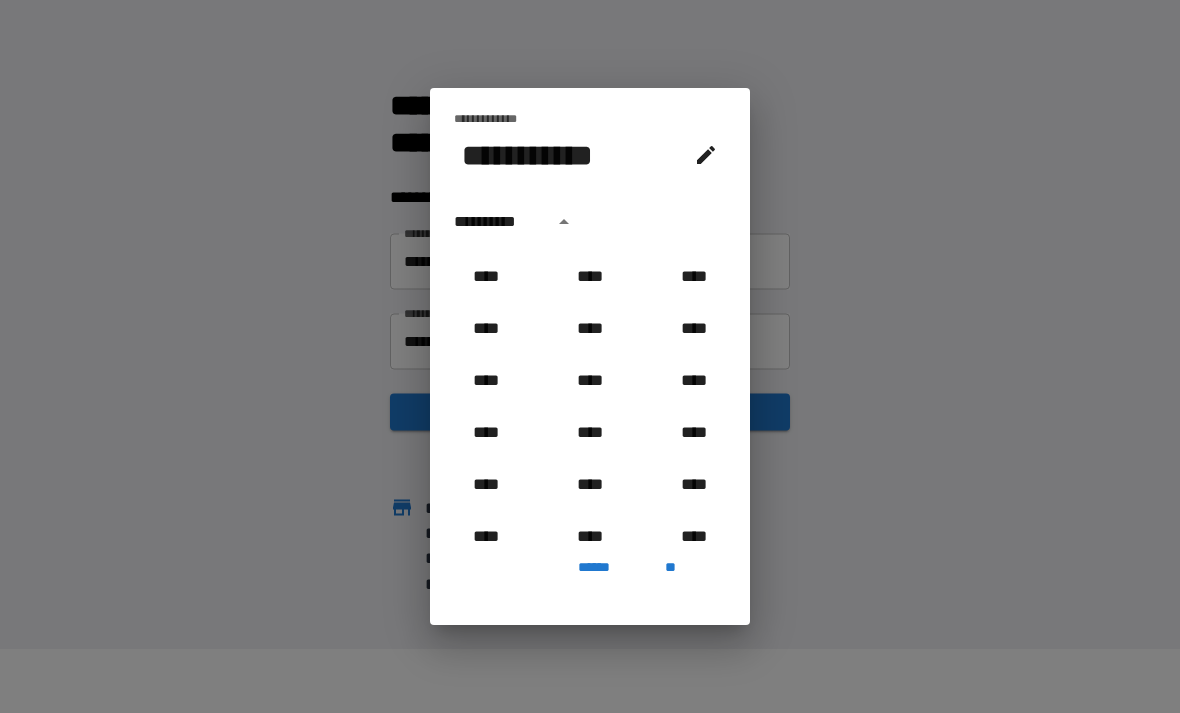 type on "**********" 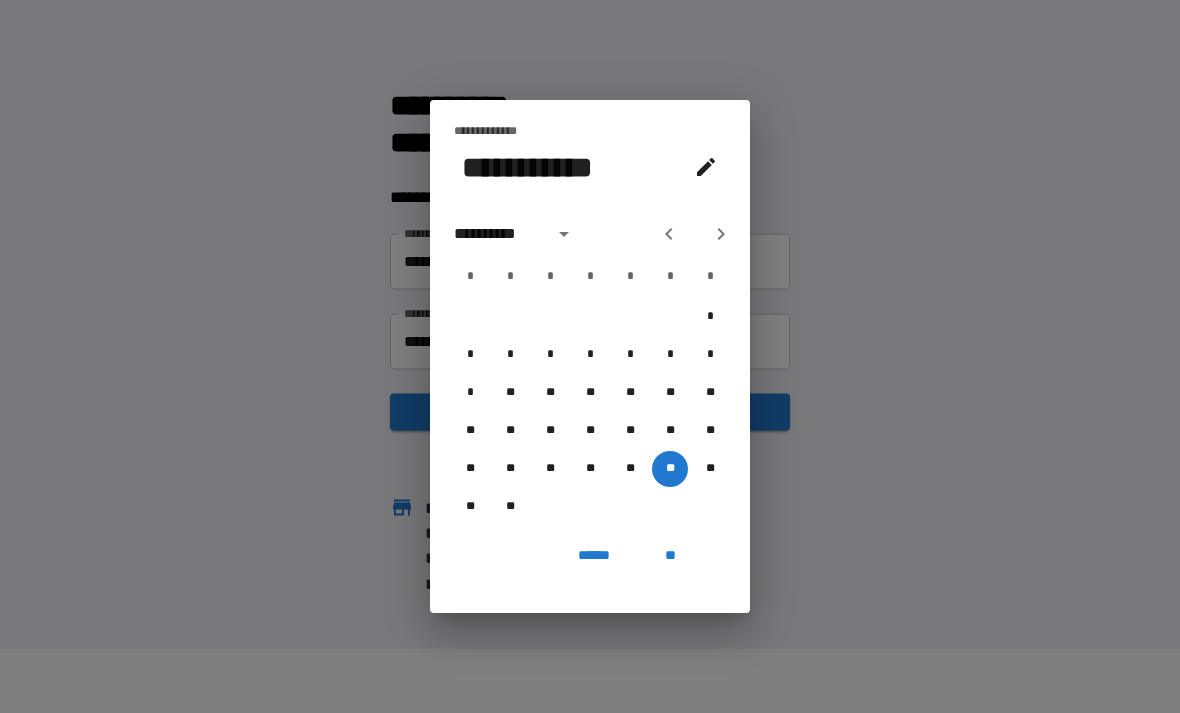 click on "**" at bounding box center (670, 555) 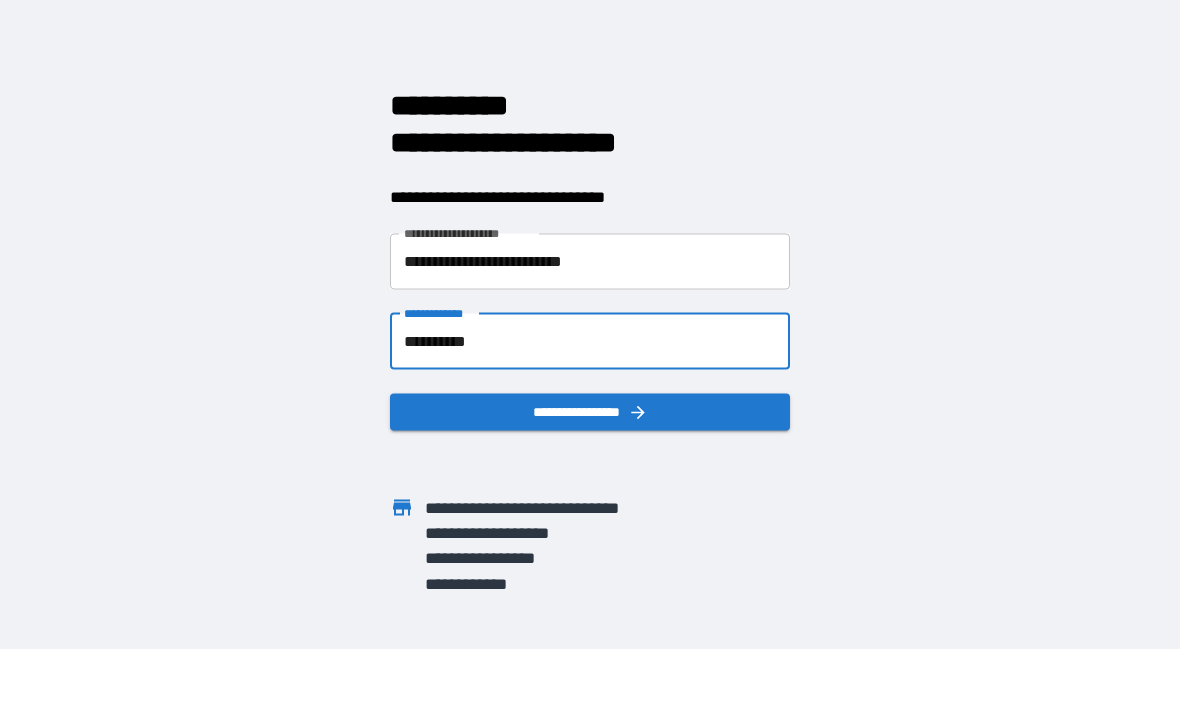 click on "**********" at bounding box center (590, 411) 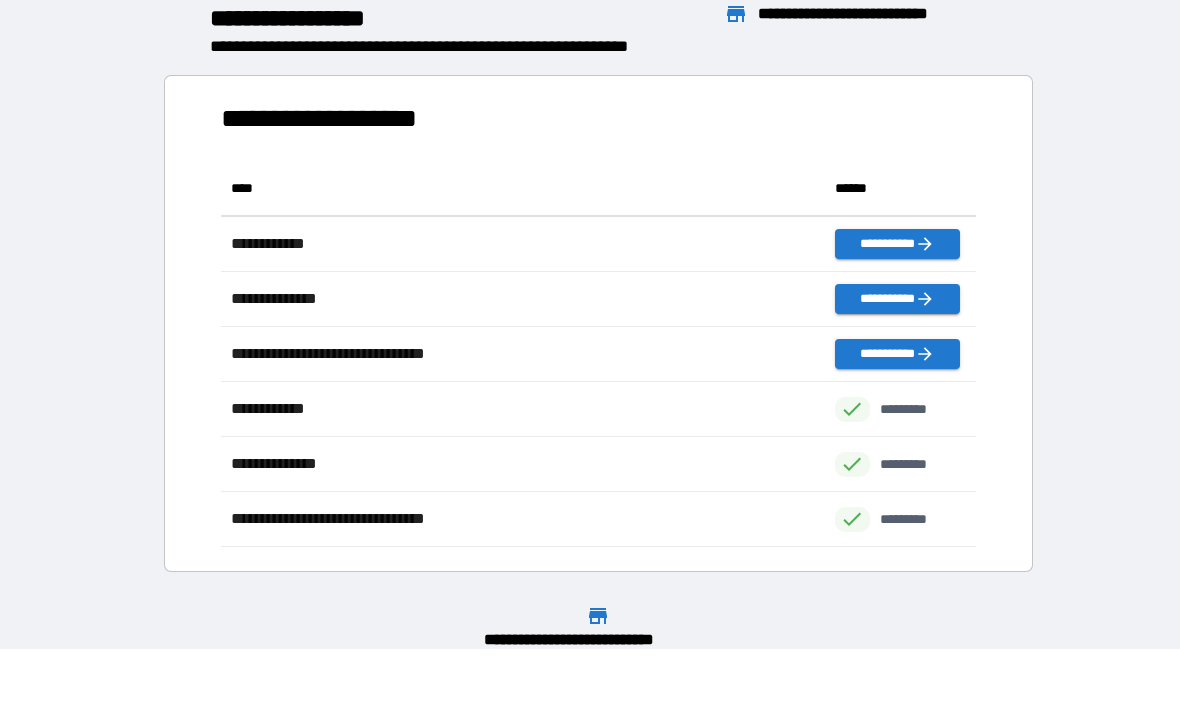 scroll, scrollTop: 1, scrollLeft: 1, axis: both 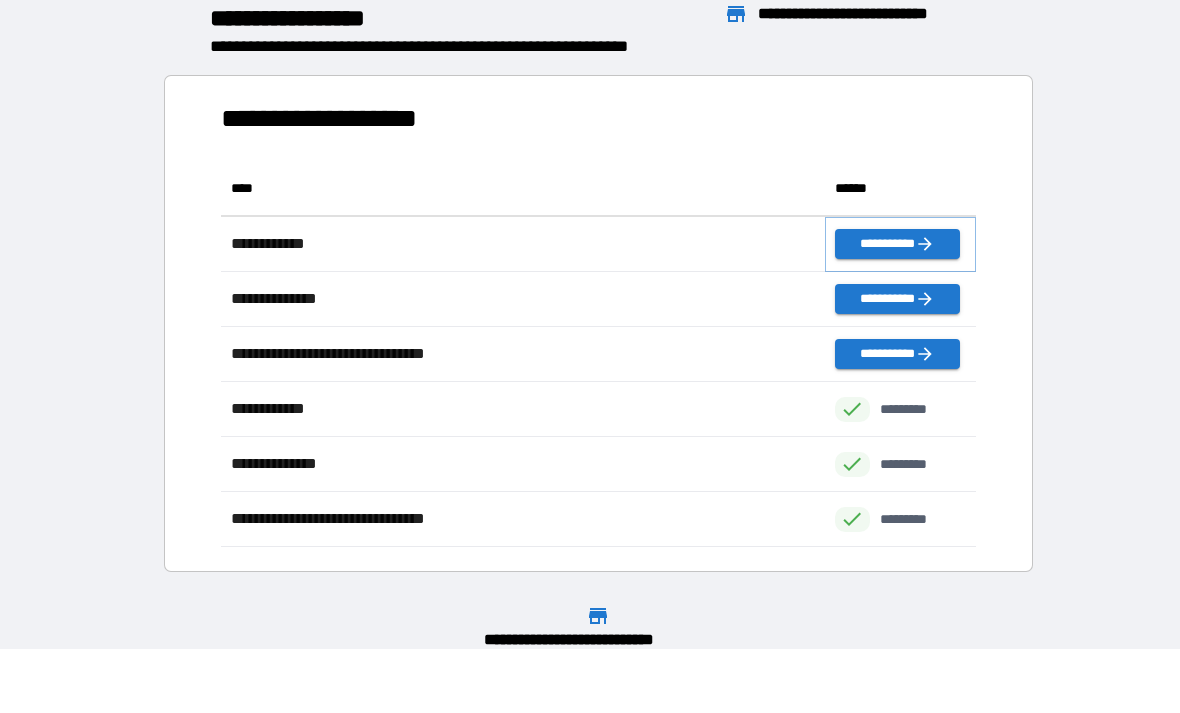 click on "**********" at bounding box center (897, 244) 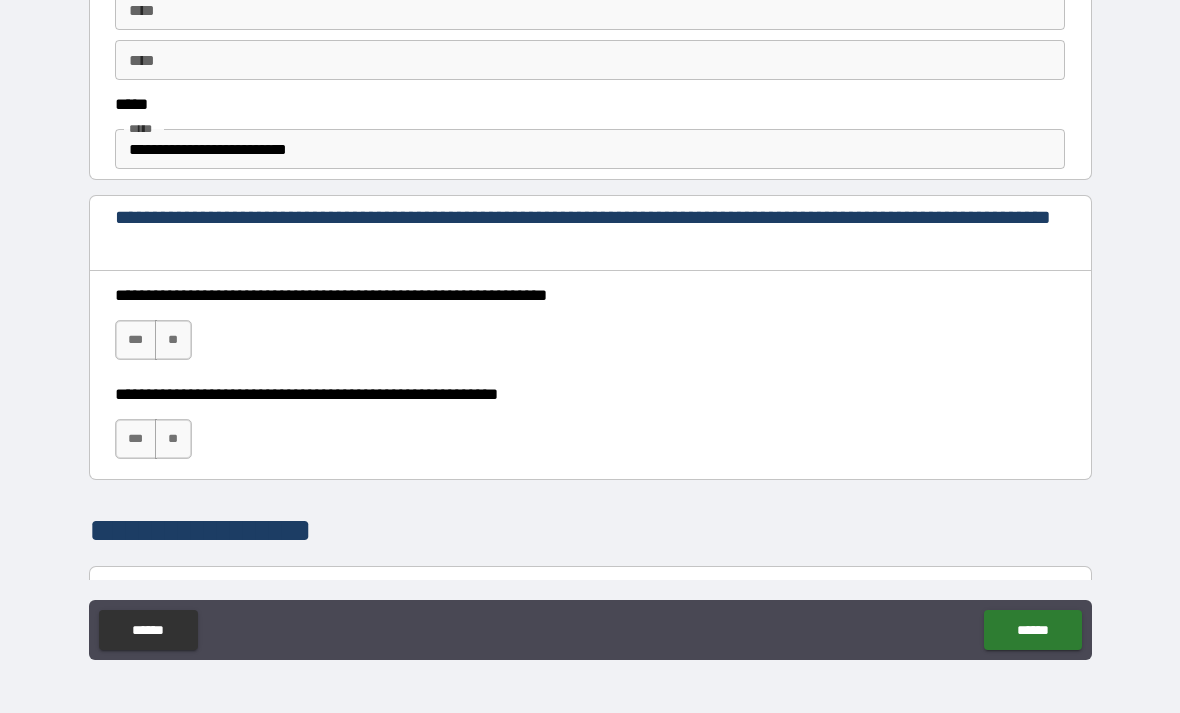 scroll, scrollTop: 1151, scrollLeft: 0, axis: vertical 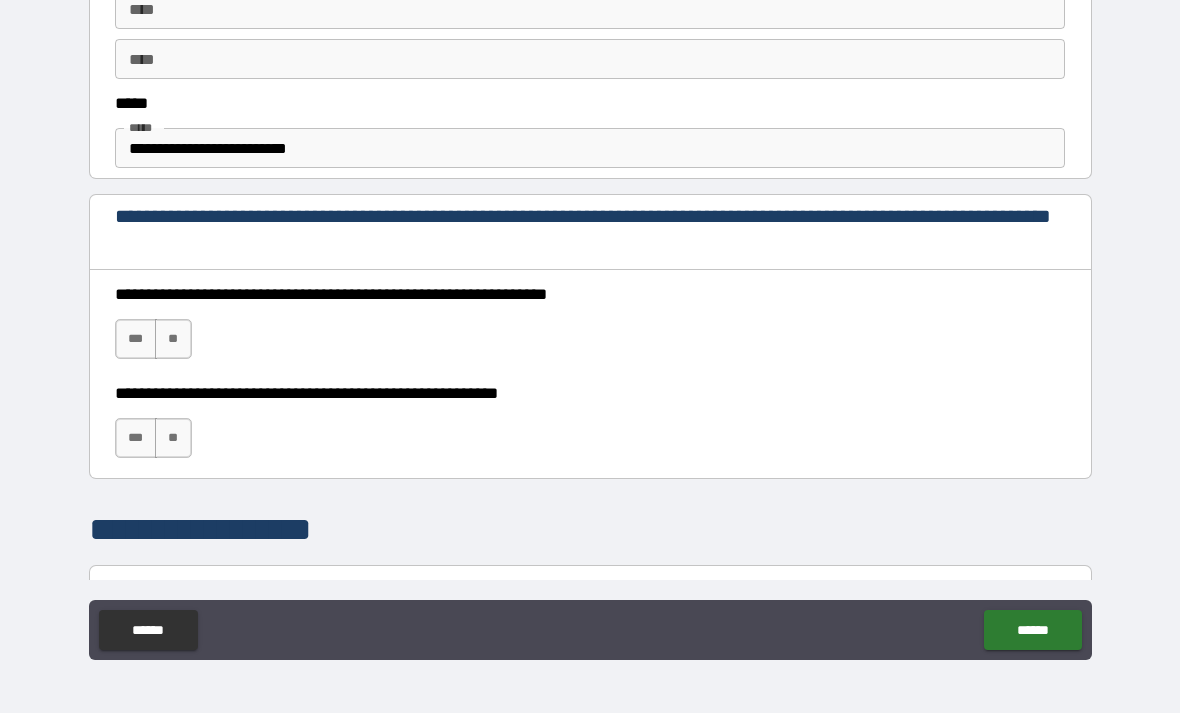 click on "***" at bounding box center [136, 339] 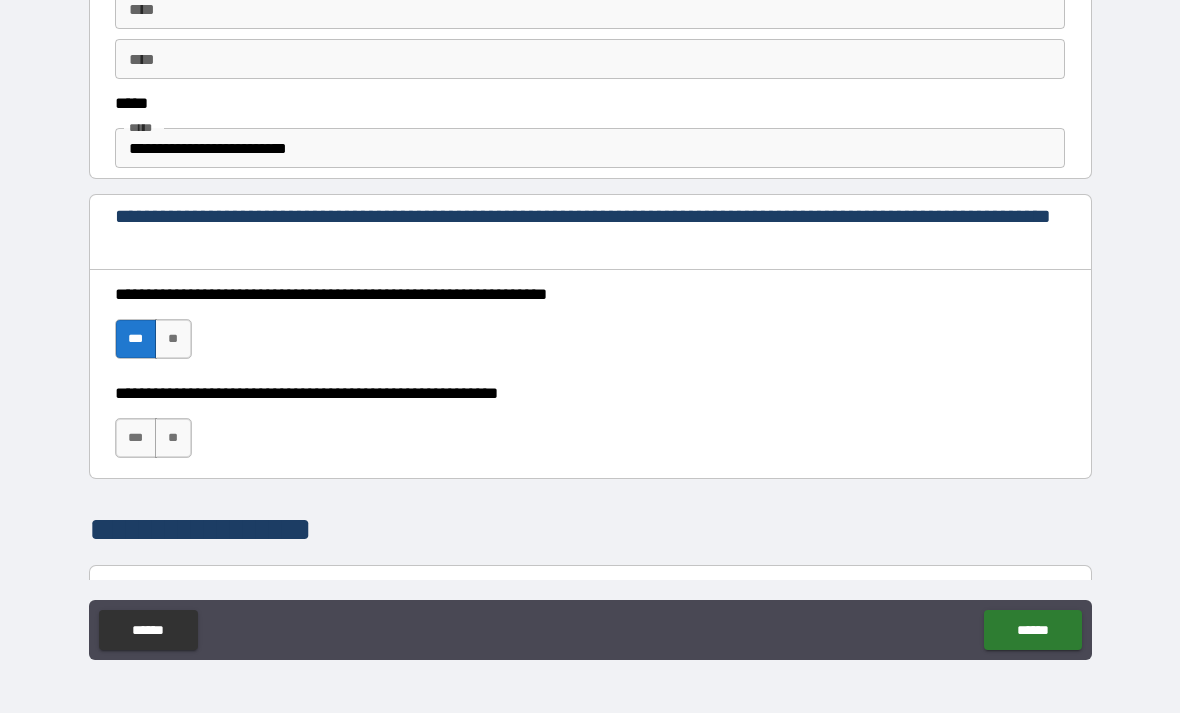 click on "***" at bounding box center [136, 438] 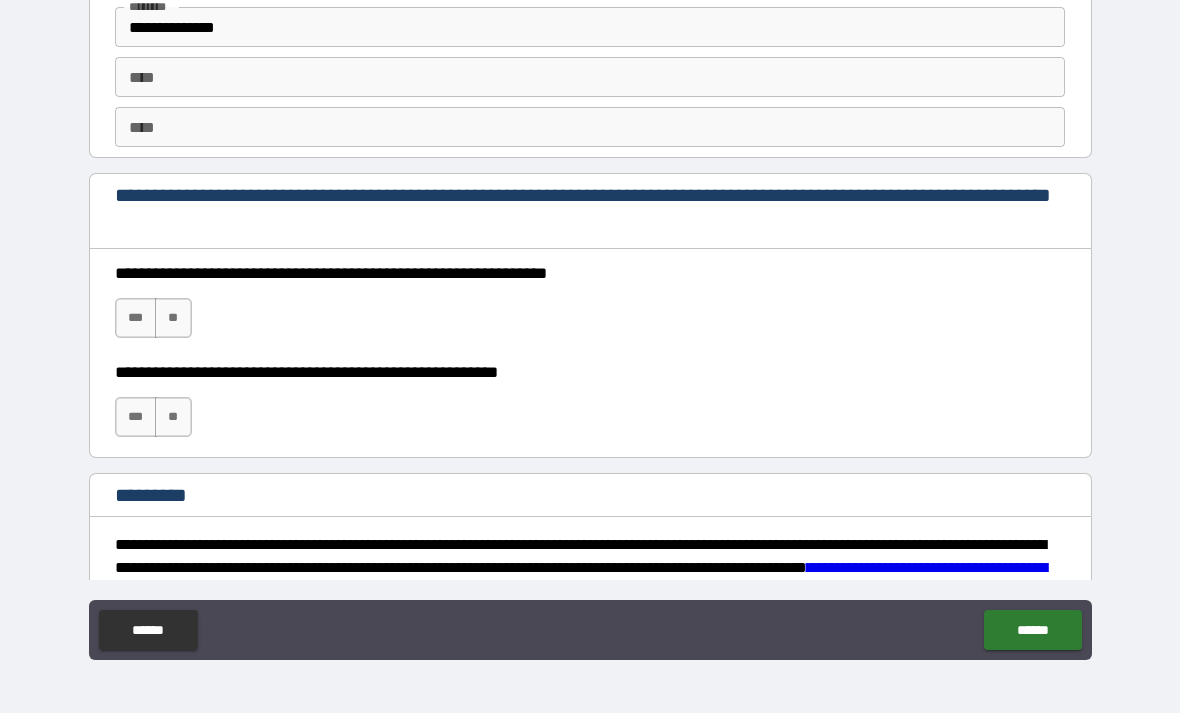 scroll, scrollTop: 2778, scrollLeft: 0, axis: vertical 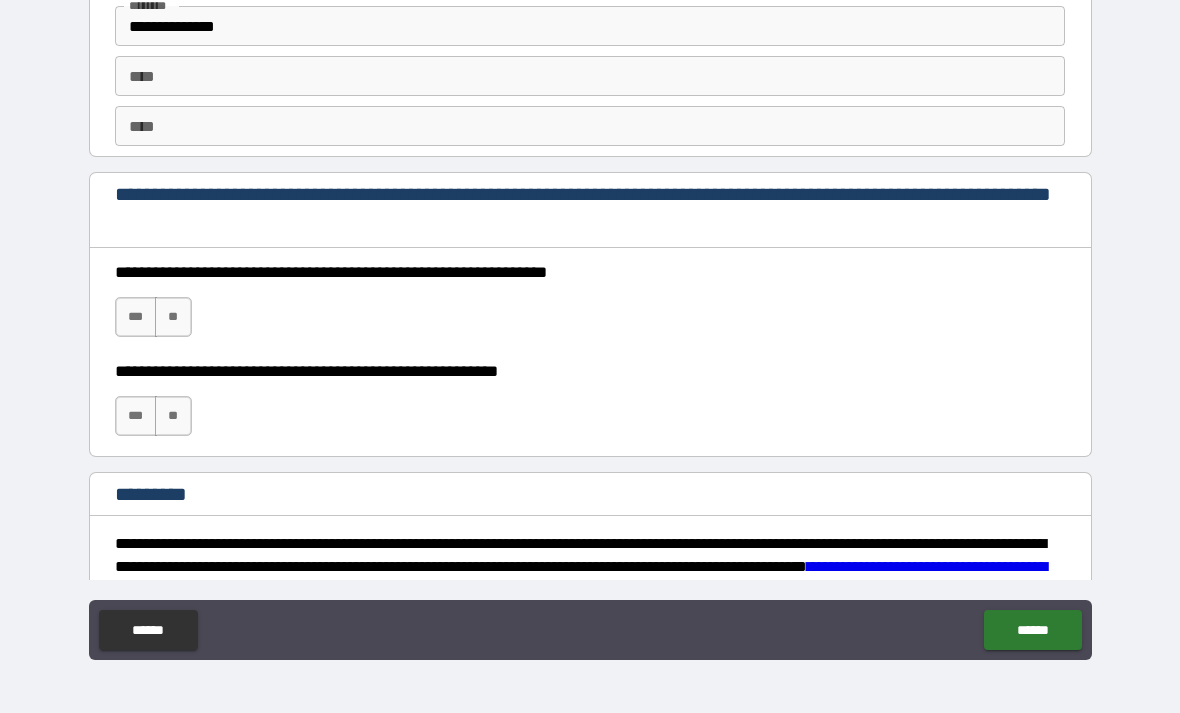 click on "***" at bounding box center (136, 317) 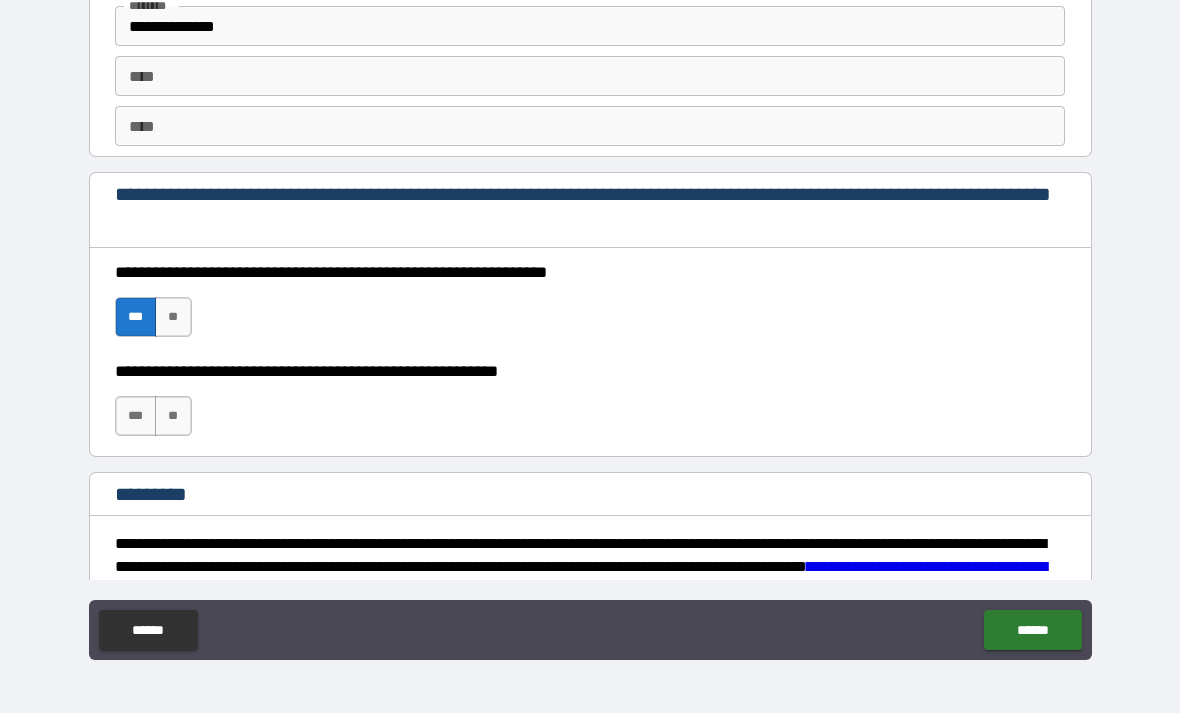 click on "***" at bounding box center [136, 416] 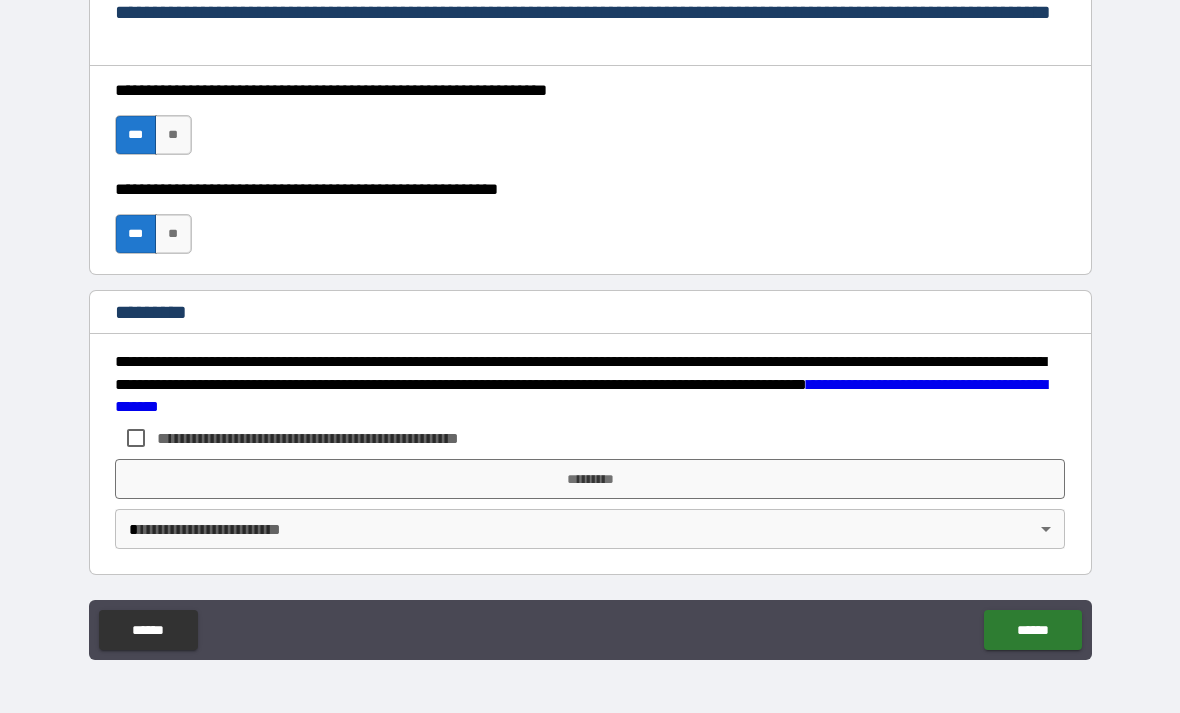 scroll, scrollTop: 2960, scrollLeft: 0, axis: vertical 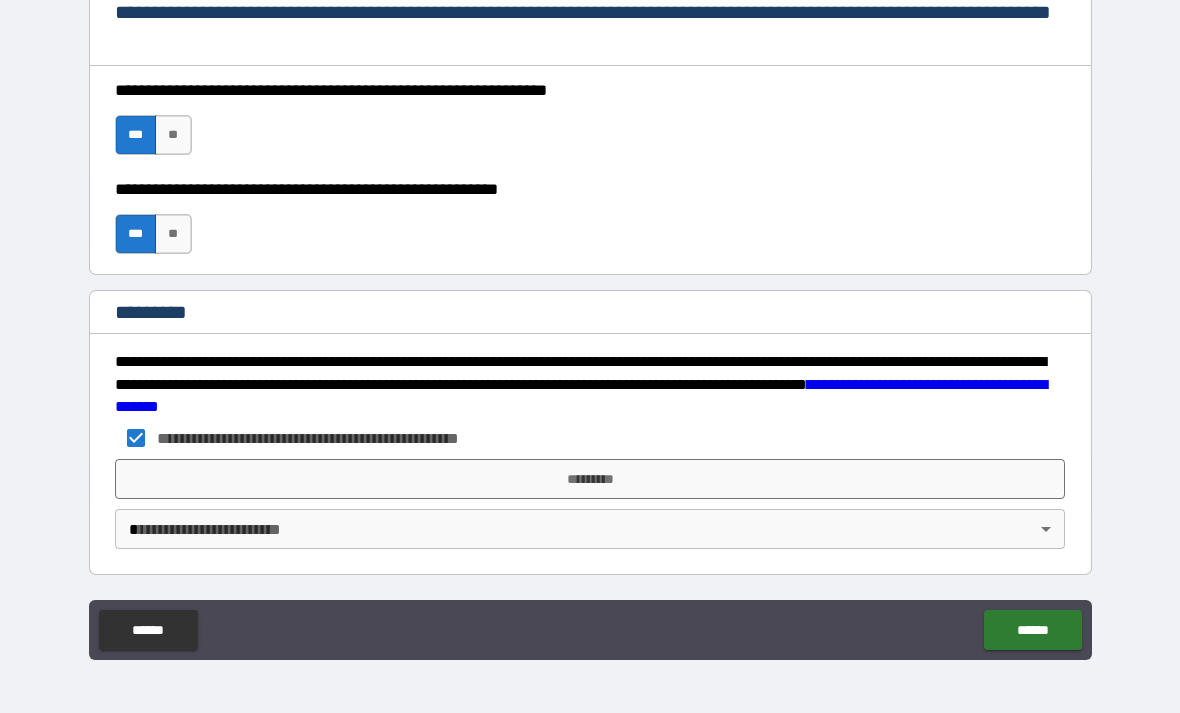 click on "*********" at bounding box center [590, 479] 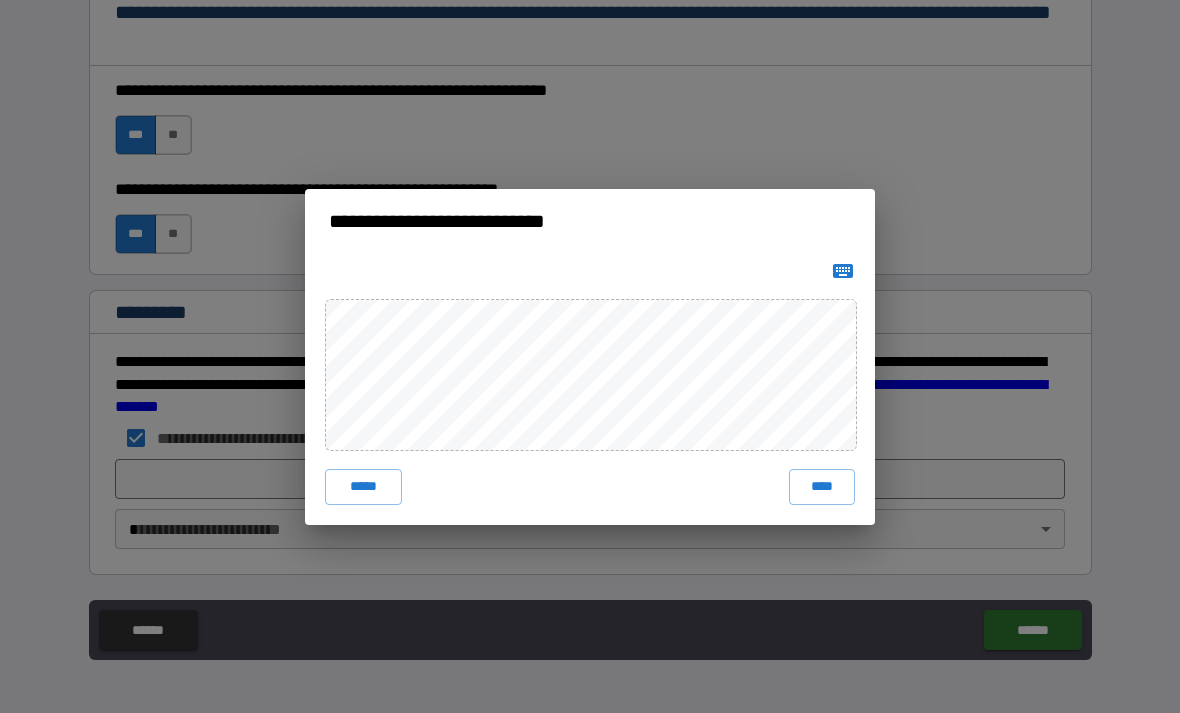 click on "**********" at bounding box center [590, 356] 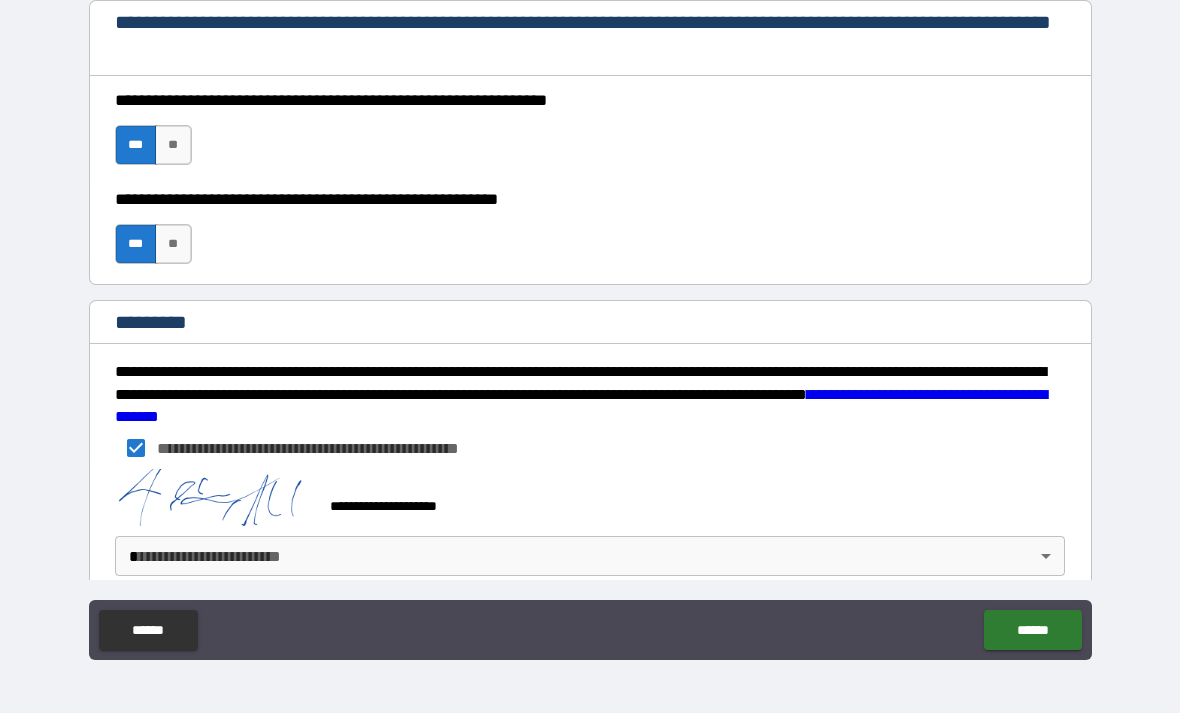 click on "**********" at bounding box center (590, 324) 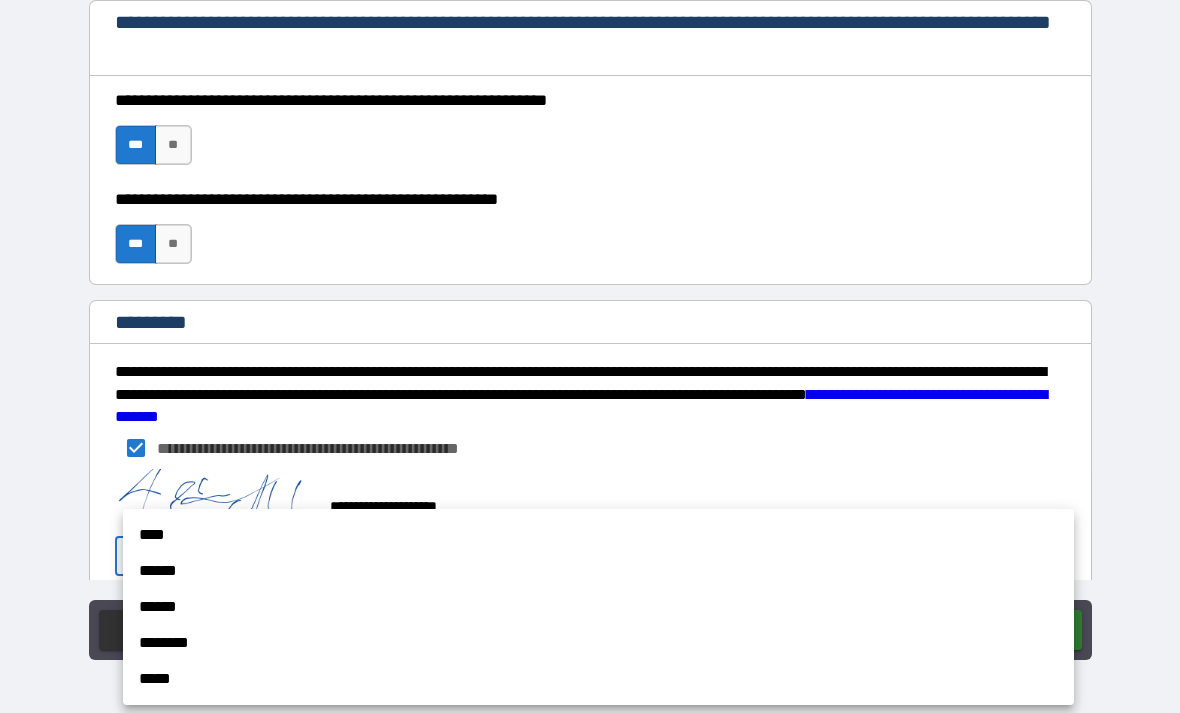 click on "****" at bounding box center [598, 535] 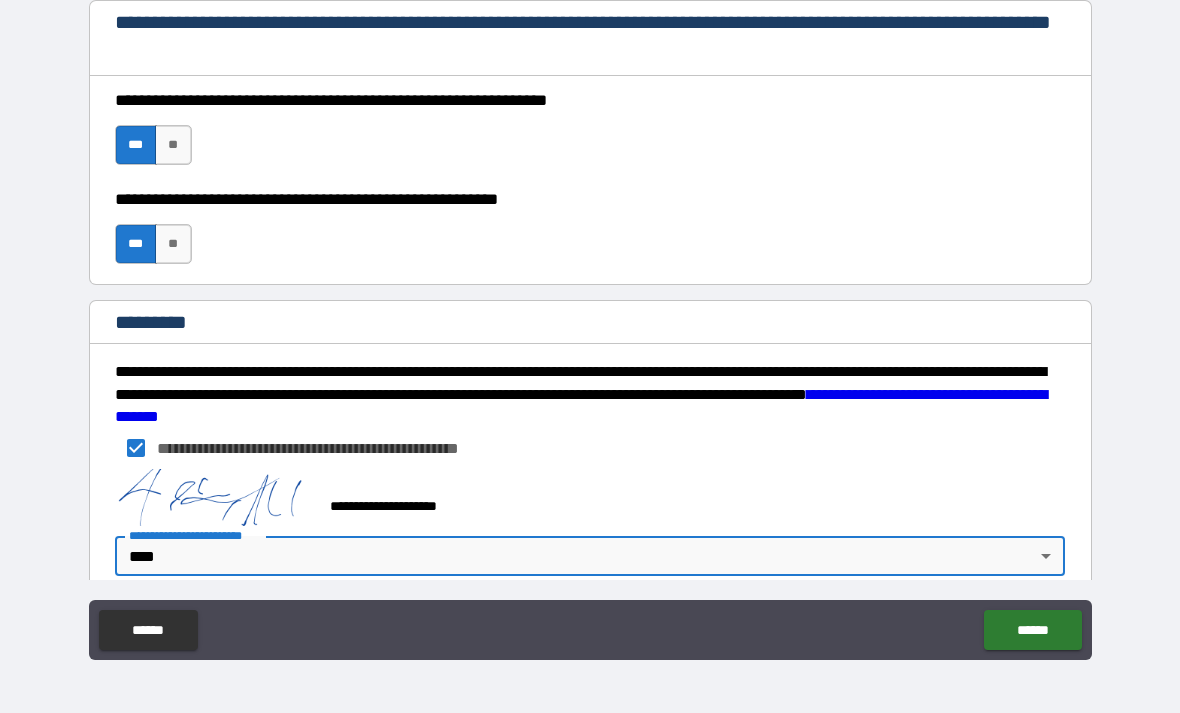 click on "******" at bounding box center [1032, 630] 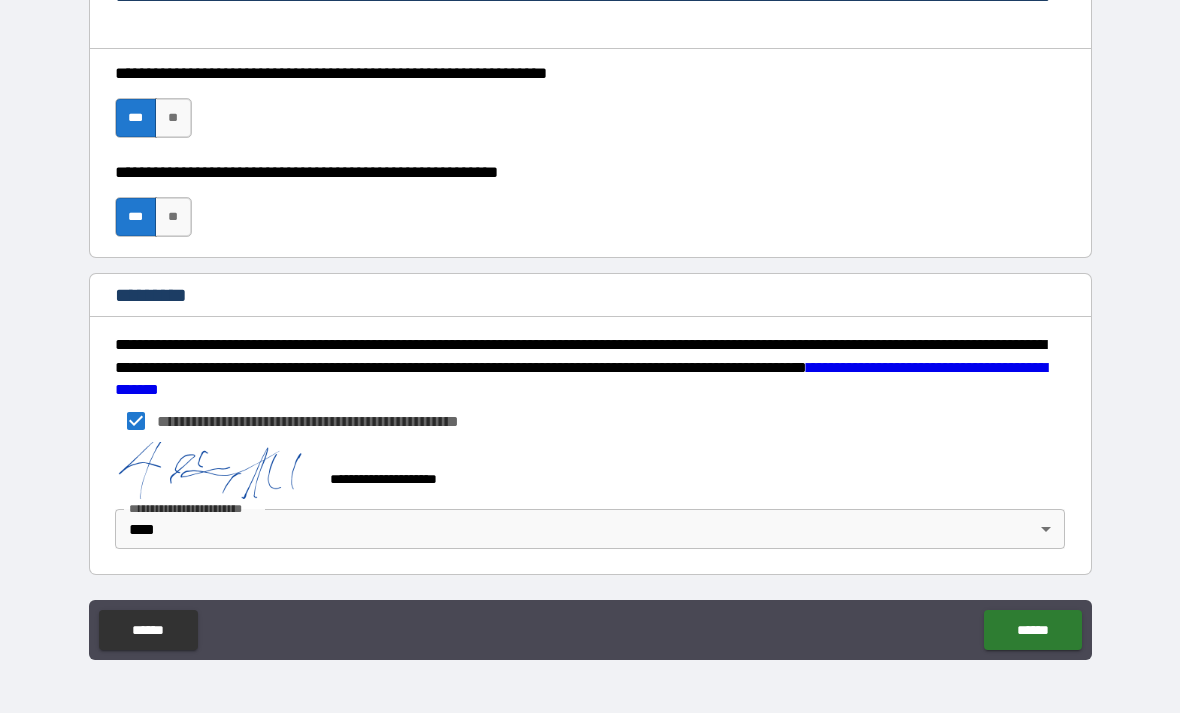 scroll, scrollTop: 2977, scrollLeft: 0, axis: vertical 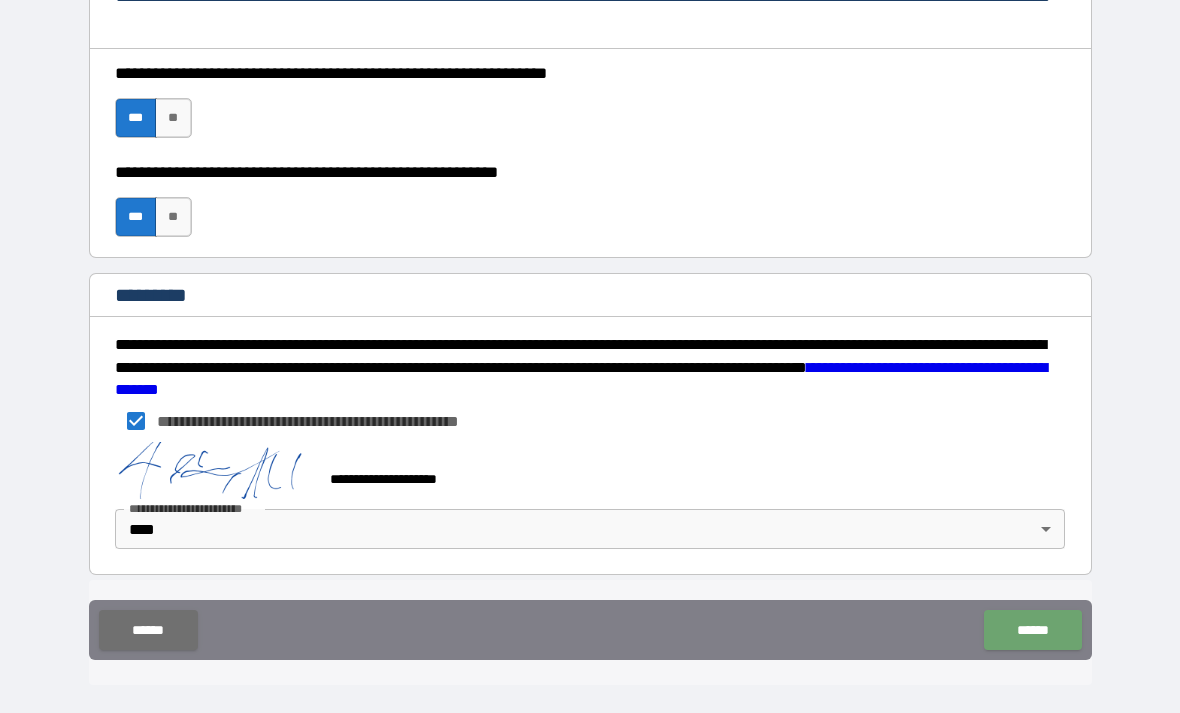 click on "******" at bounding box center (1032, 630) 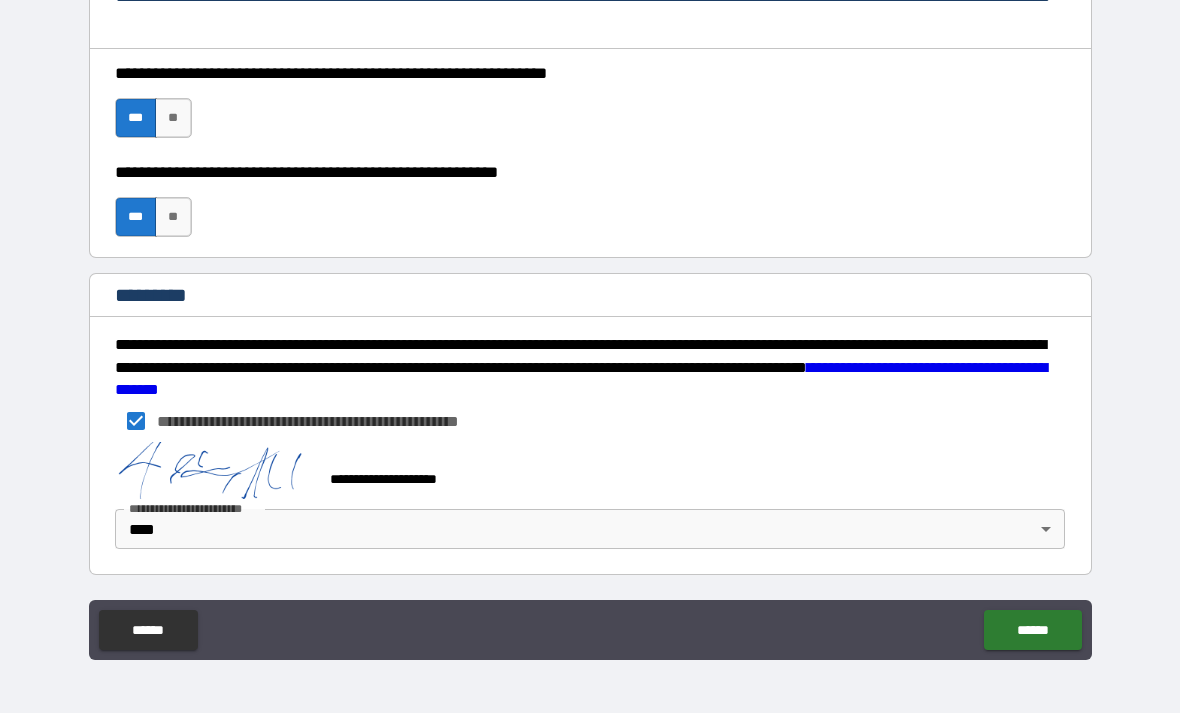 scroll, scrollTop: 2977, scrollLeft: 0, axis: vertical 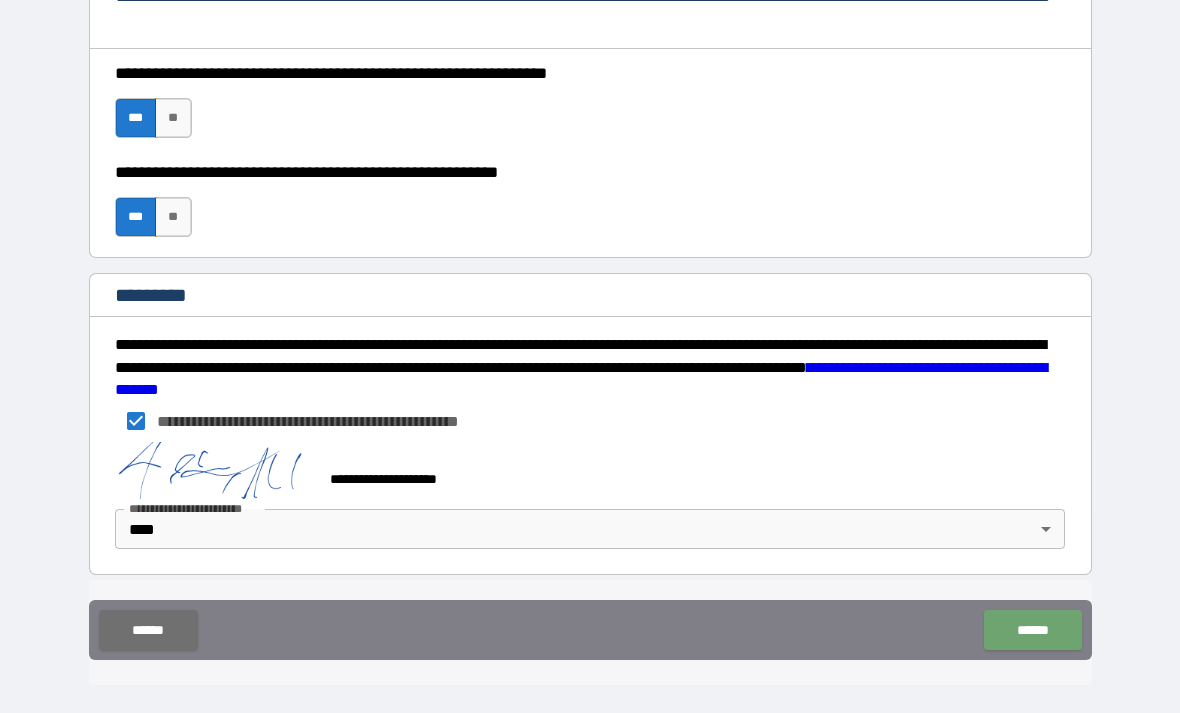 click on "******" at bounding box center (1032, 630) 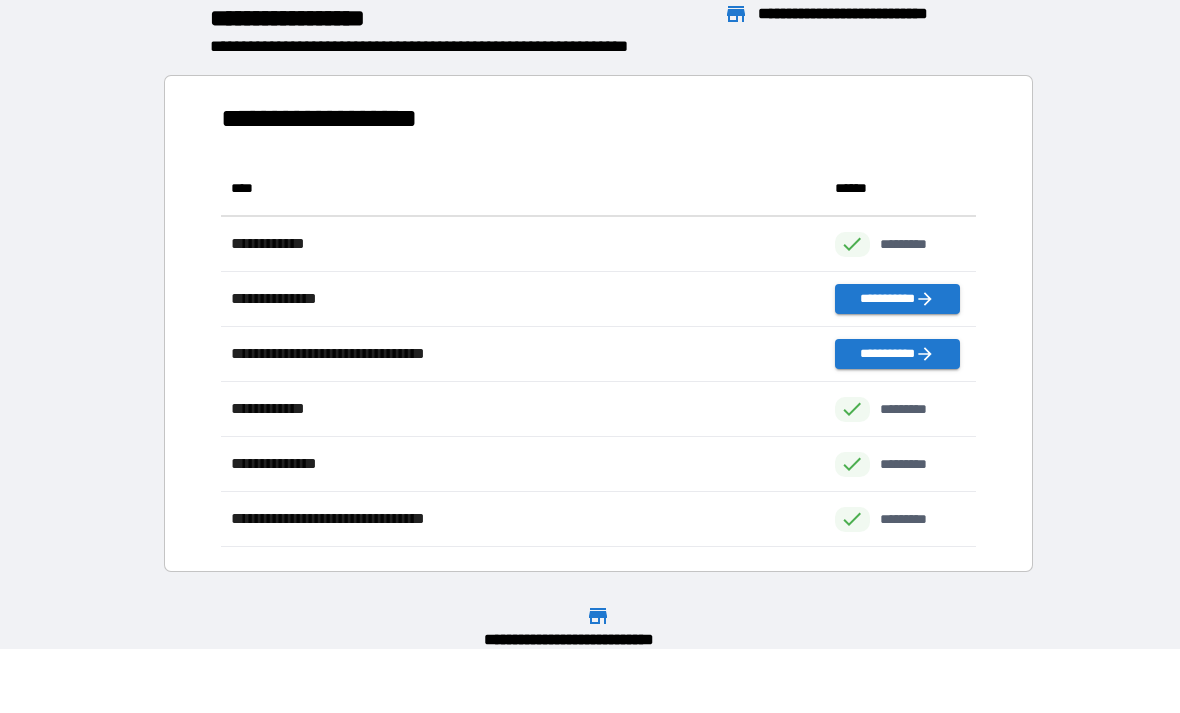 scroll, scrollTop: 386, scrollLeft: 755, axis: both 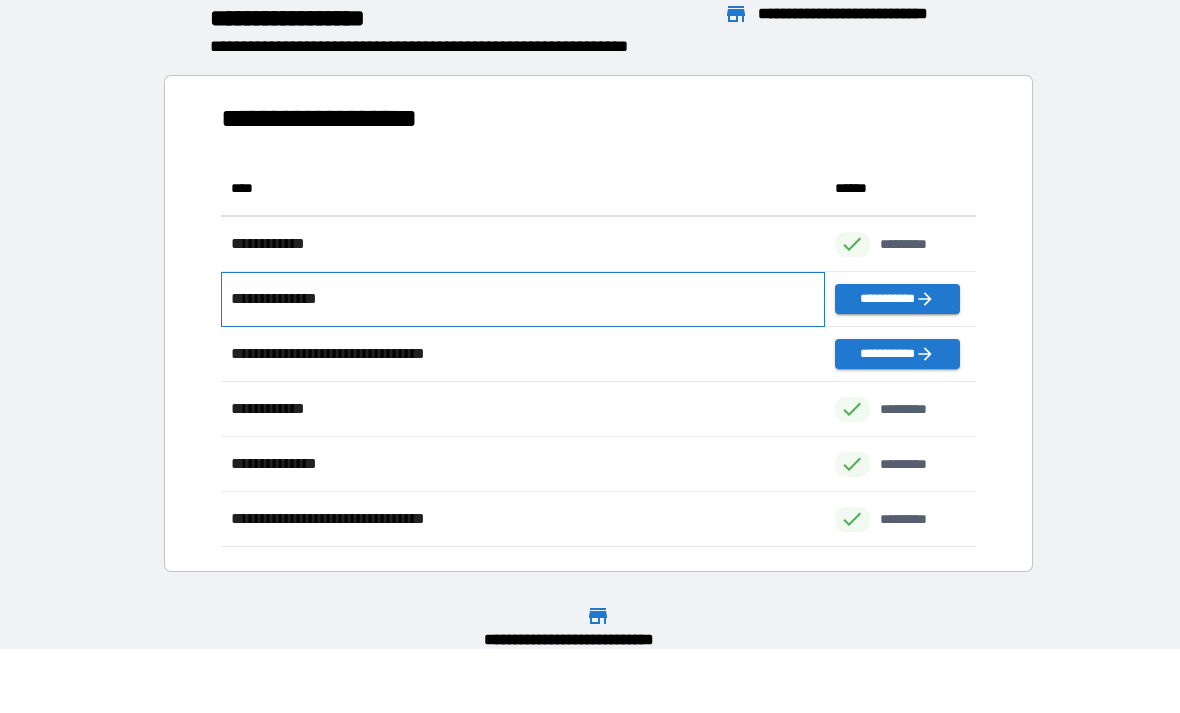 click on "**********" at bounding box center [283, 299] 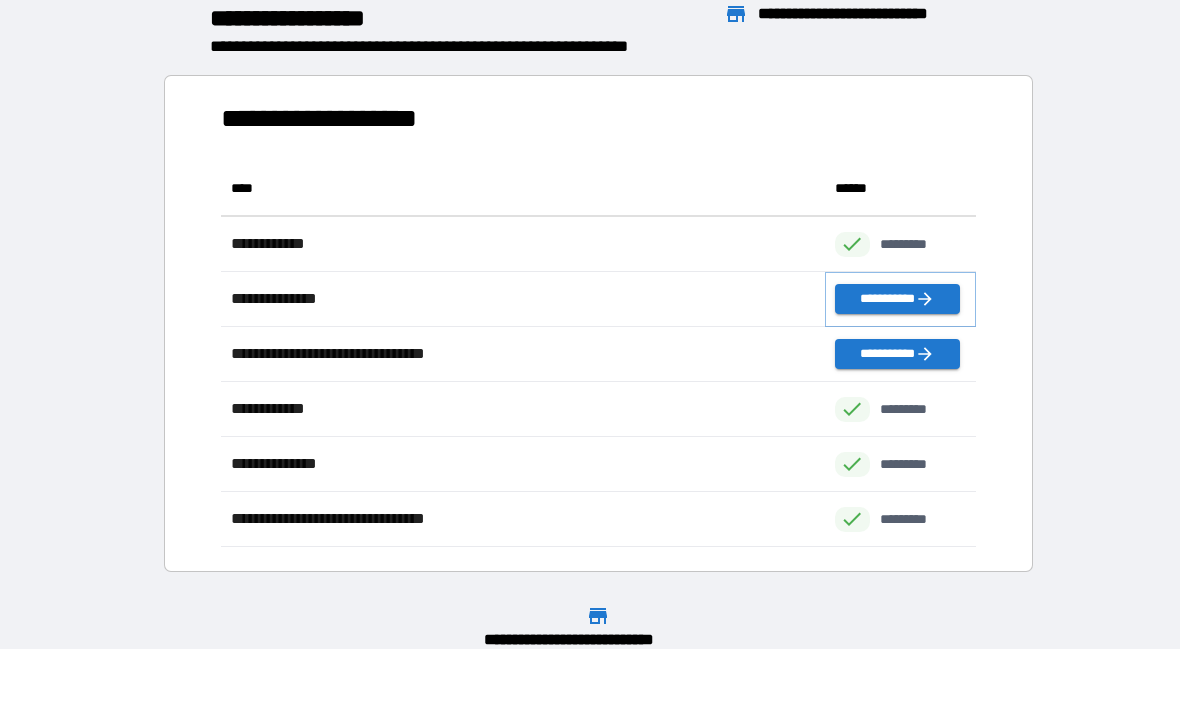 click on "**********" at bounding box center (897, 299) 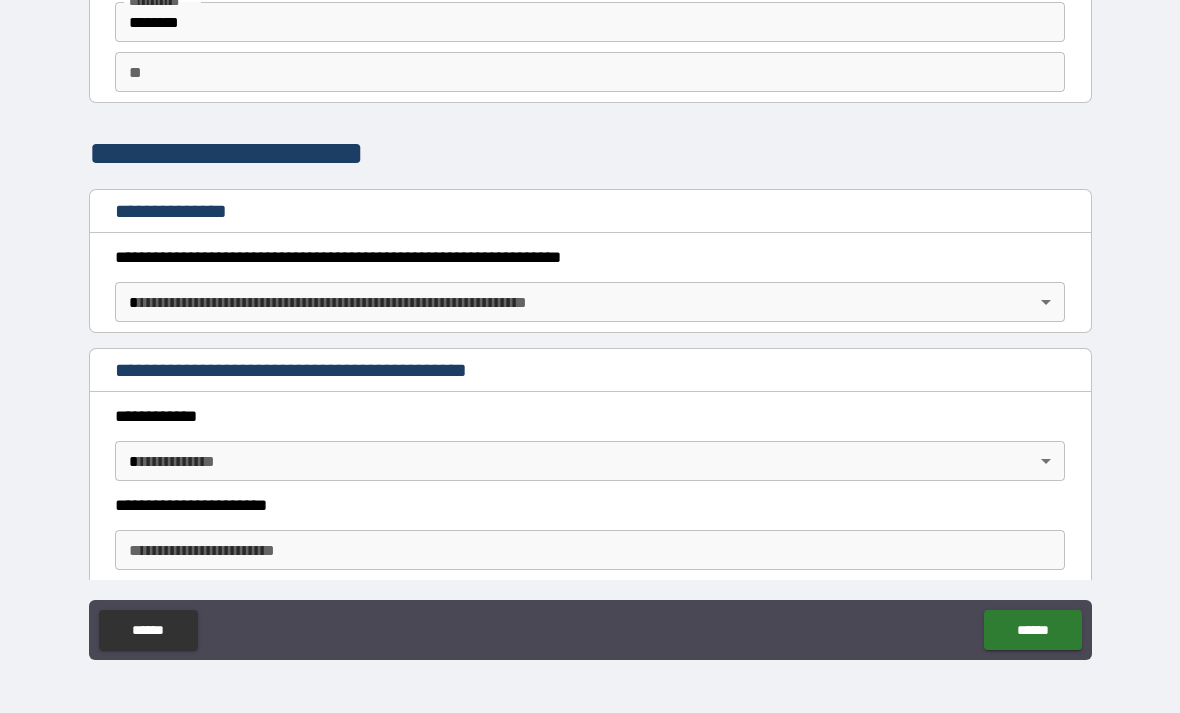 scroll, scrollTop: 130, scrollLeft: 0, axis: vertical 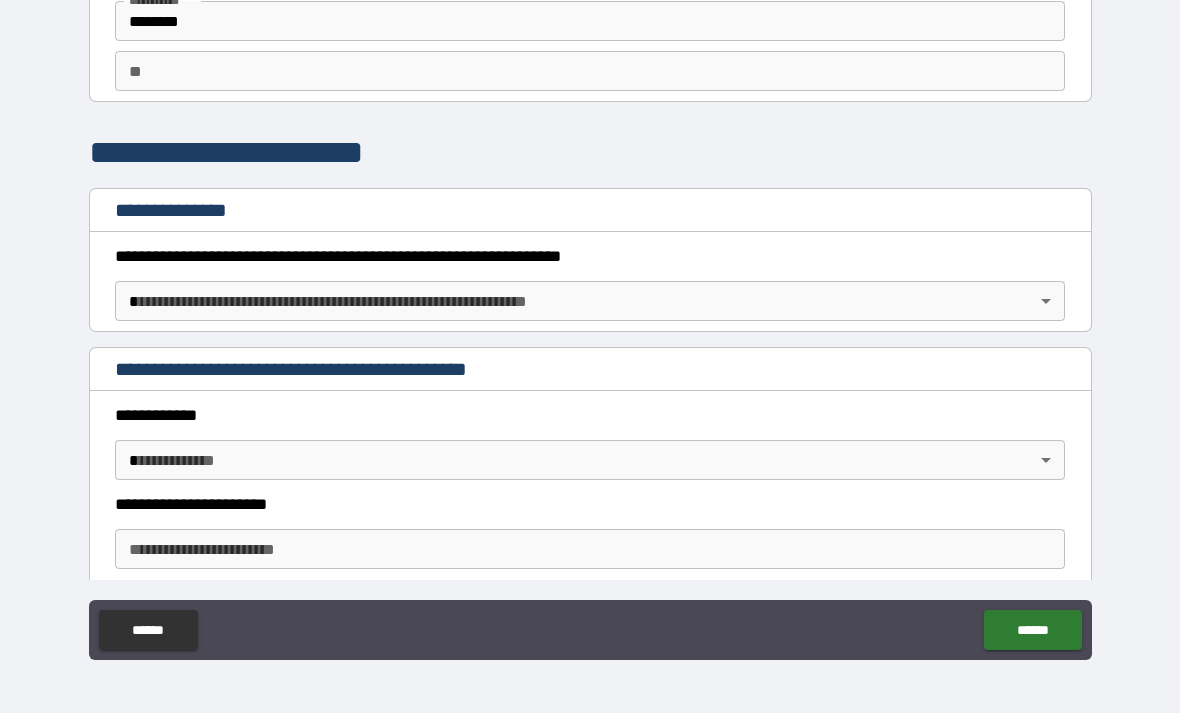 click on "**********" at bounding box center [590, 324] 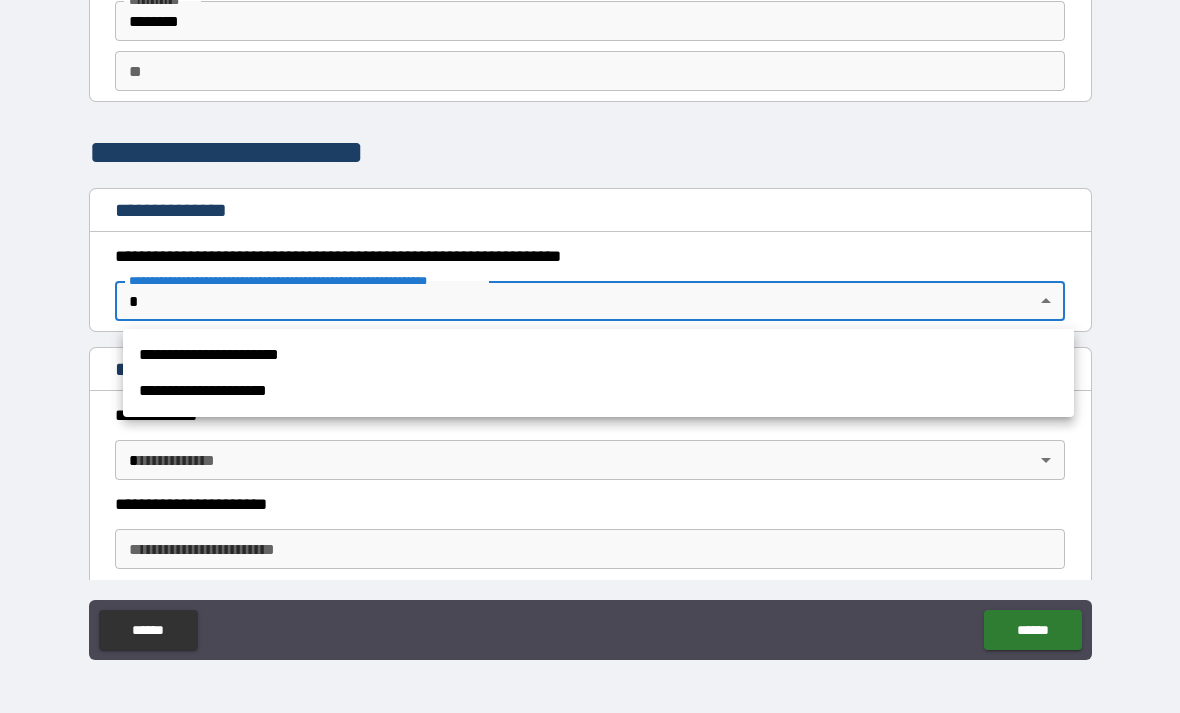 click on "**********" at bounding box center [598, 391] 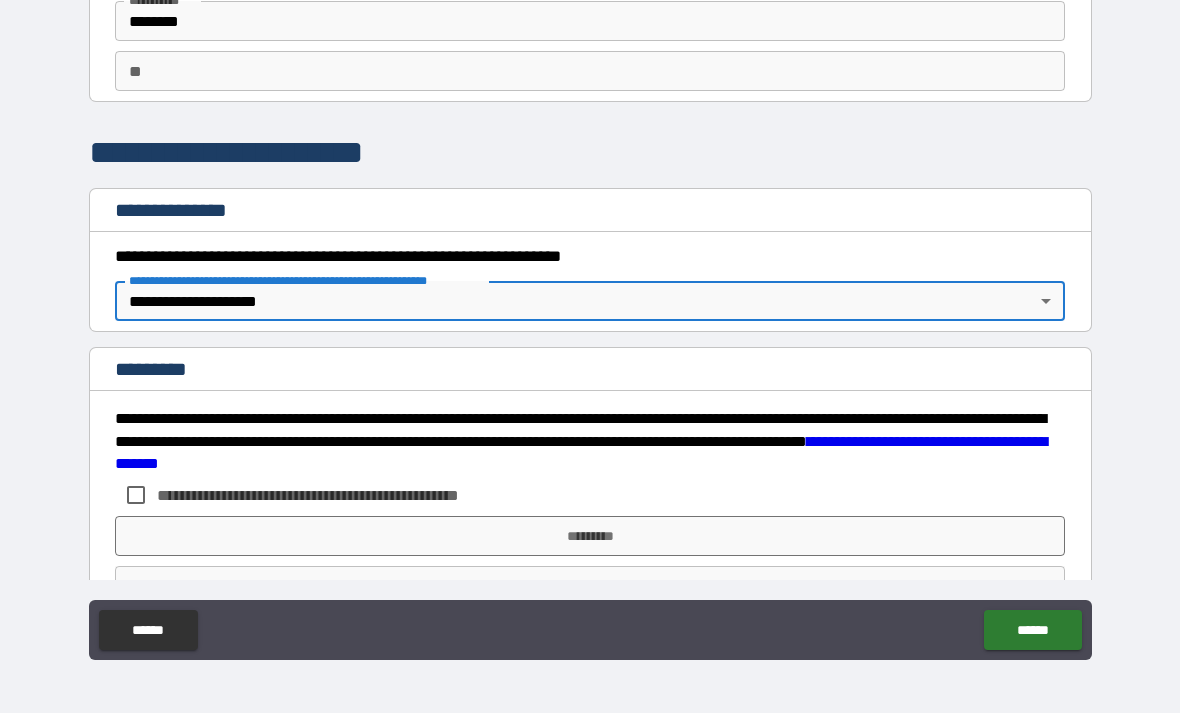 type on "*" 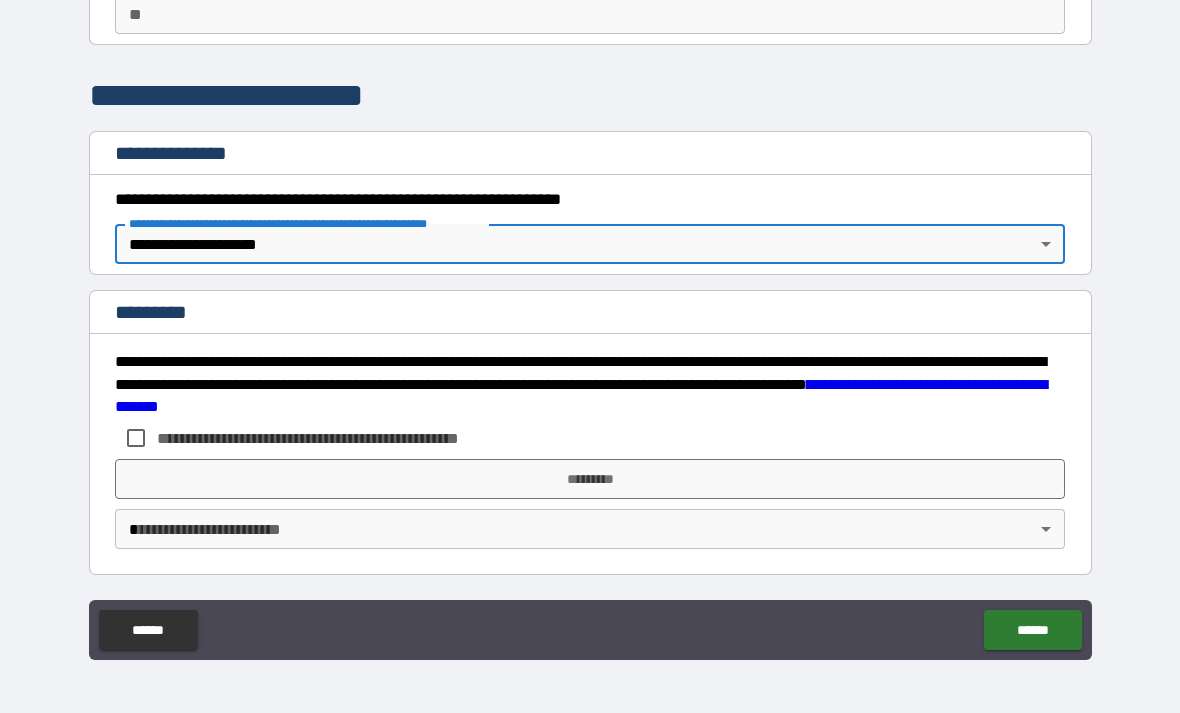 scroll, scrollTop: 187, scrollLeft: 0, axis: vertical 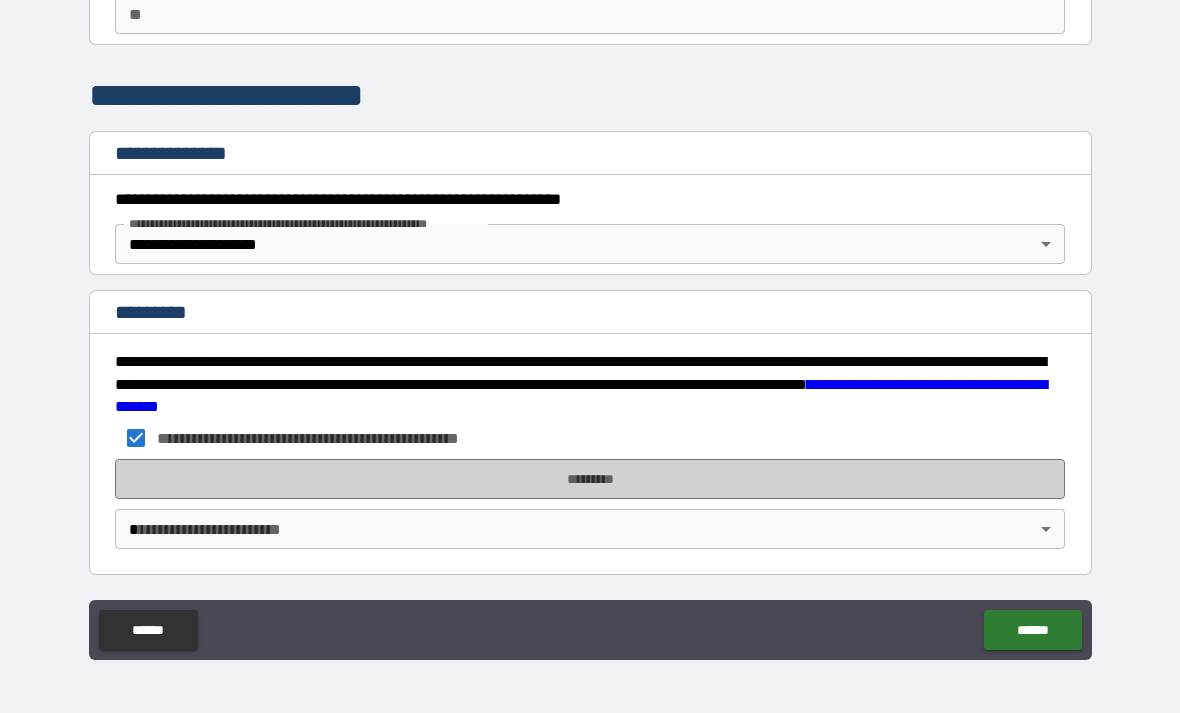 click on "*********" at bounding box center (590, 479) 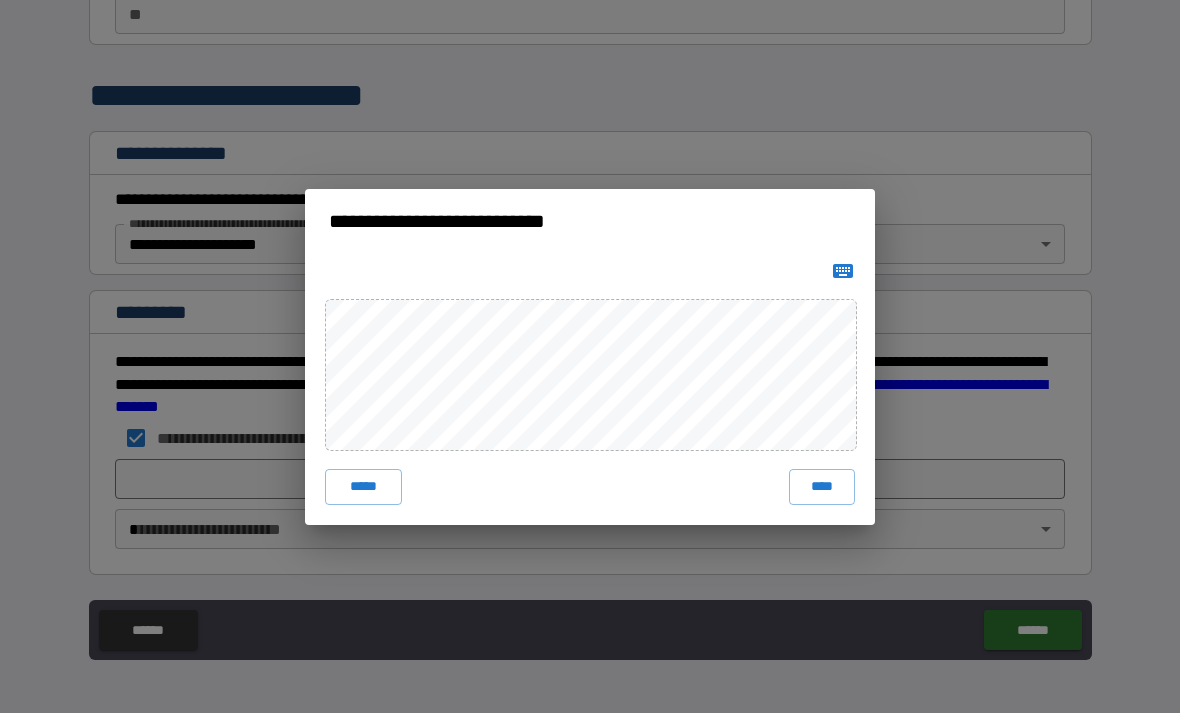 click on "****" at bounding box center [822, 487] 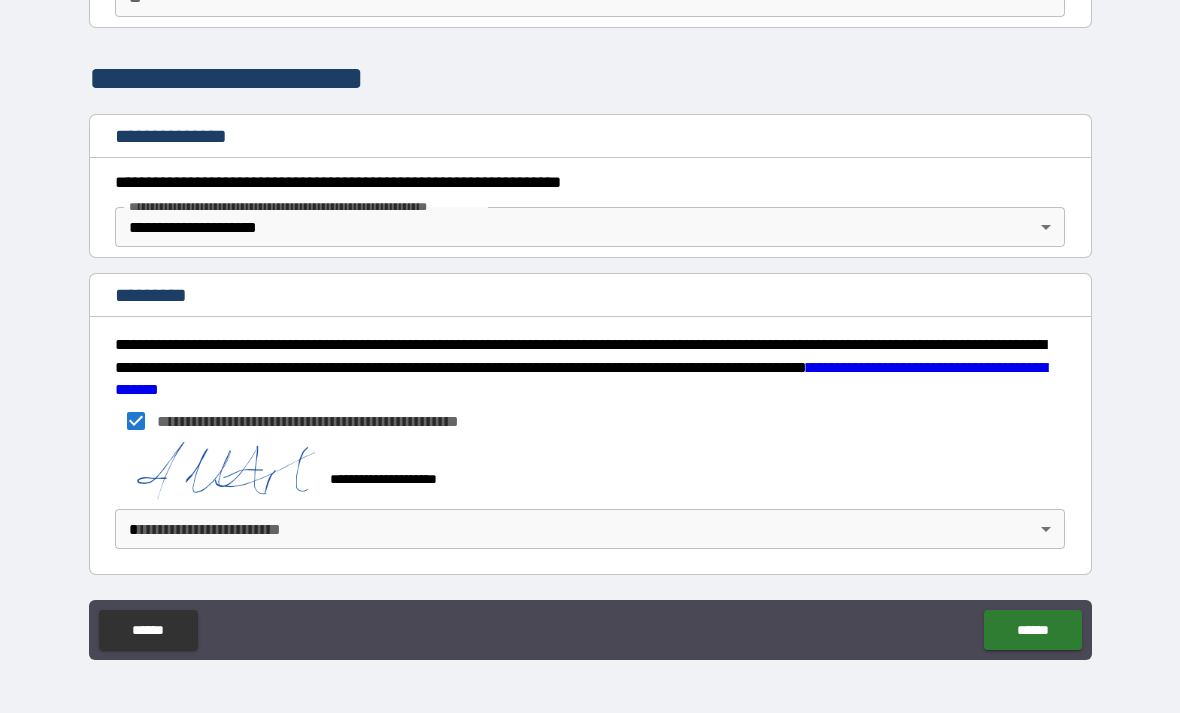 scroll, scrollTop: 204, scrollLeft: 0, axis: vertical 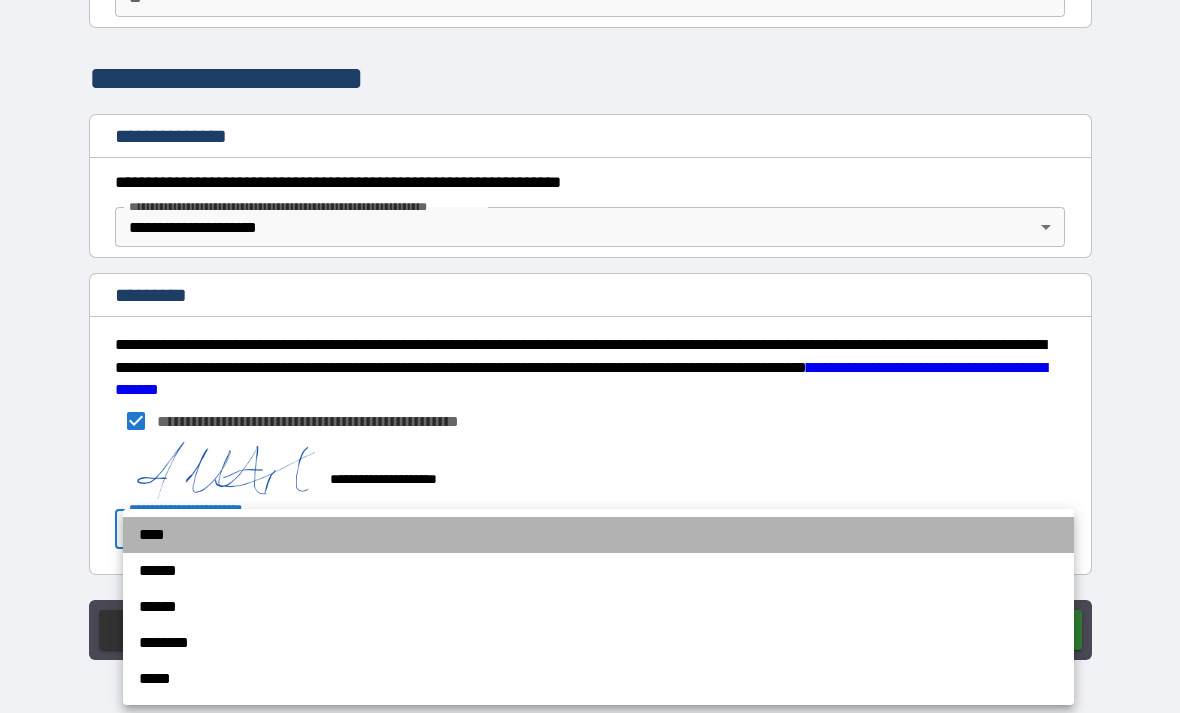 click on "****" at bounding box center (598, 535) 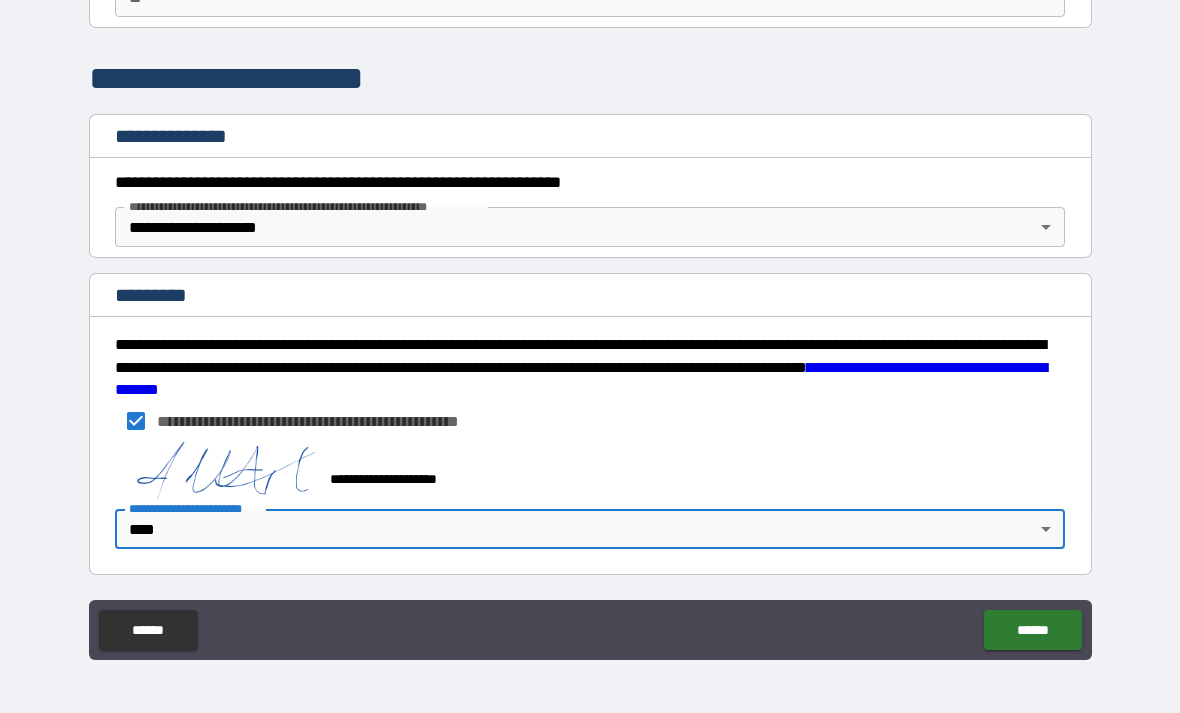 click on "******" at bounding box center [1032, 630] 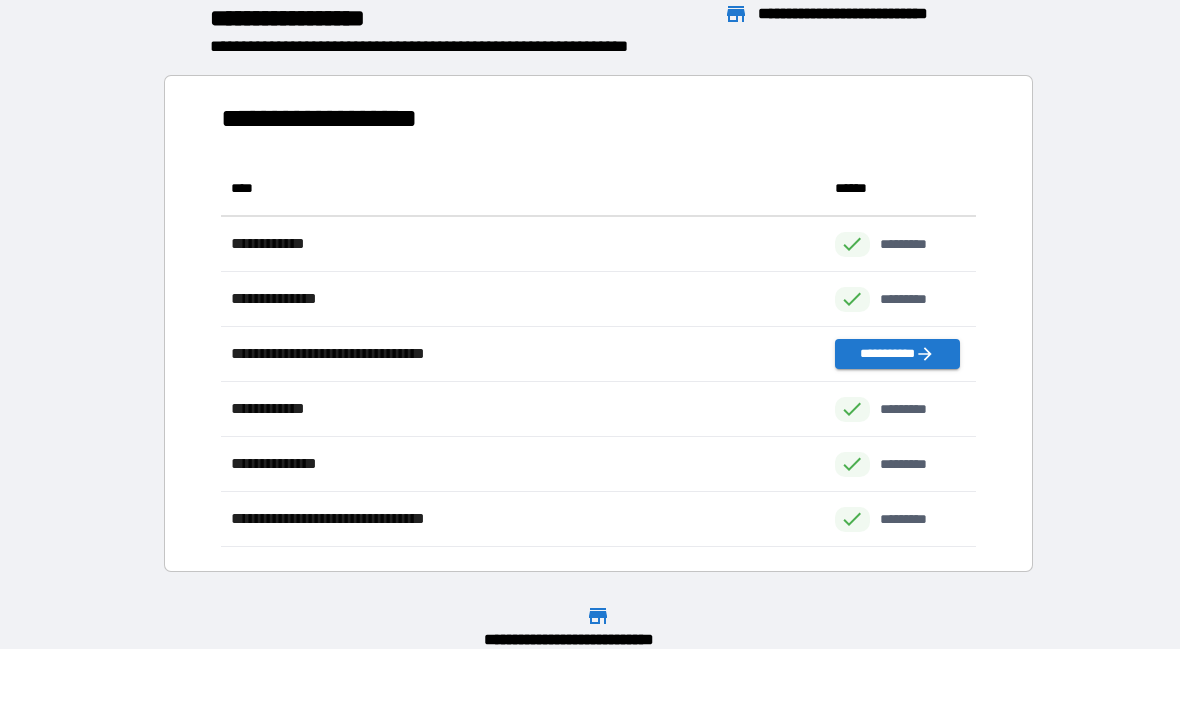 scroll, scrollTop: 1, scrollLeft: 1, axis: both 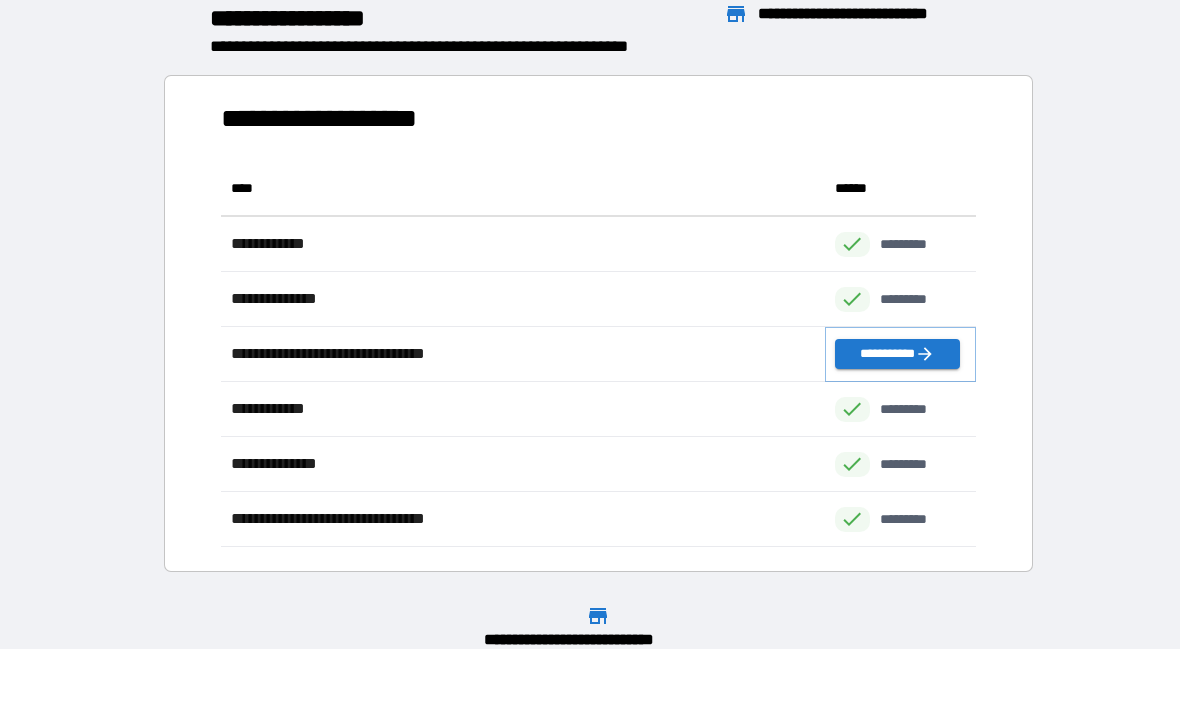 click on "**********" at bounding box center [897, 354] 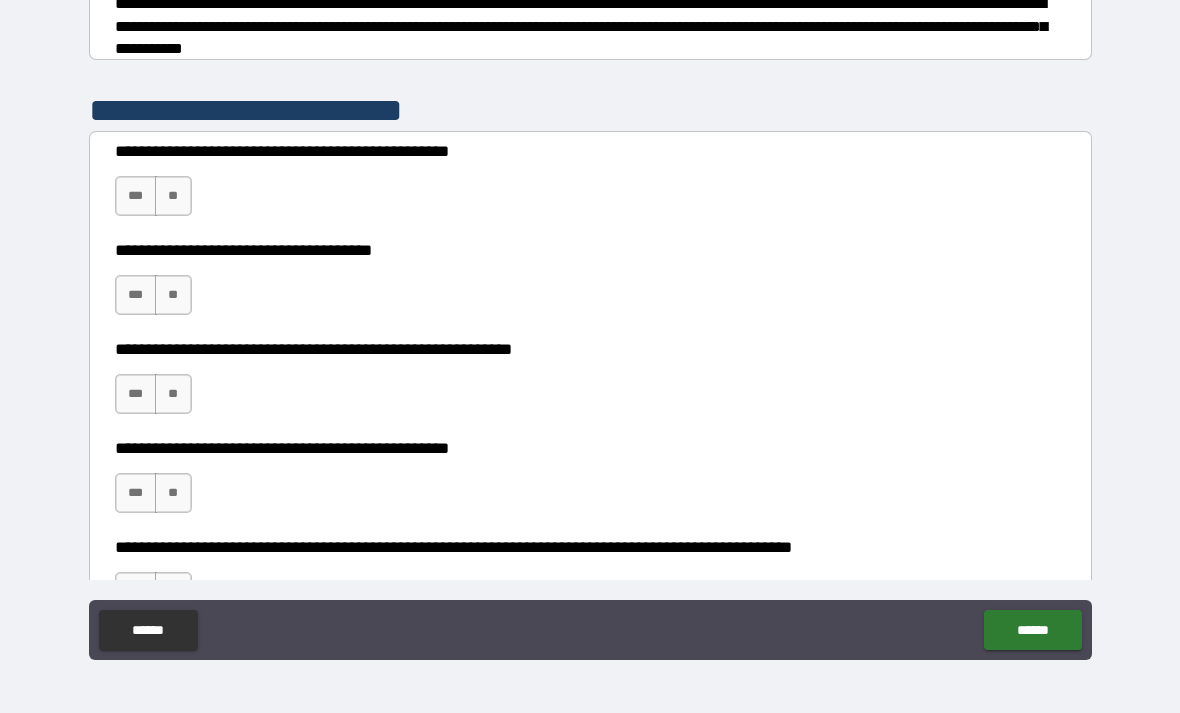 scroll, scrollTop: 327, scrollLeft: 0, axis: vertical 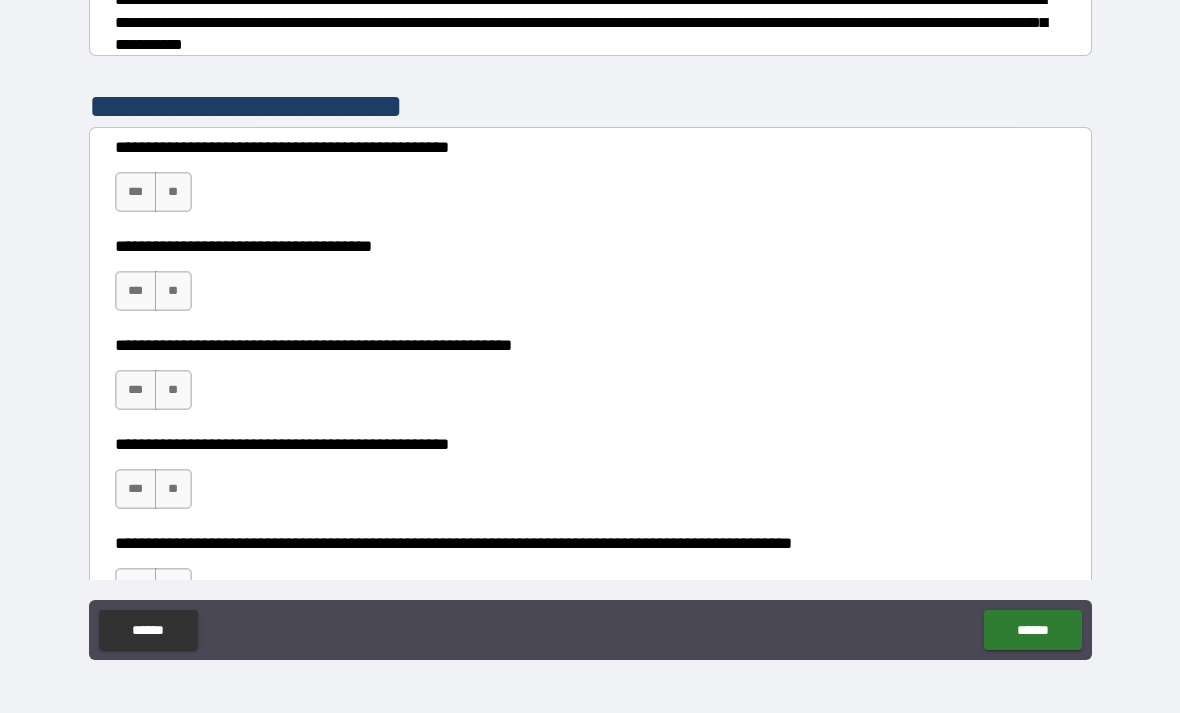 click on "**" at bounding box center [173, 192] 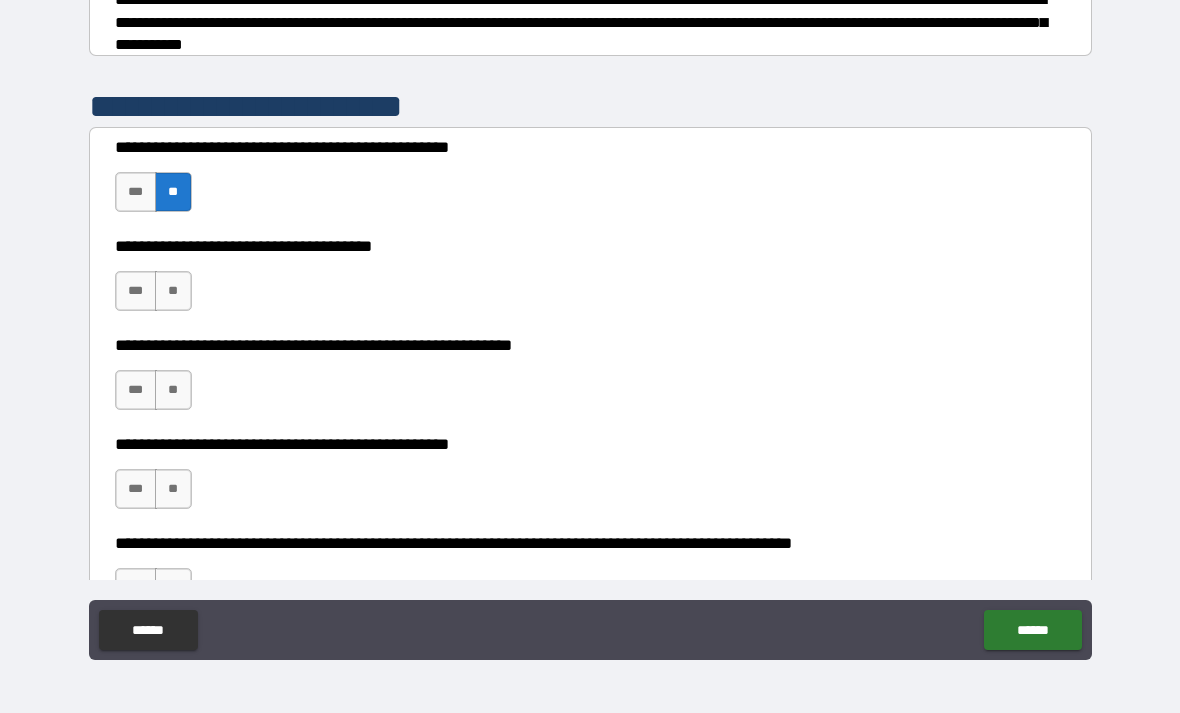 click on "**" at bounding box center [173, 291] 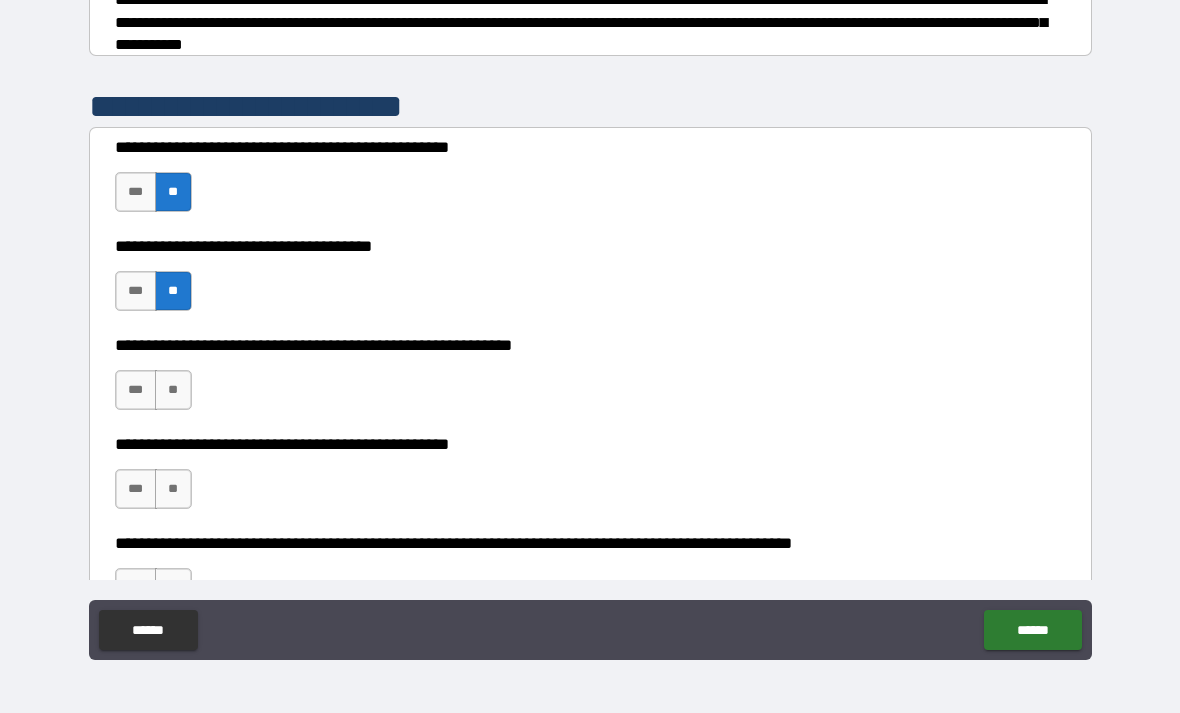 click on "***" at bounding box center [136, 390] 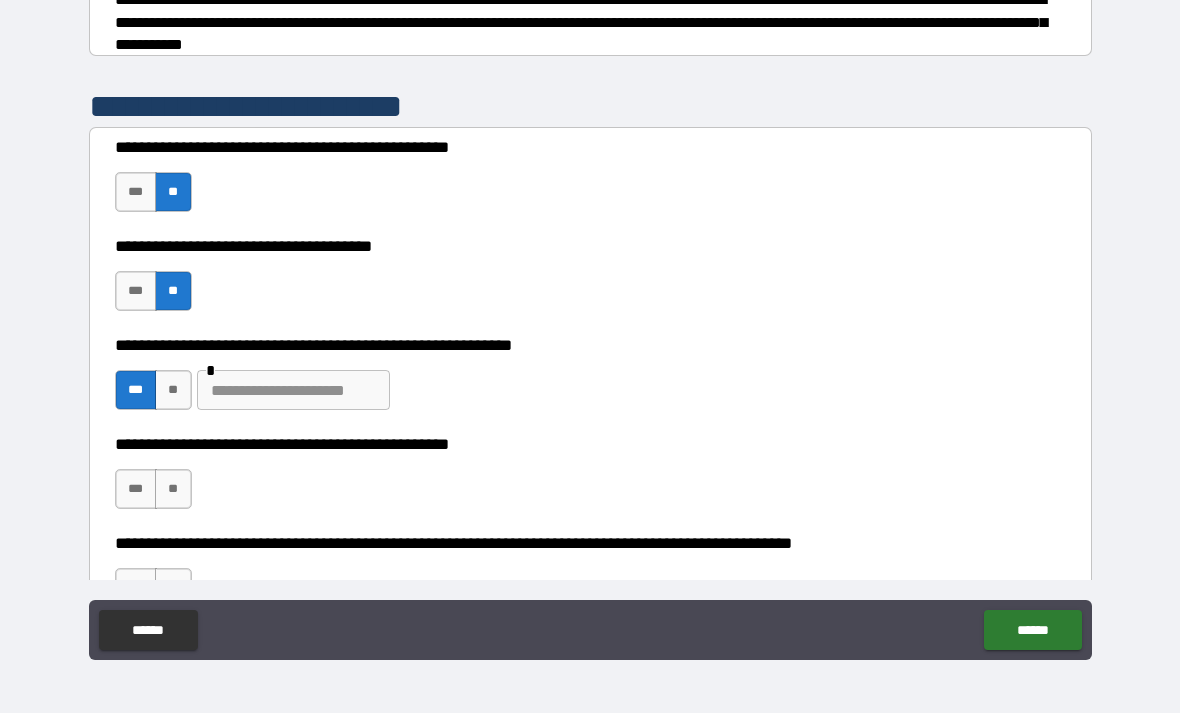 click at bounding box center (293, 390) 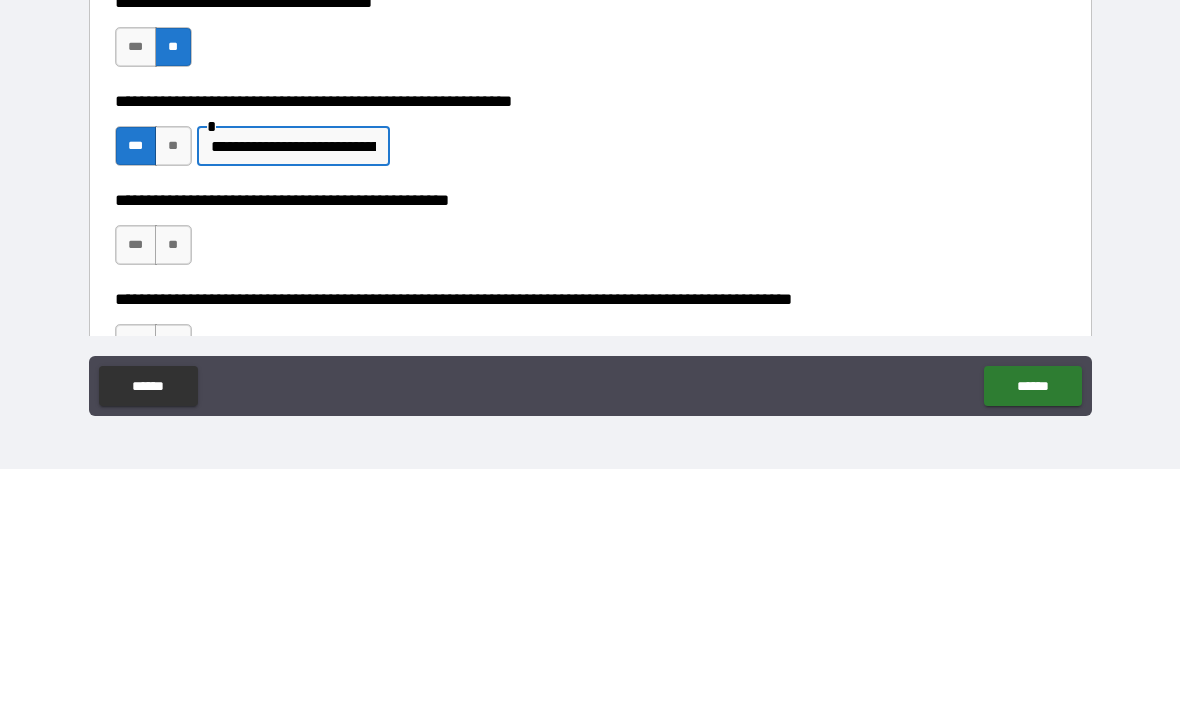 type on "**********" 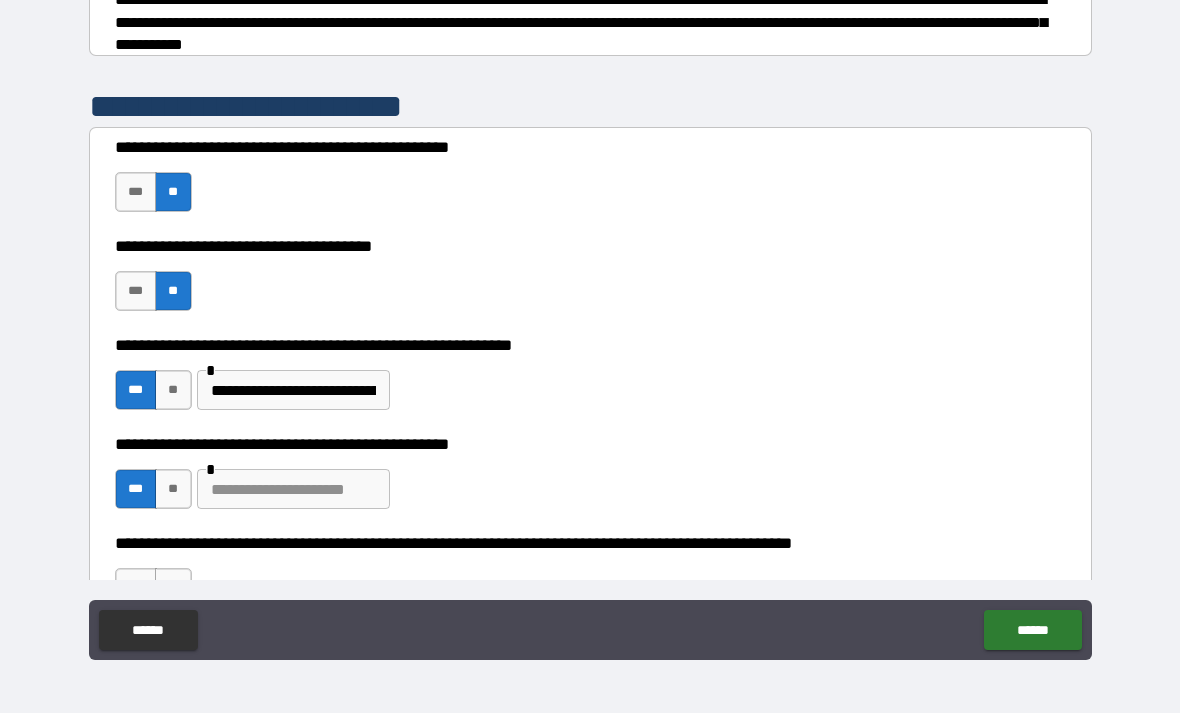 click at bounding box center (293, 489) 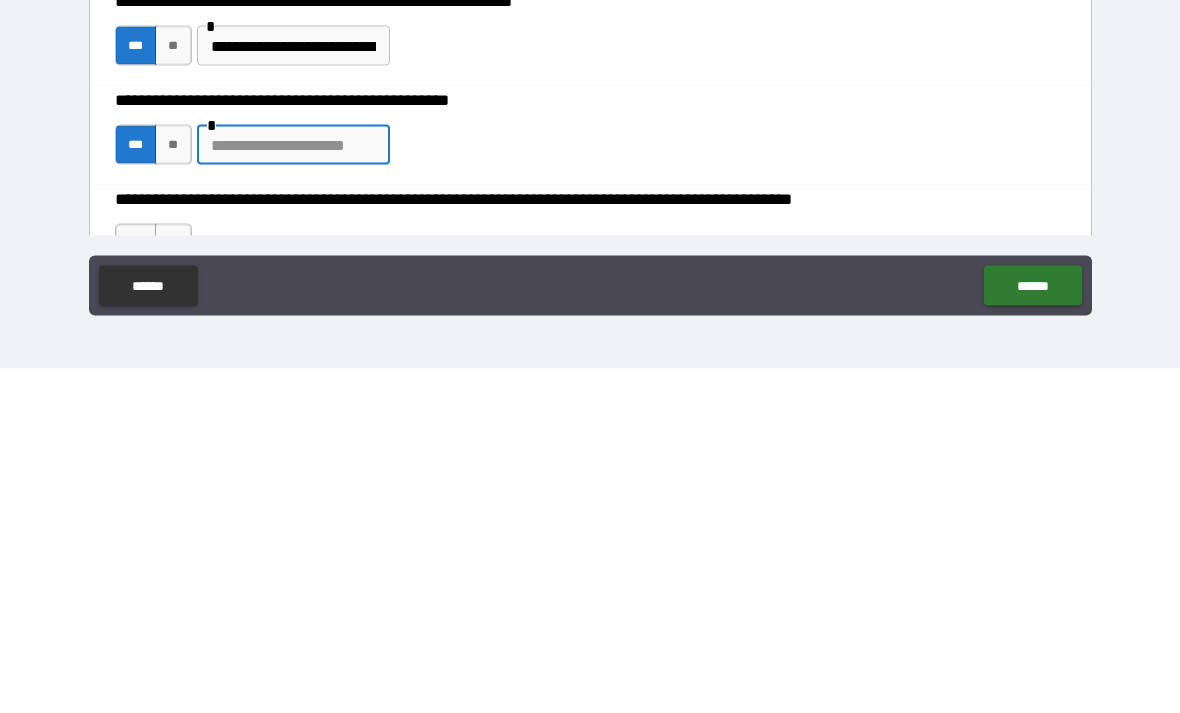 click on "**********" at bounding box center [590, 327] 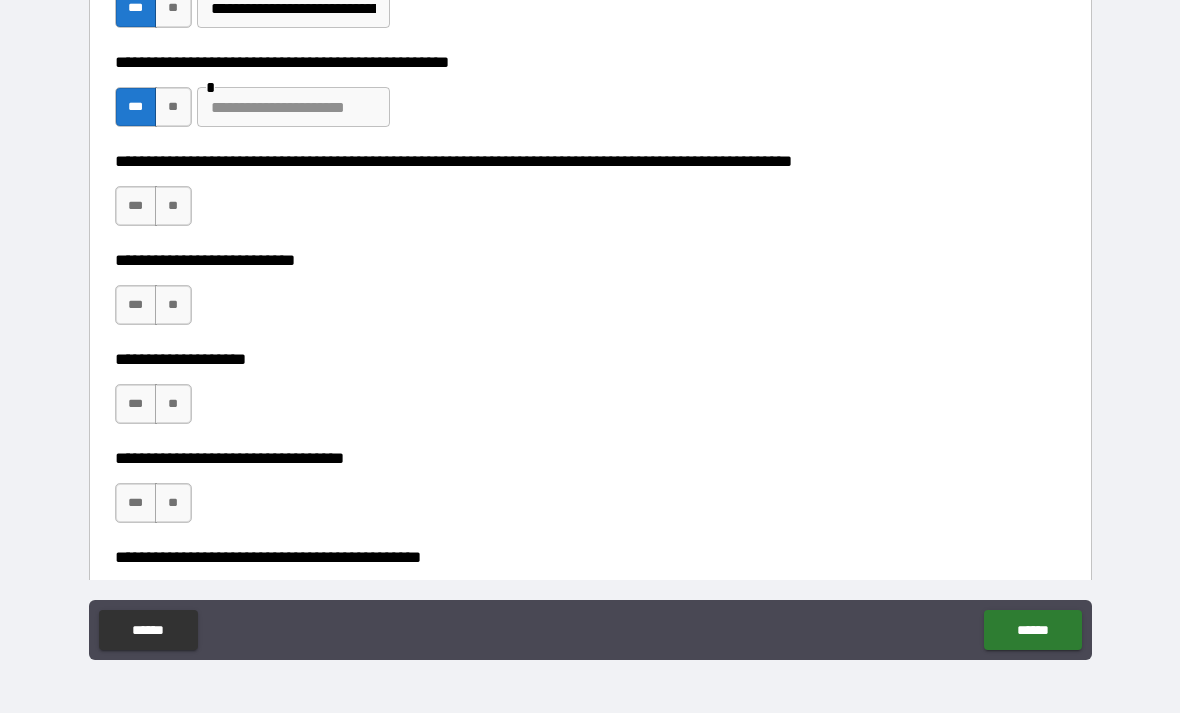click on "**********" at bounding box center [590, 327] 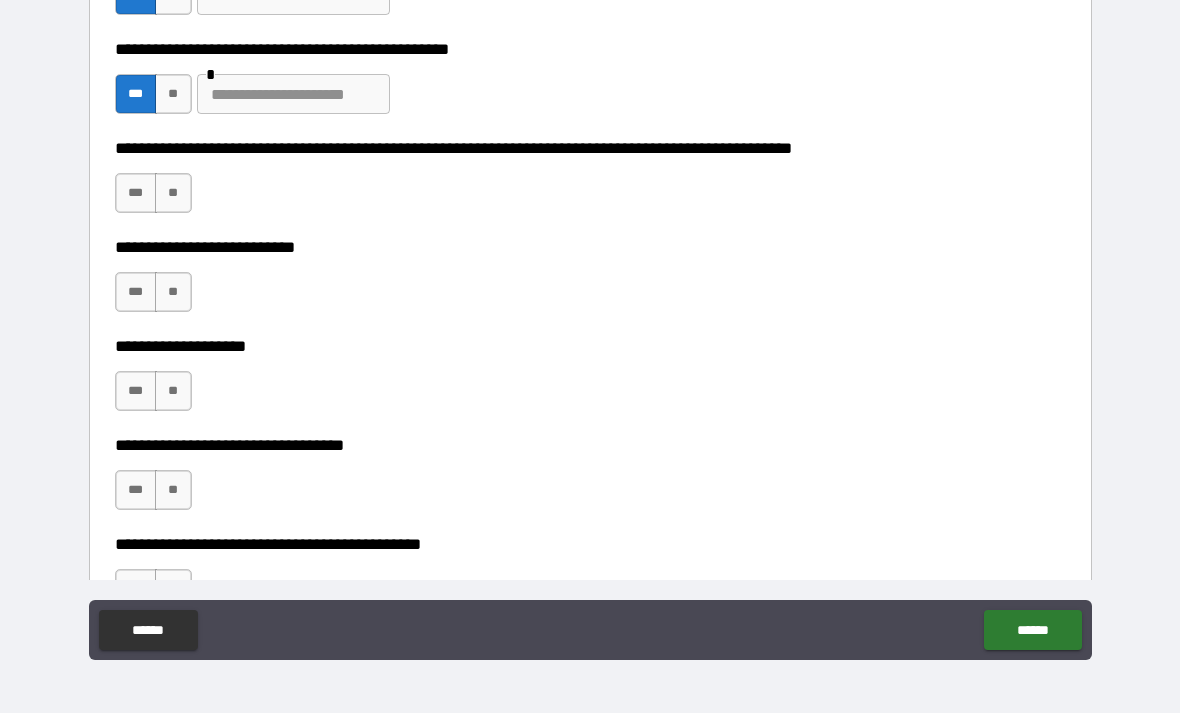 scroll, scrollTop: 726, scrollLeft: 0, axis: vertical 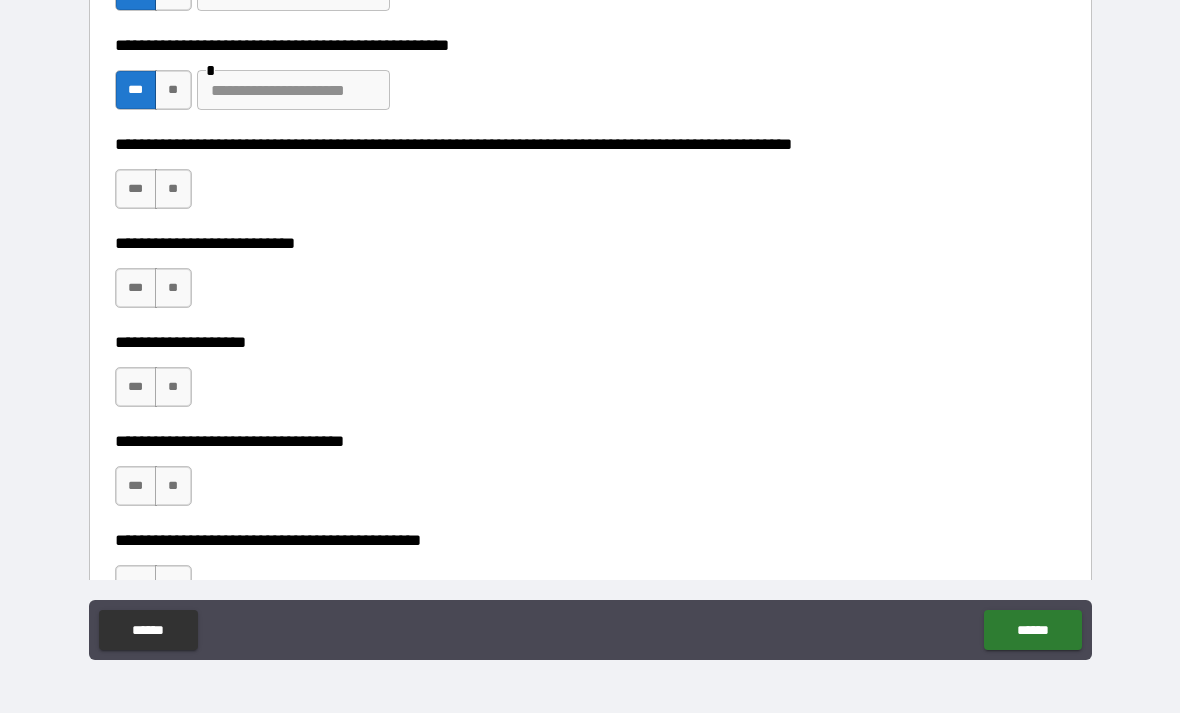 click on "**" at bounding box center [173, 189] 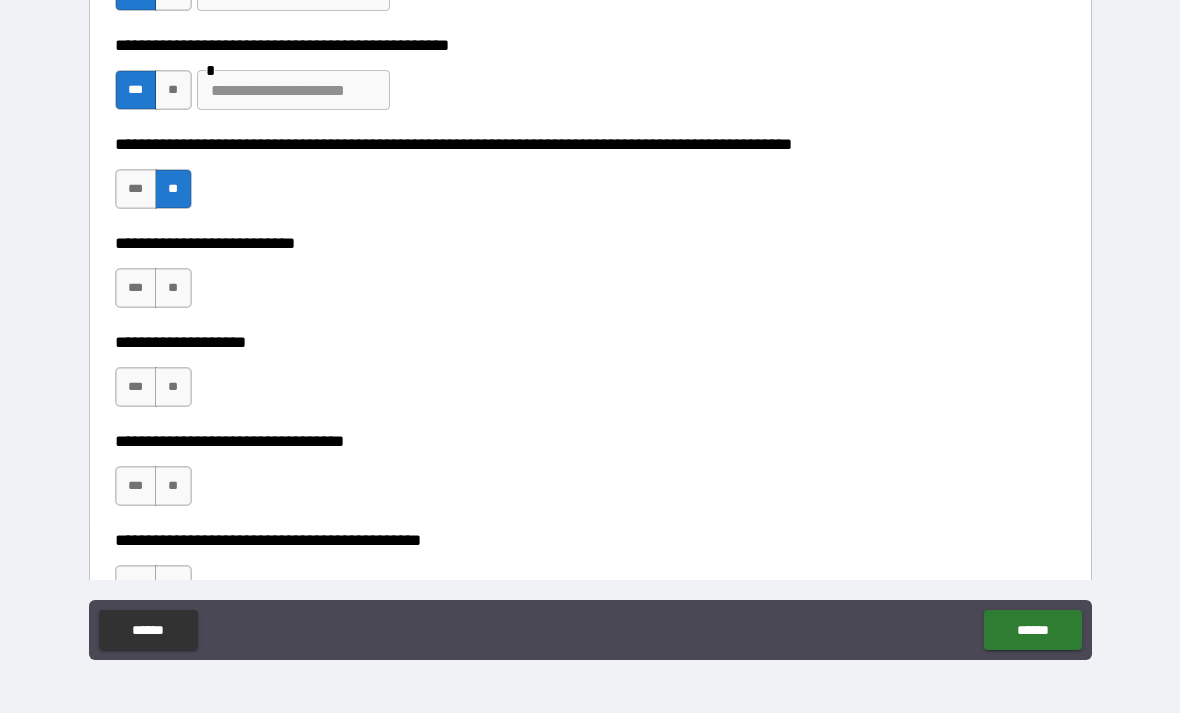 click on "**" at bounding box center (173, 288) 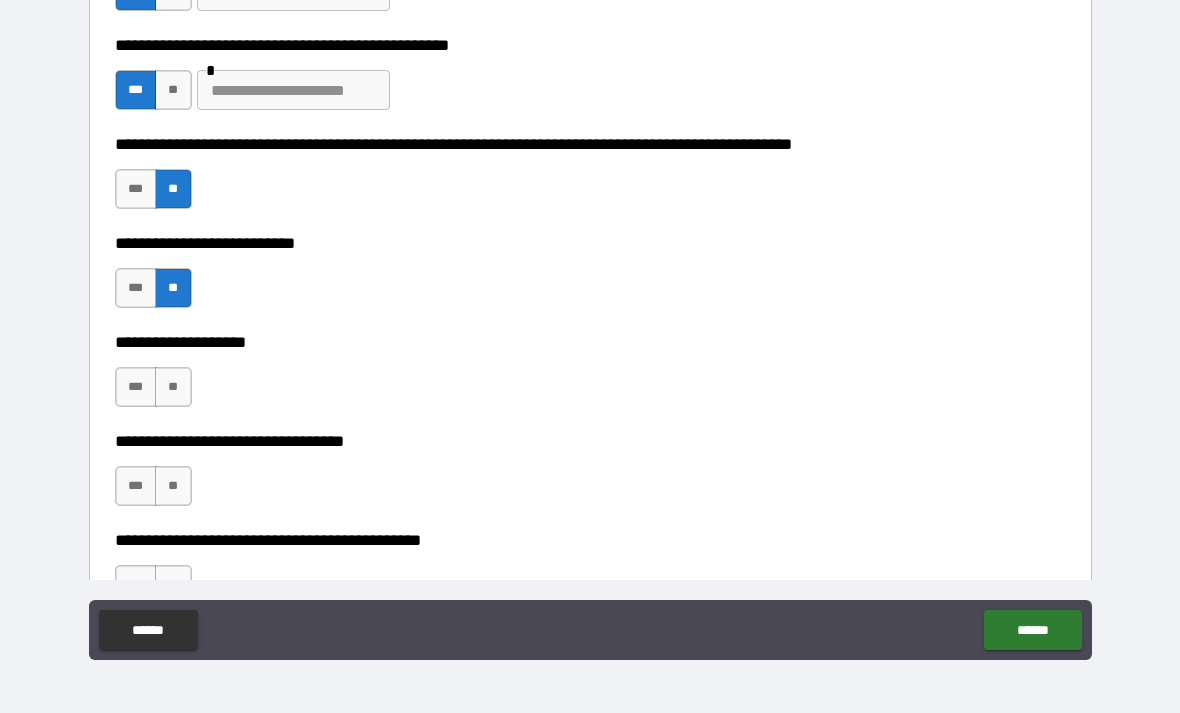 click on "***" at bounding box center (136, 387) 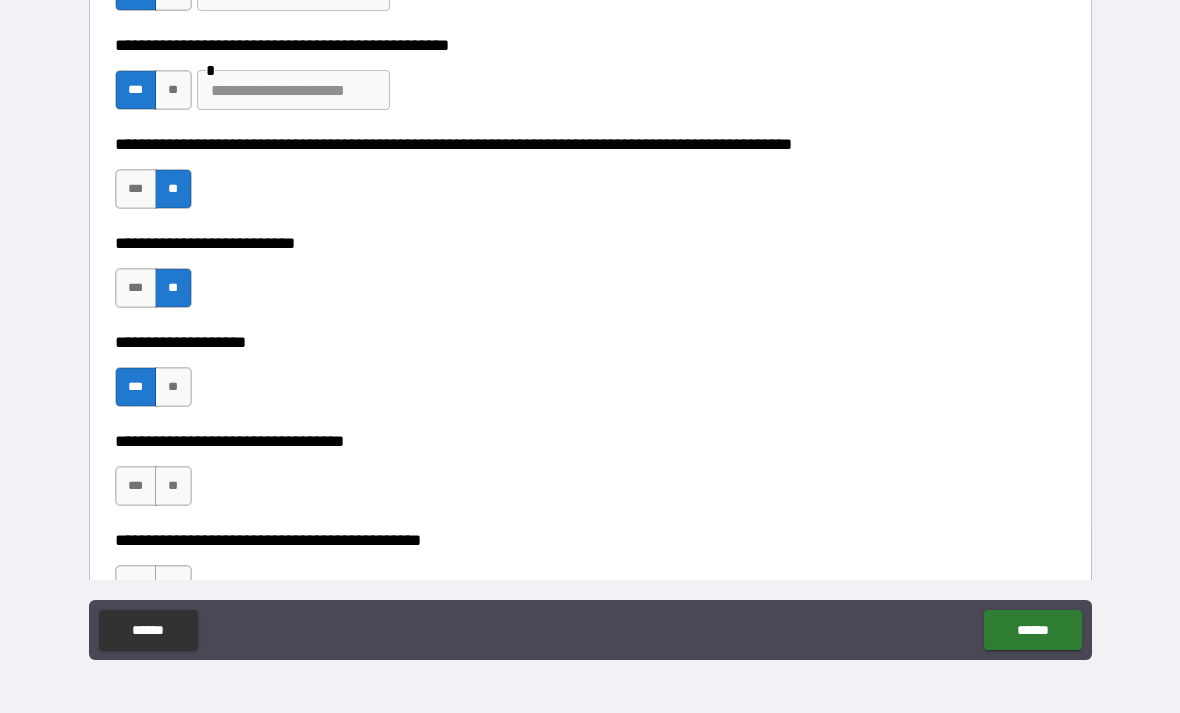 click on "**" at bounding box center [173, 486] 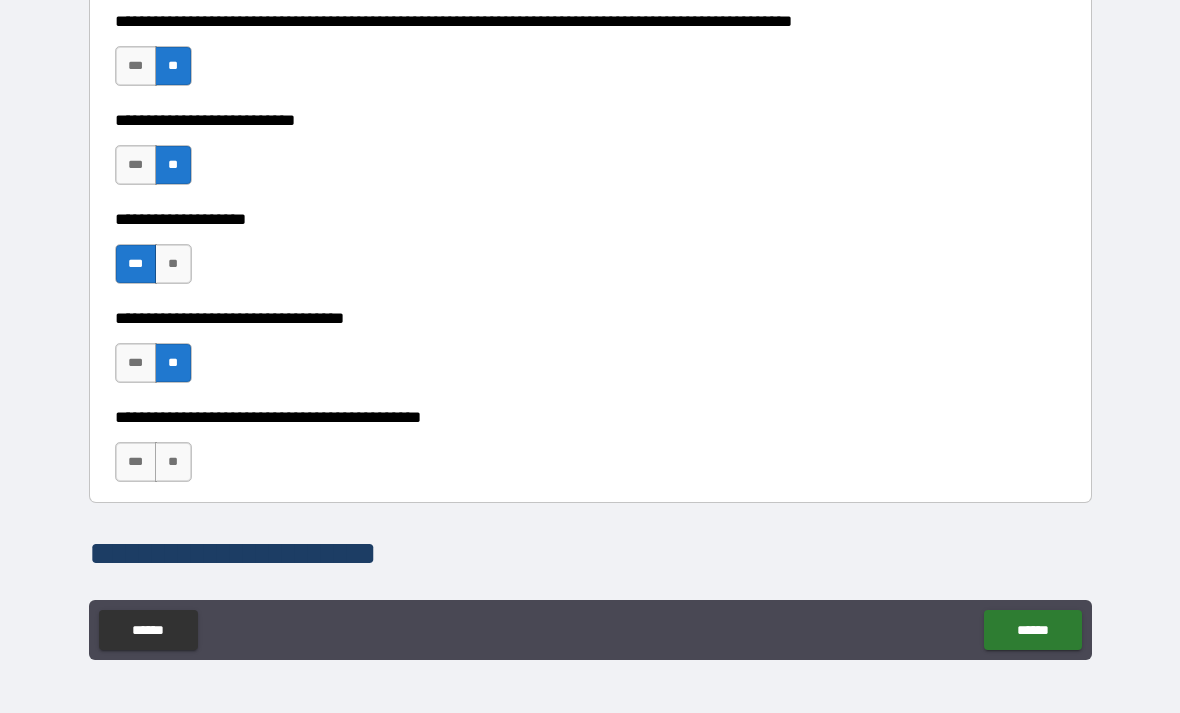 scroll, scrollTop: 847, scrollLeft: 0, axis: vertical 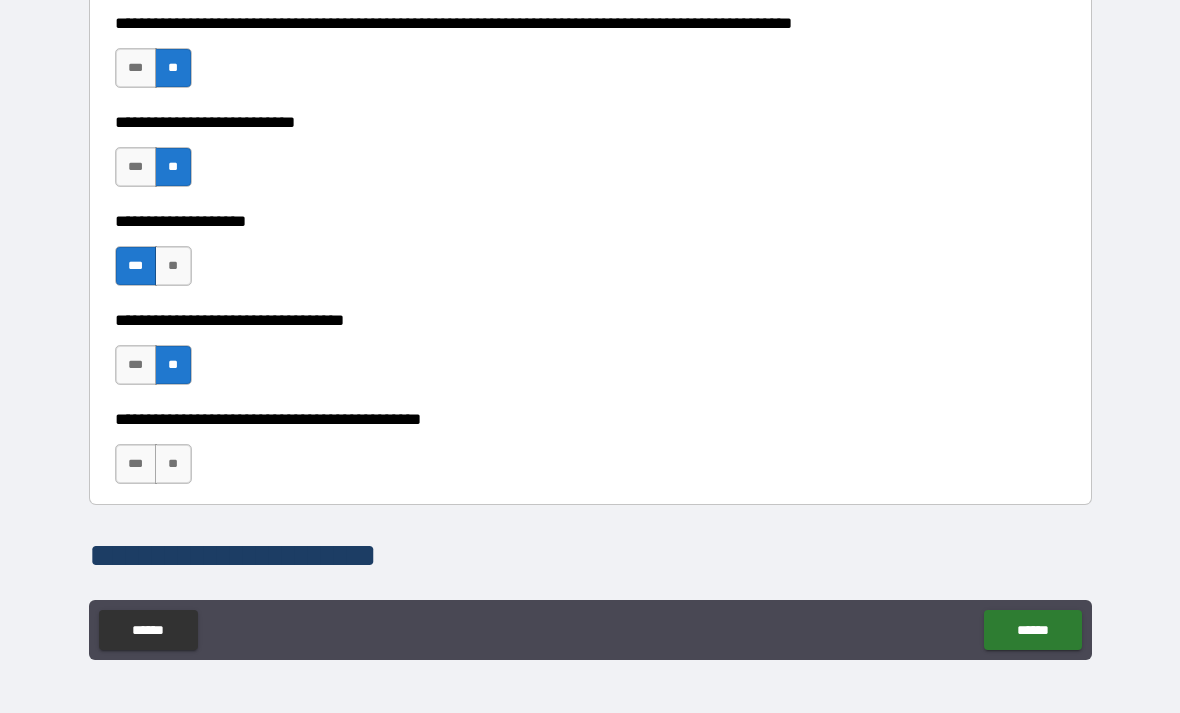 click on "**" at bounding box center [173, 464] 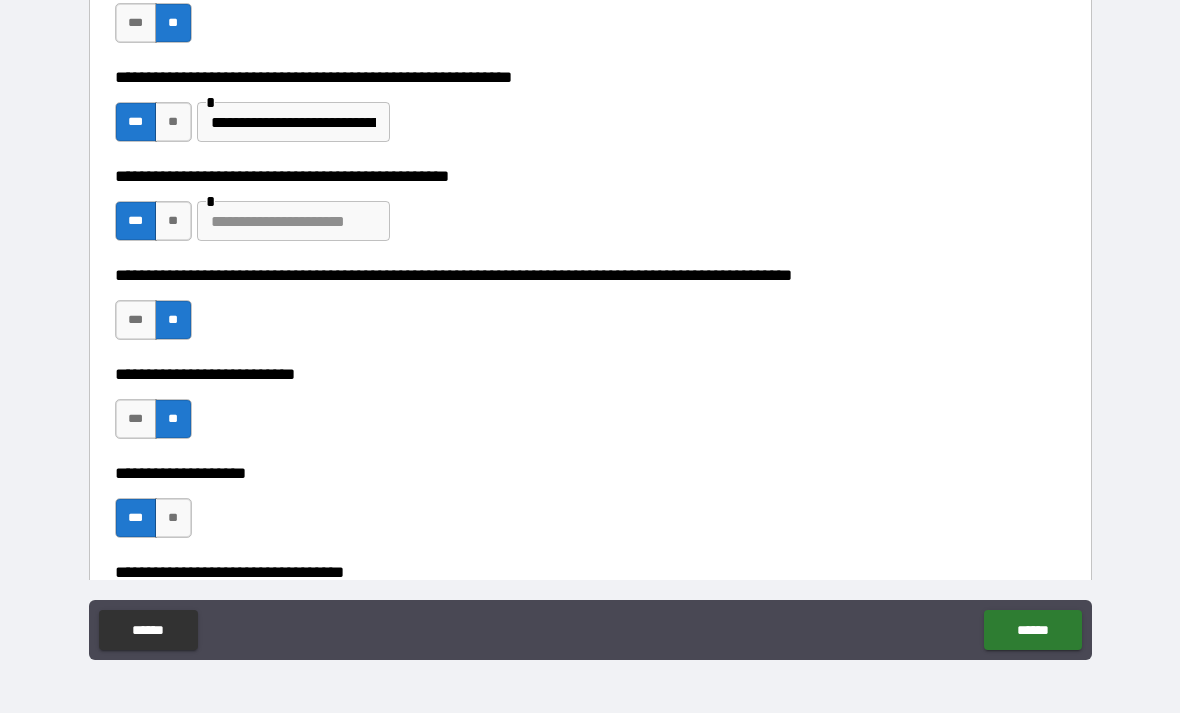 scroll, scrollTop: 584, scrollLeft: 0, axis: vertical 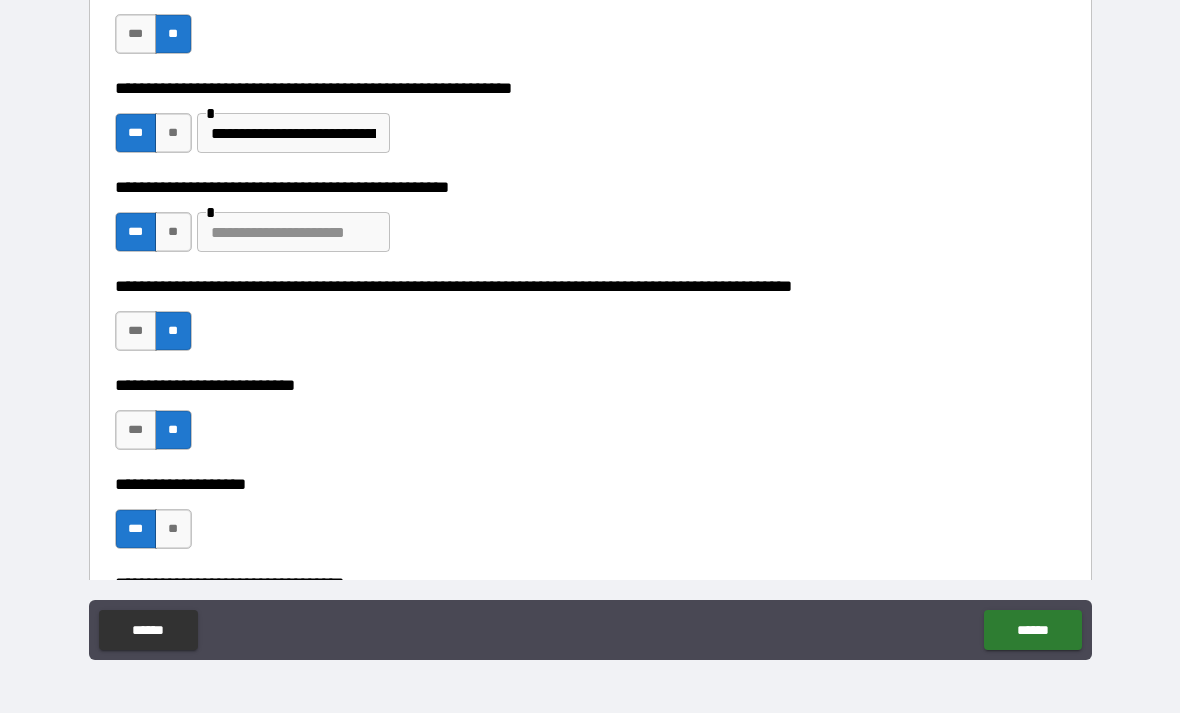 click at bounding box center [293, 232] 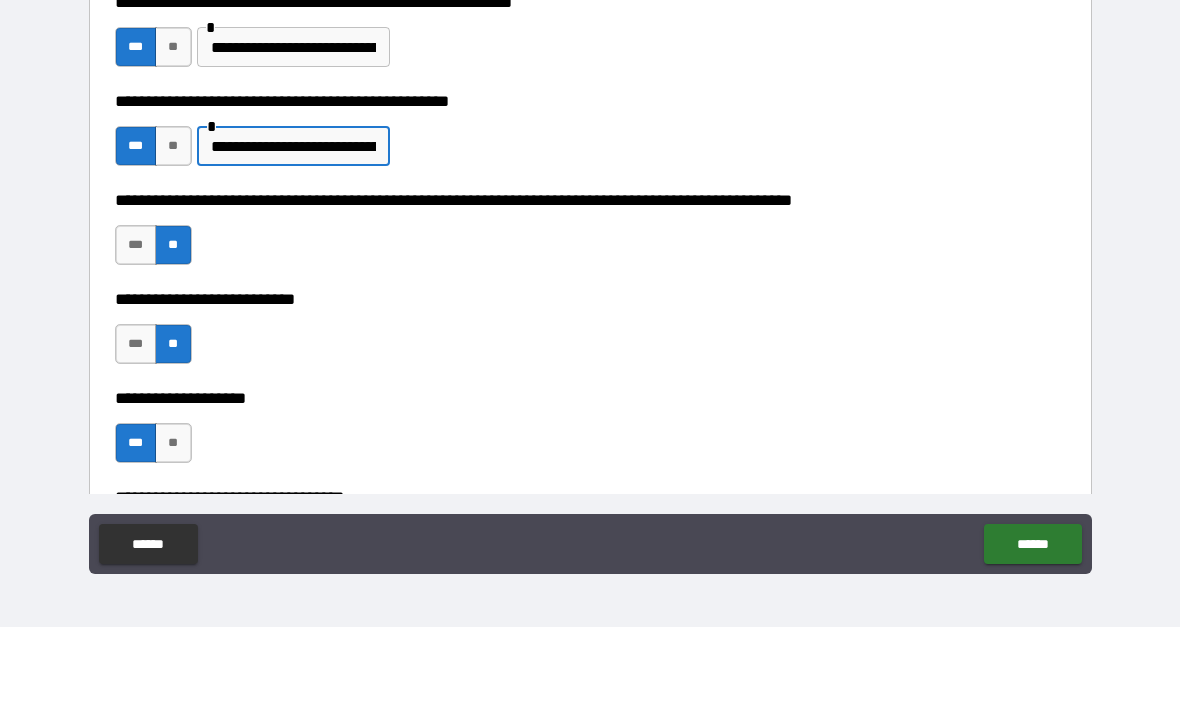 type on "**********" 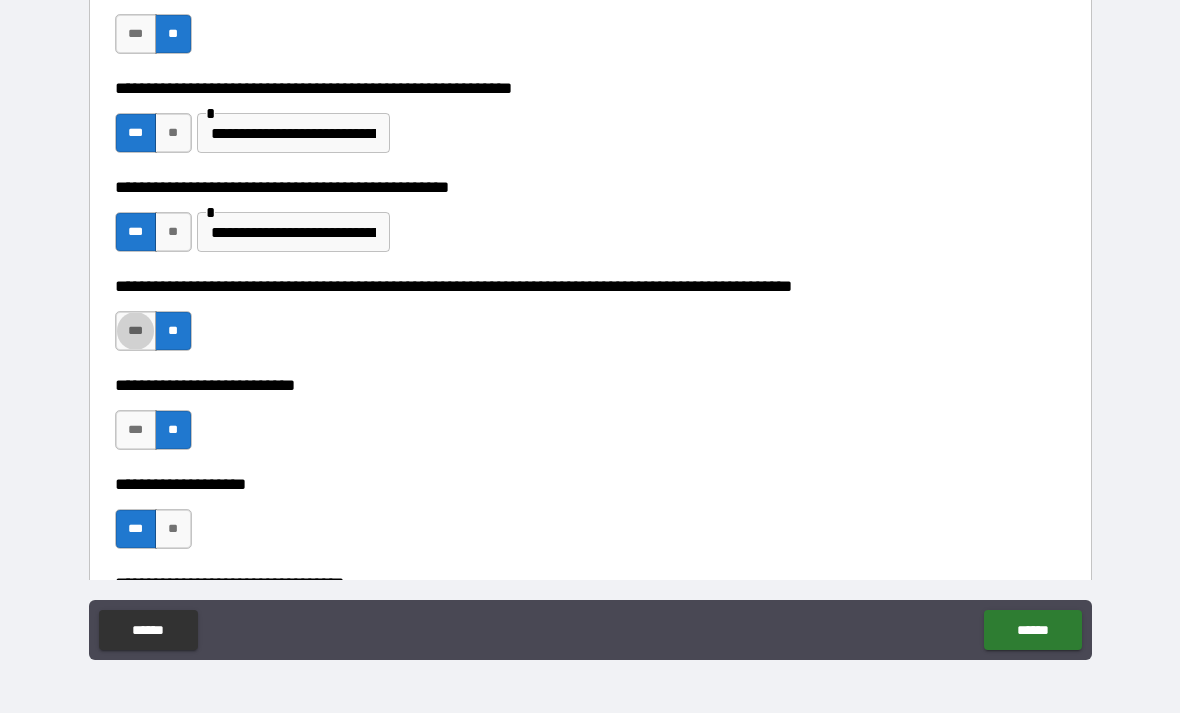 click on "**********" at bounding box center [293, 232] 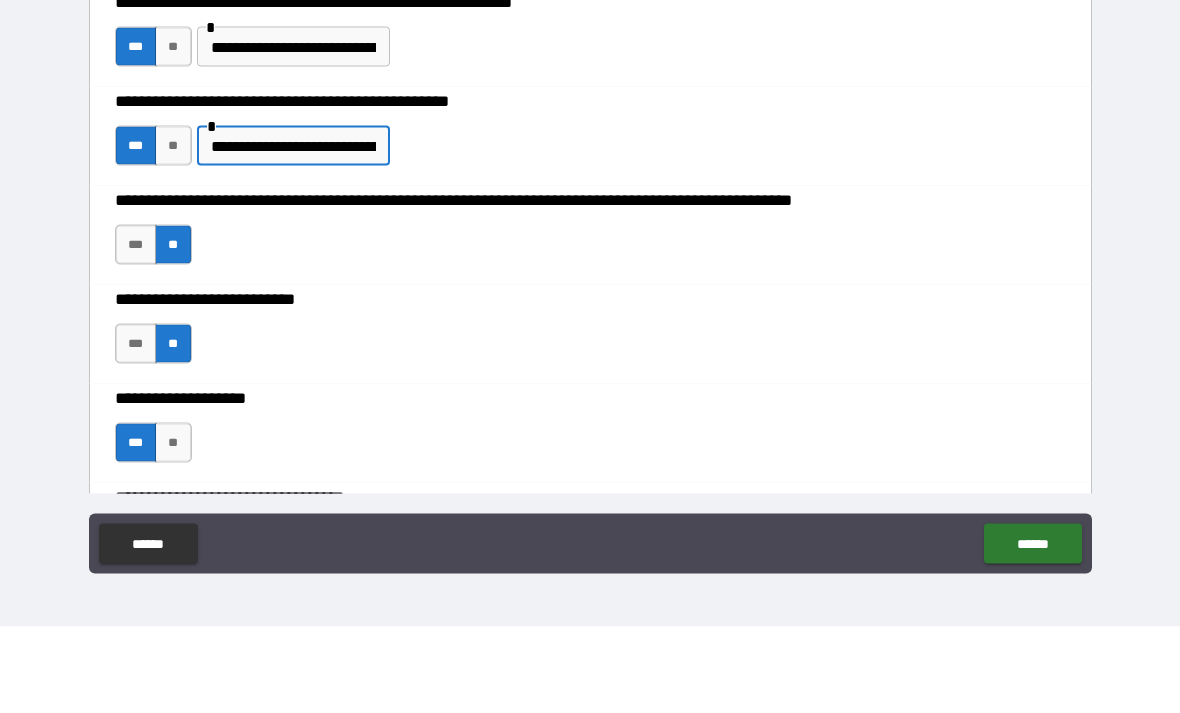 click on "**********" at bounding box center [293, 232] 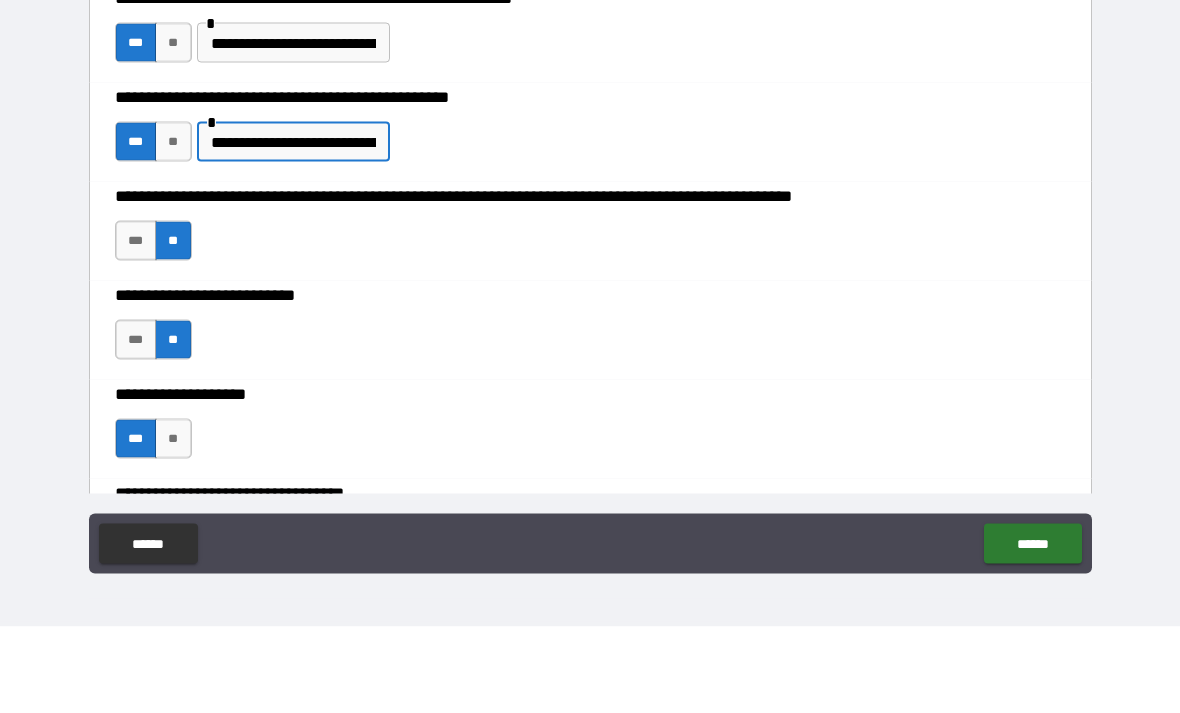 click on "**********" at bounding box center (293, 228) 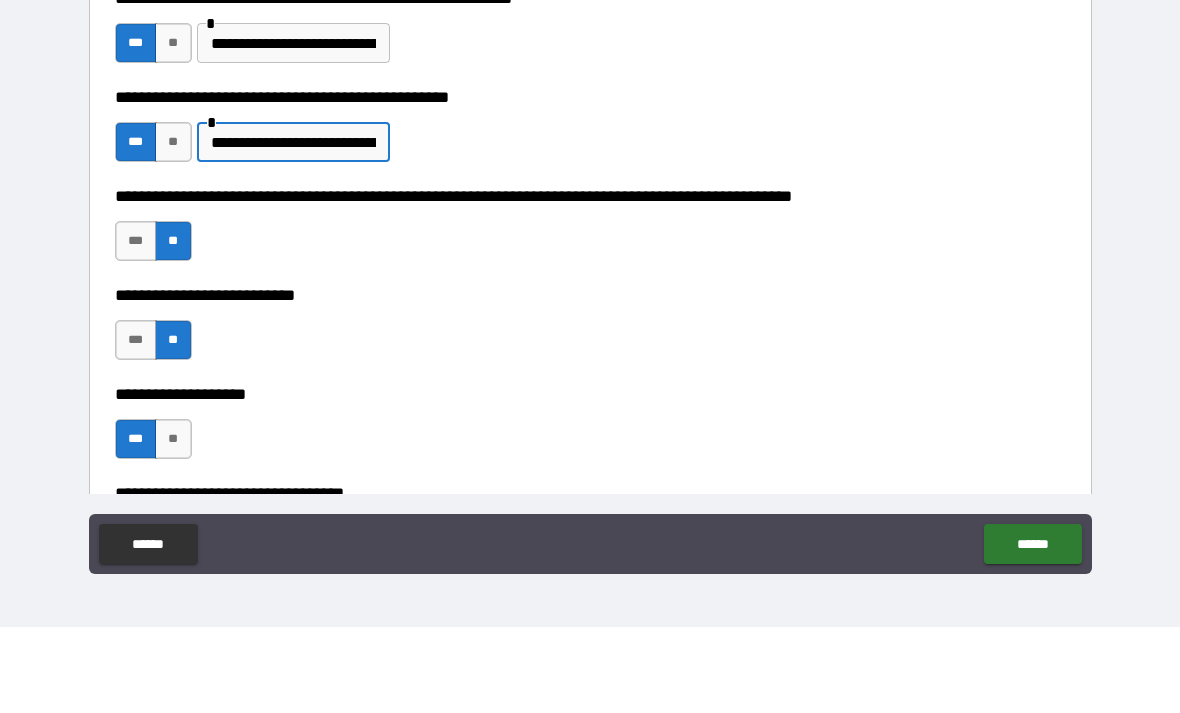 click on "**********" at bounding box center [293, 228] 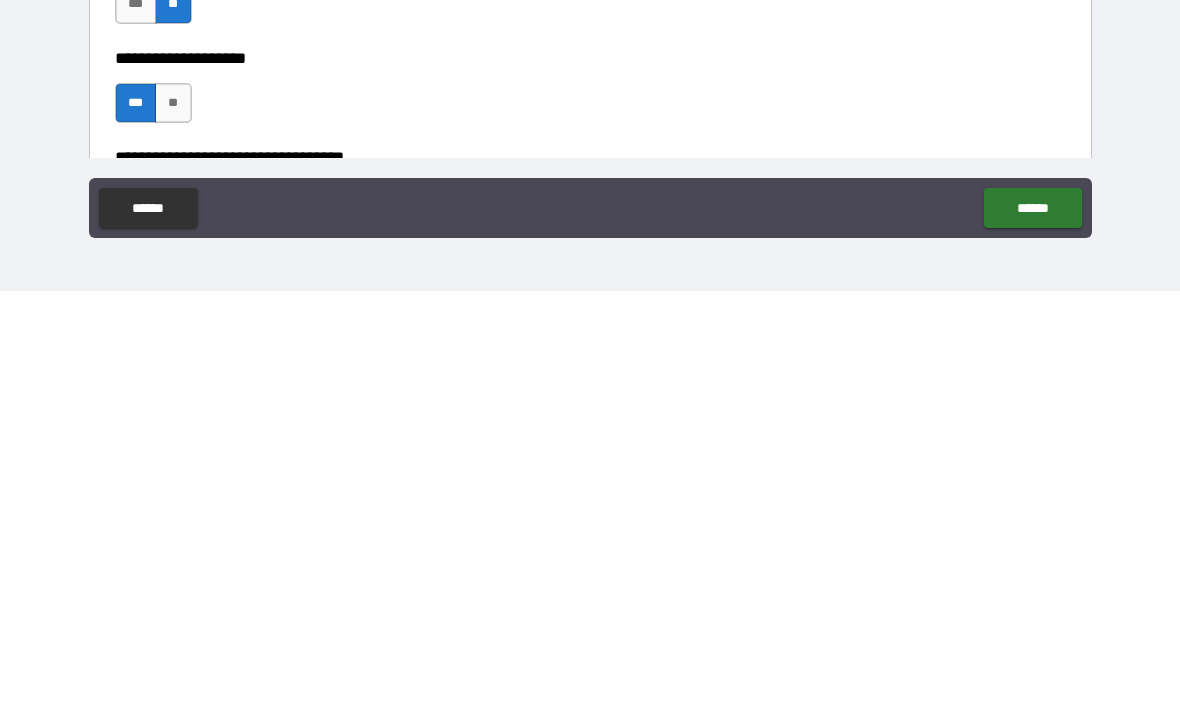 click on "******" at bounding box center [1032, 630] 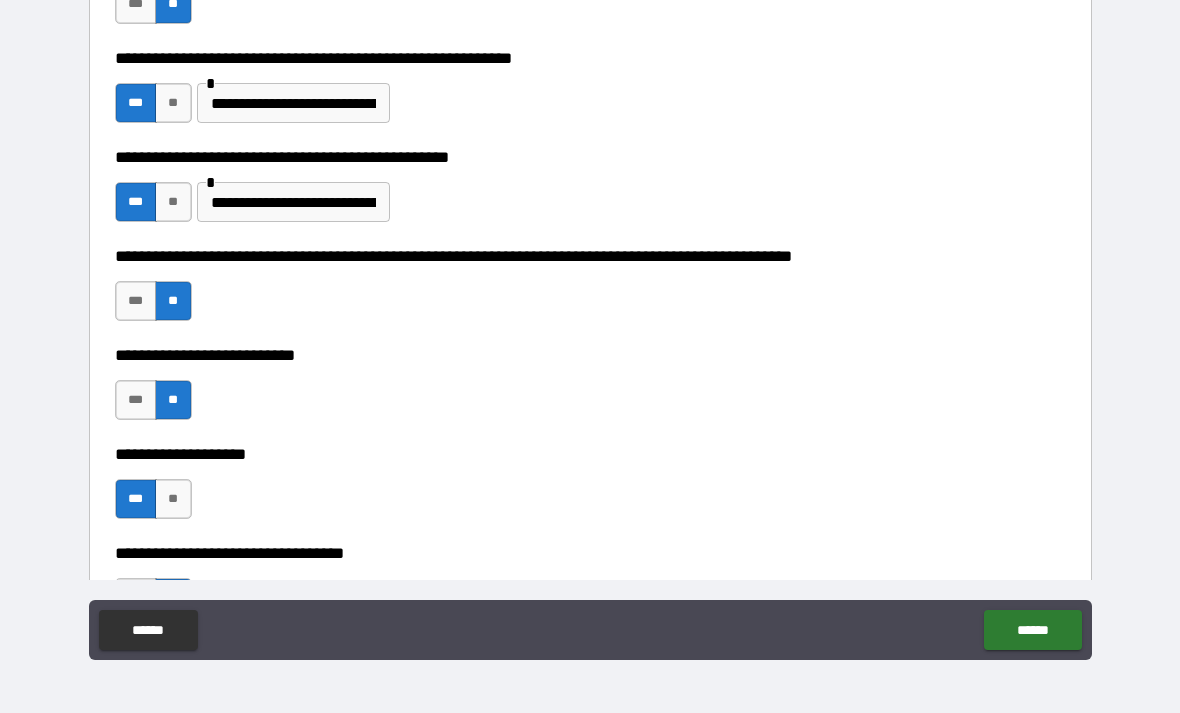 scroll, scrollTop: 615, scrollLeft: 0, axis: vertical 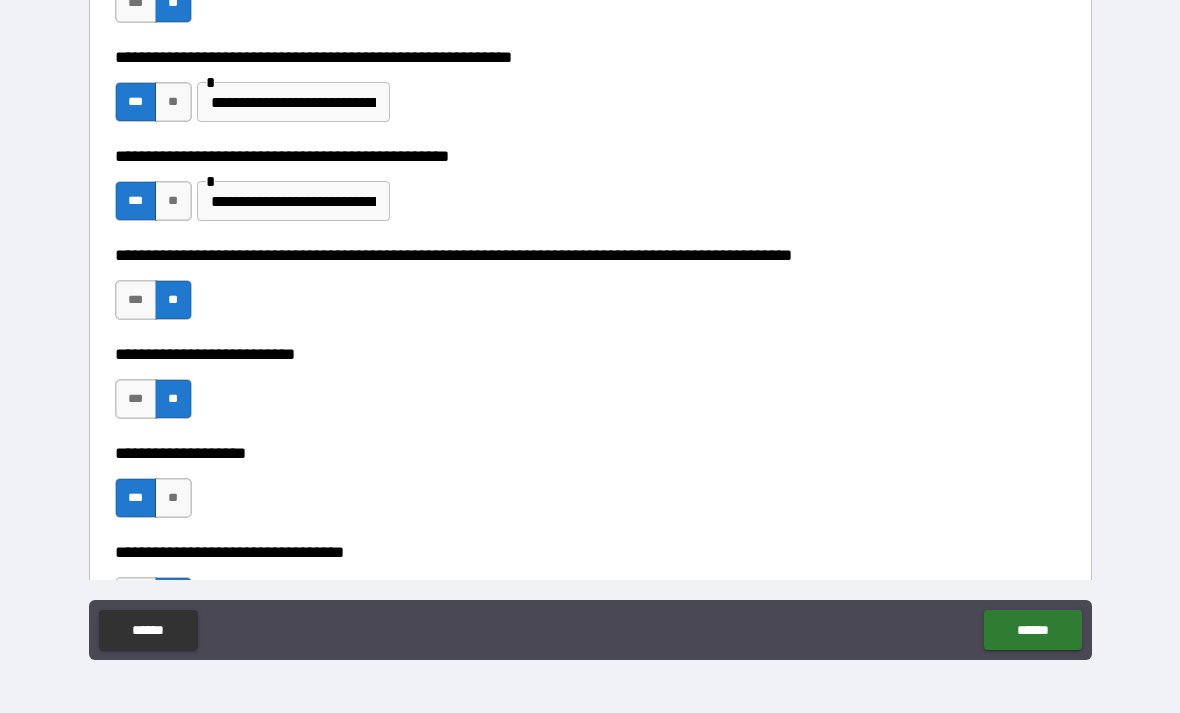 click on "**********" at bounding box center (293, 201) 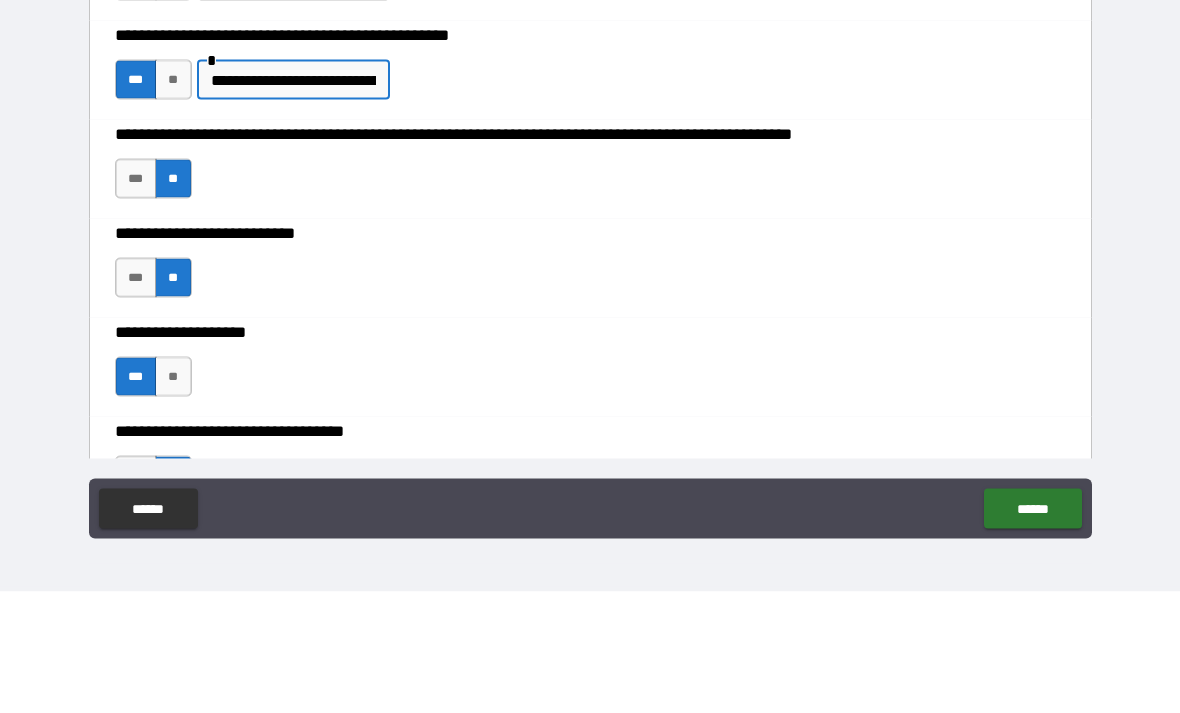 type on "**********" 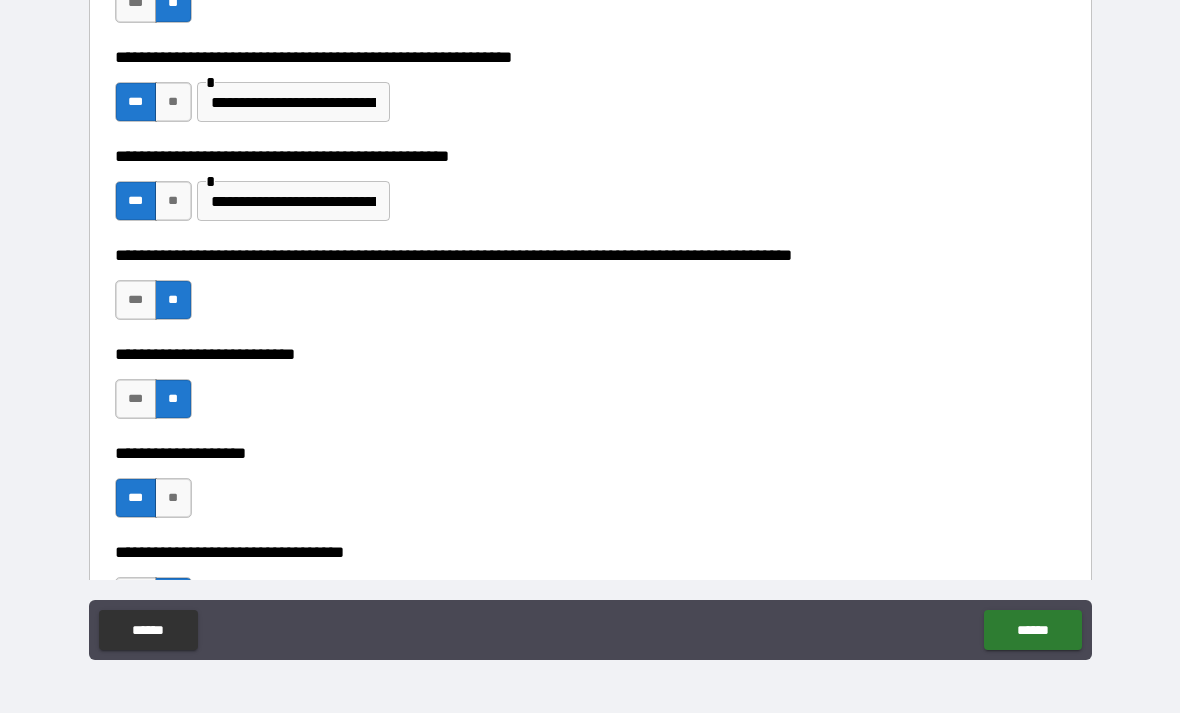 click on "**********" at bounding box center [590, 290] 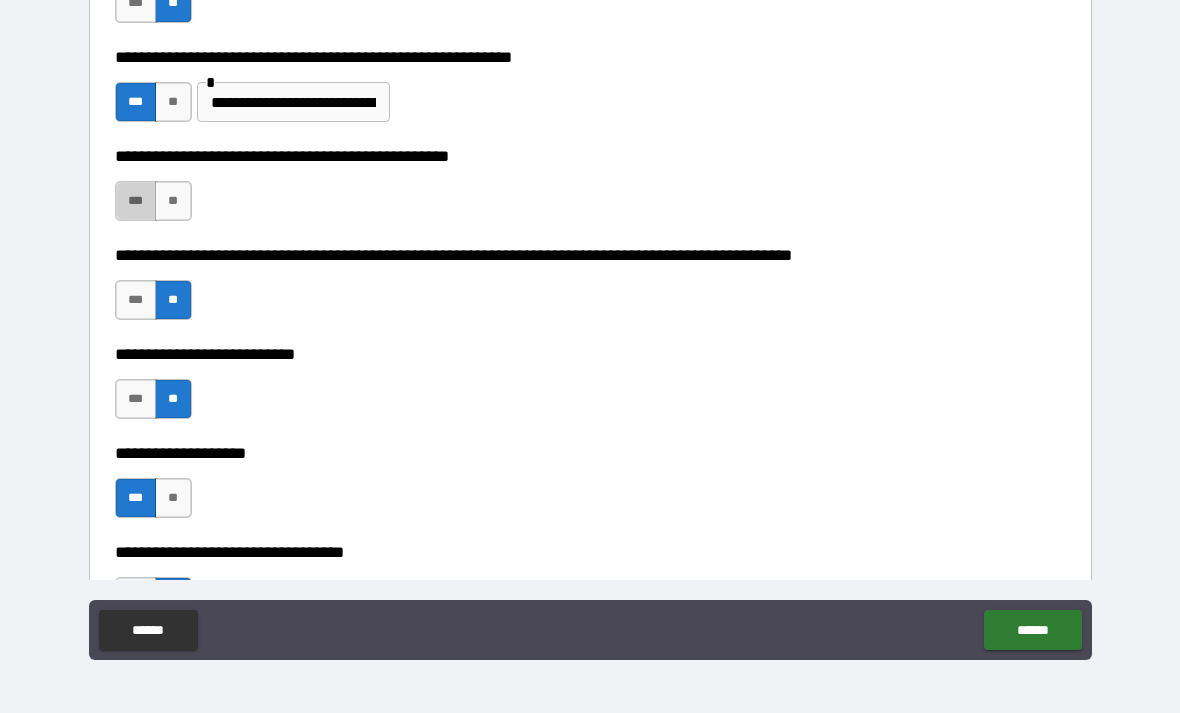 click on "***" at bounding box center [136, 201] 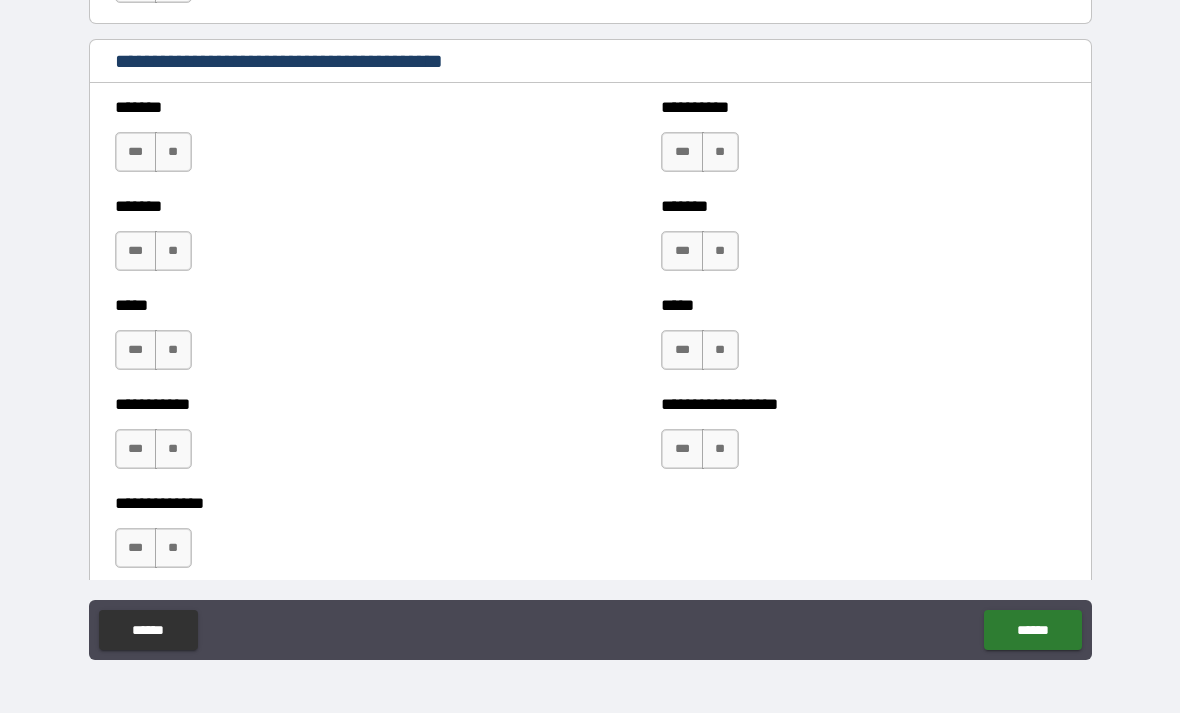 scroll, scrollTop: 1669, scrollLeft: 0, axis: vertical 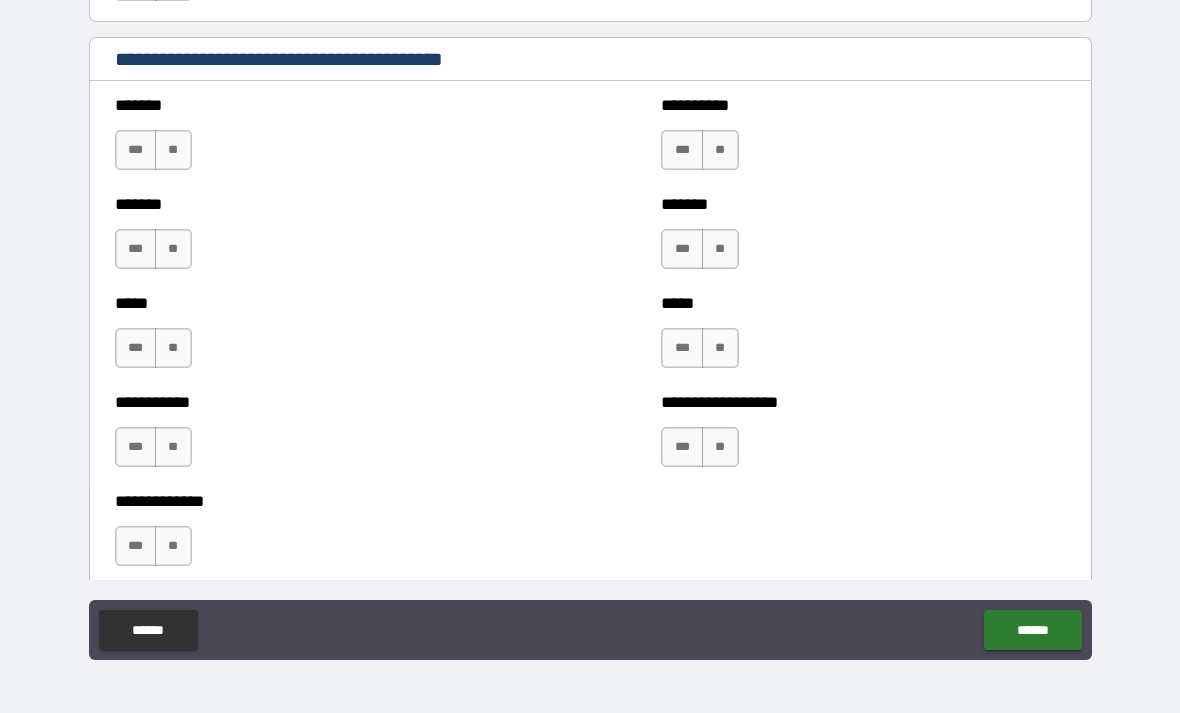 click on "**" at bounding box center [173, 150] 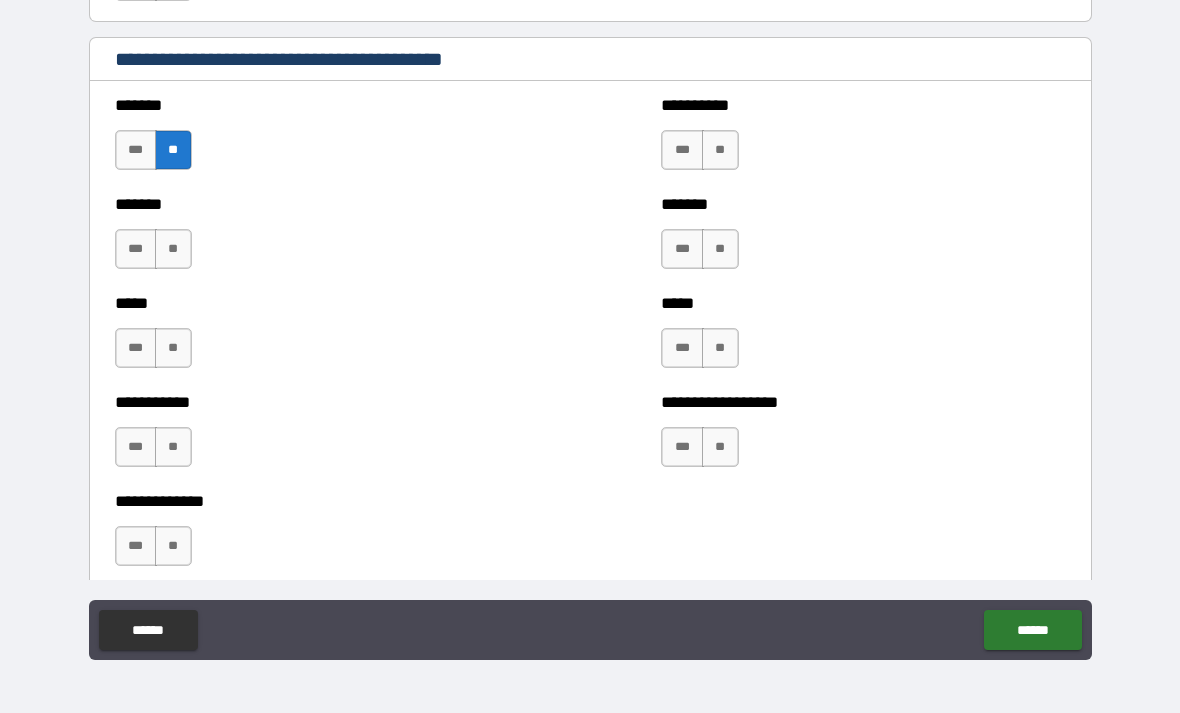 click on "**" at bounding box center (173, 249) 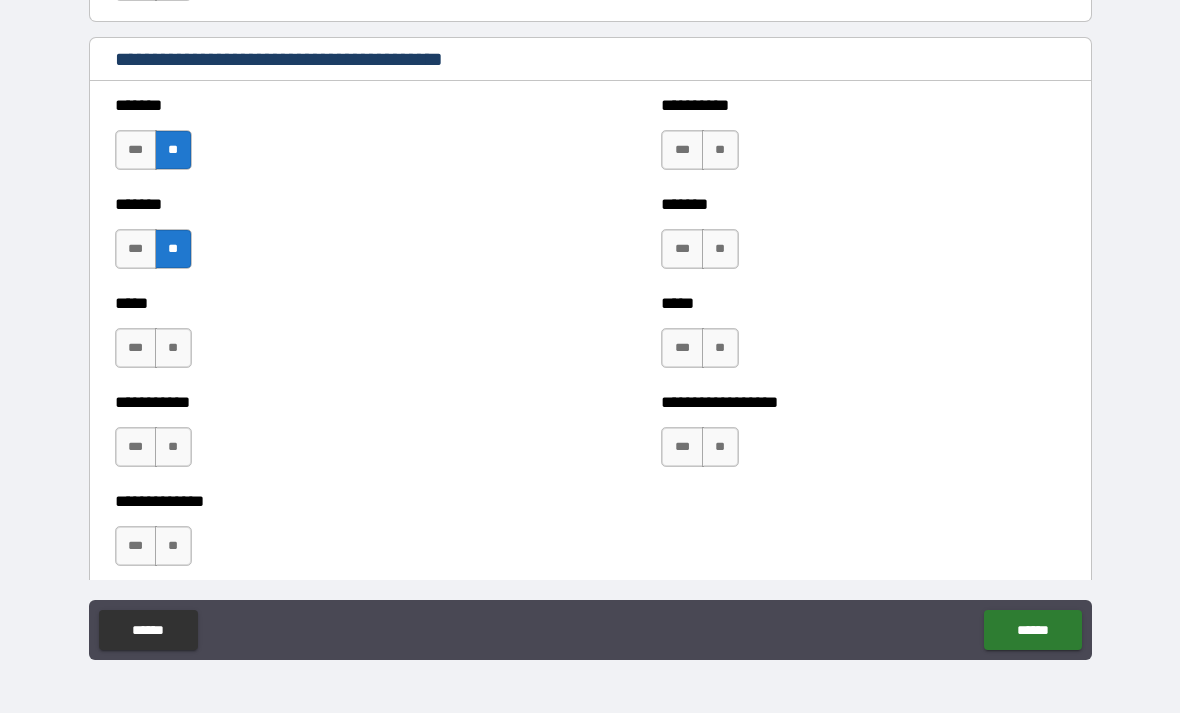 click on "**" at bounding box center [173, 348] 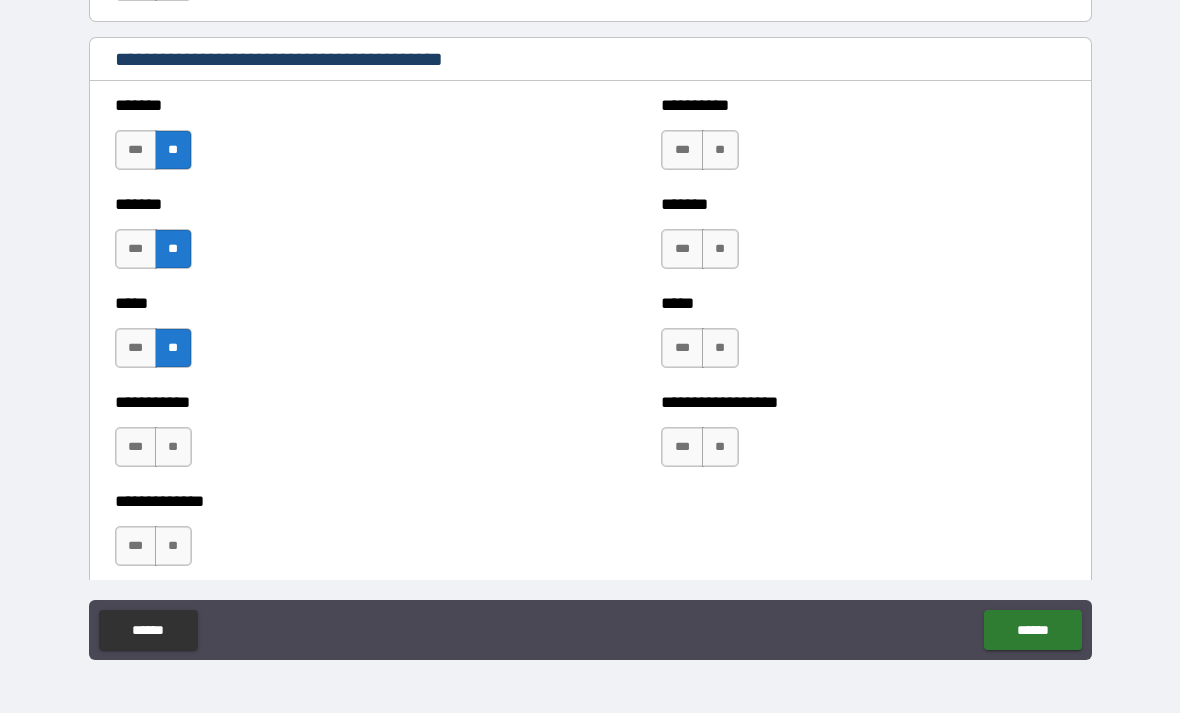 click on "**" at bounding box center (173, 447) 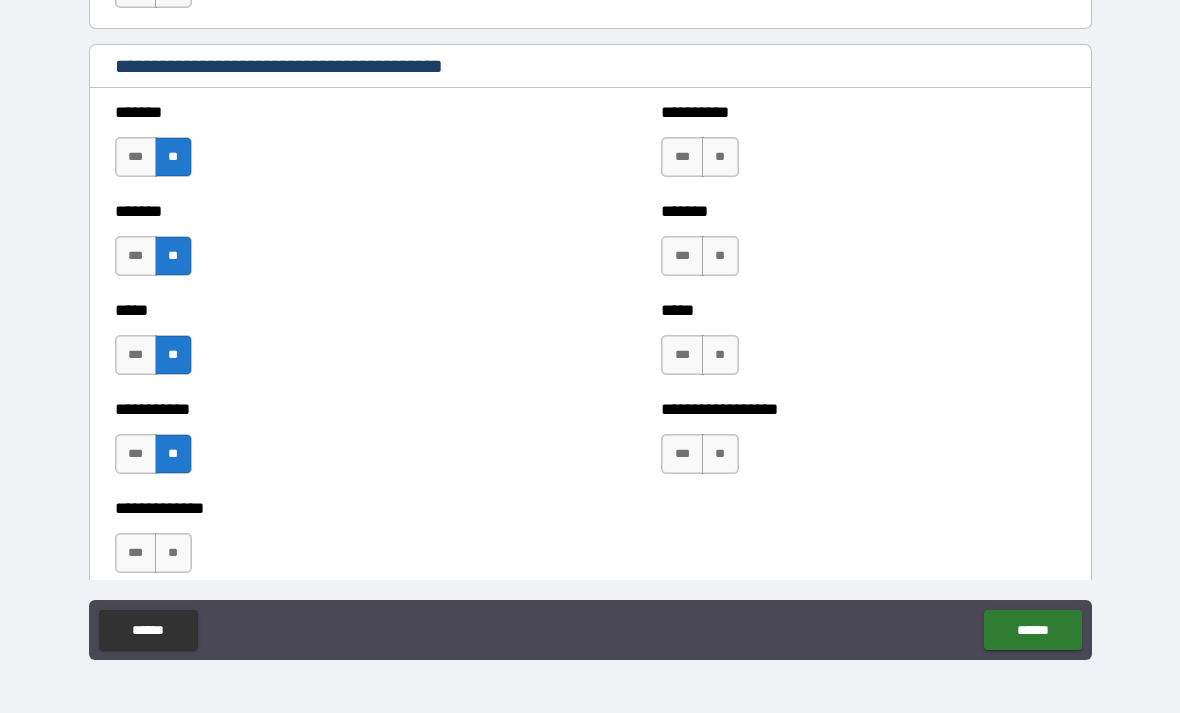scroll, scrollTop: 1664, scrollLeft: 0, axis: vertical 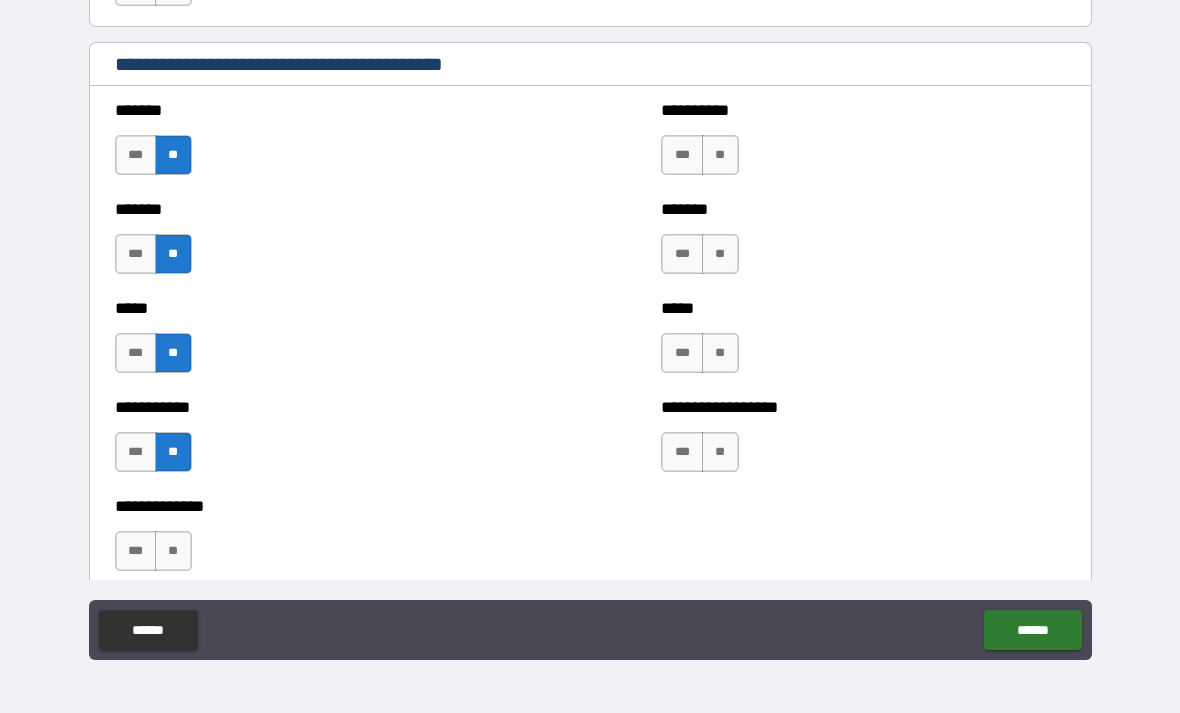 click on "**" at bounding box center (720, 155) 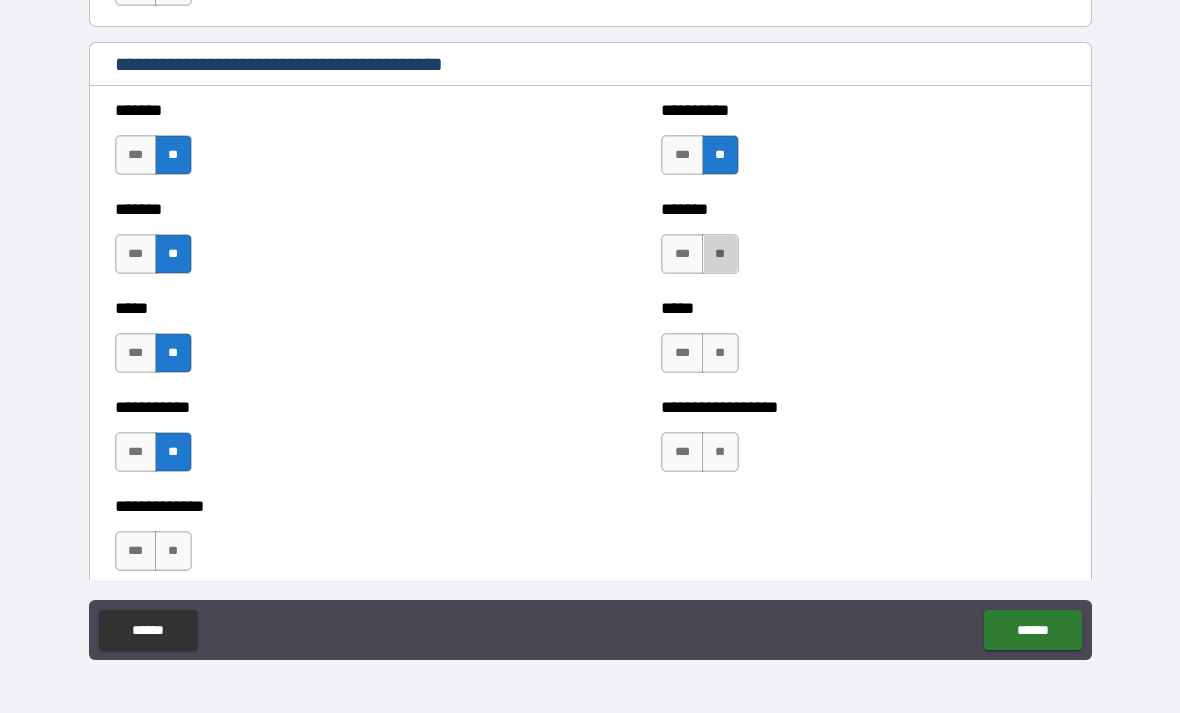 click on "**" at bounding box center (720, 254) 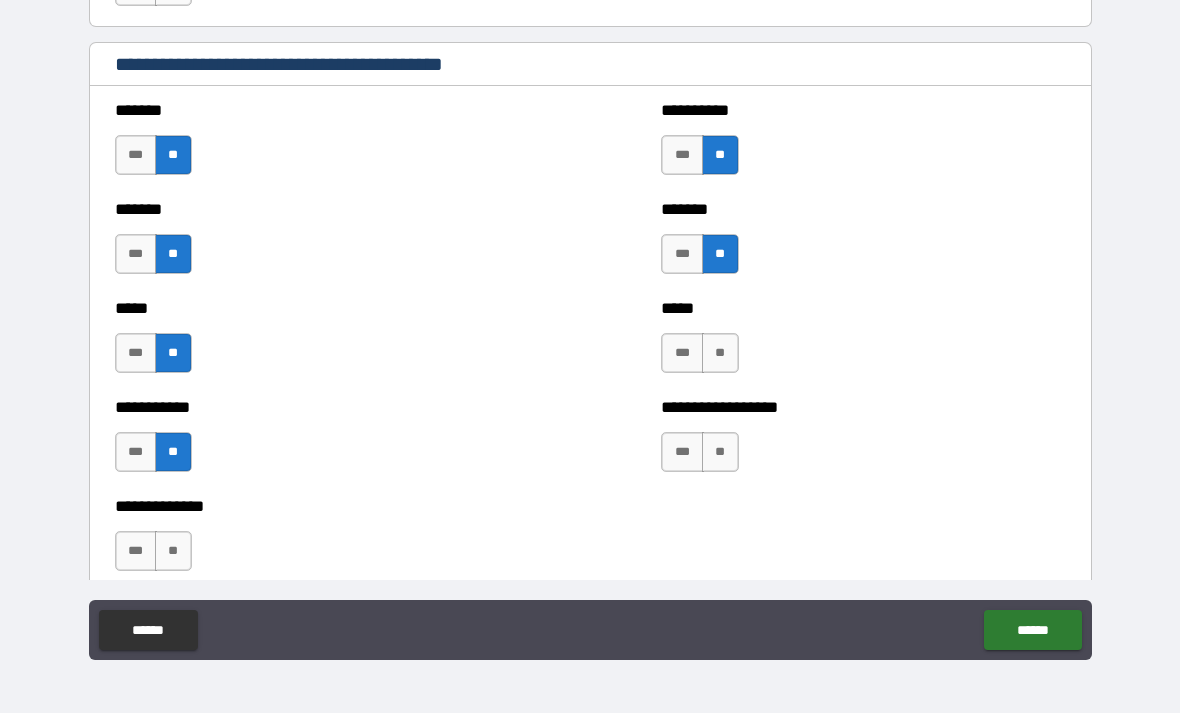 click on "**" at bounding box center (720, 353) 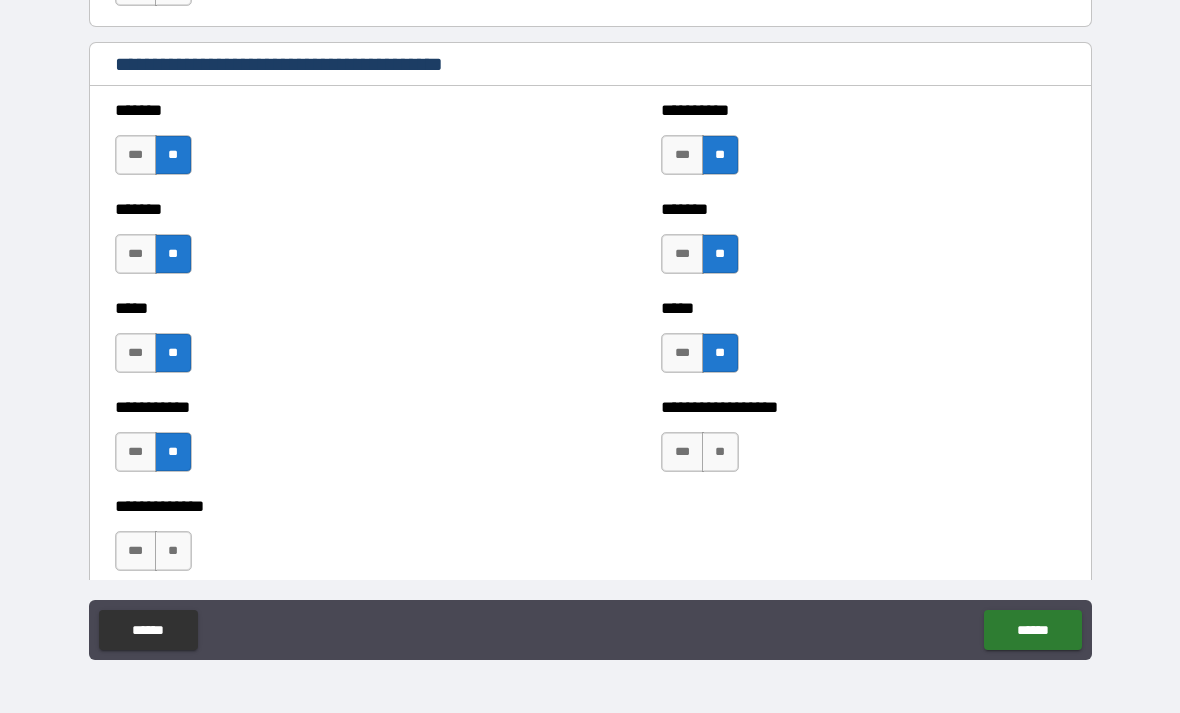 click on "**" at bounding box center (720, 452) 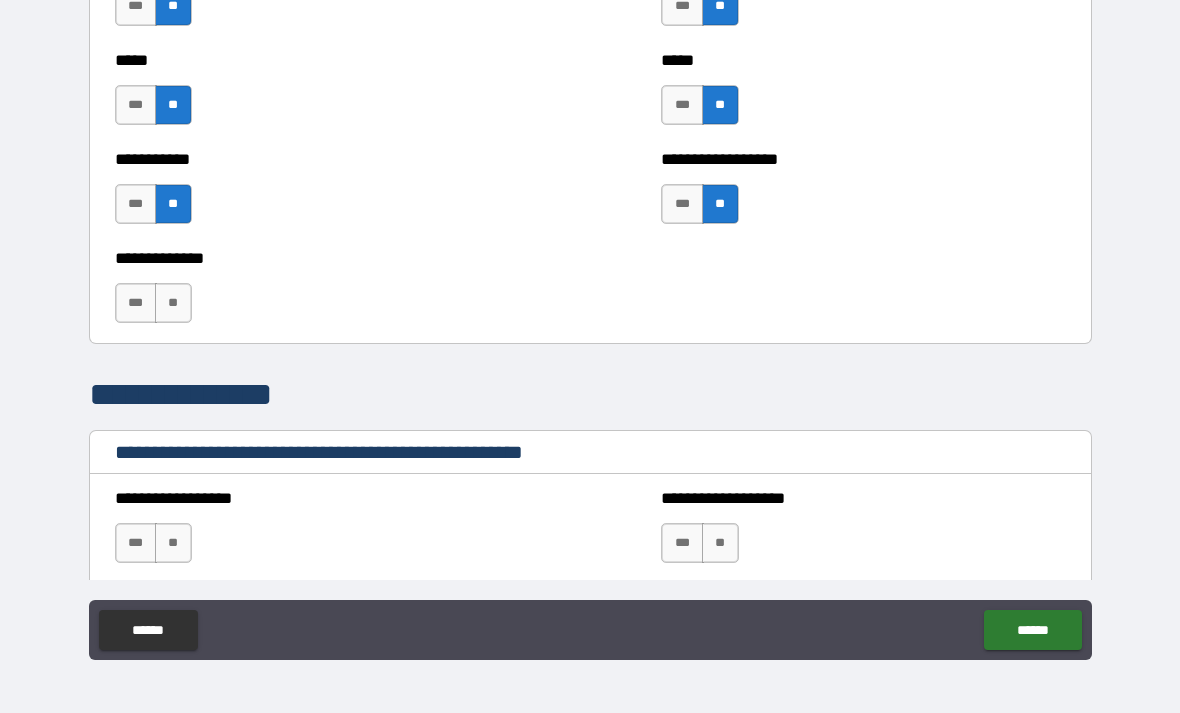 scroll, scrollTop: 1916, scrollLeft: 0, axis: vertical 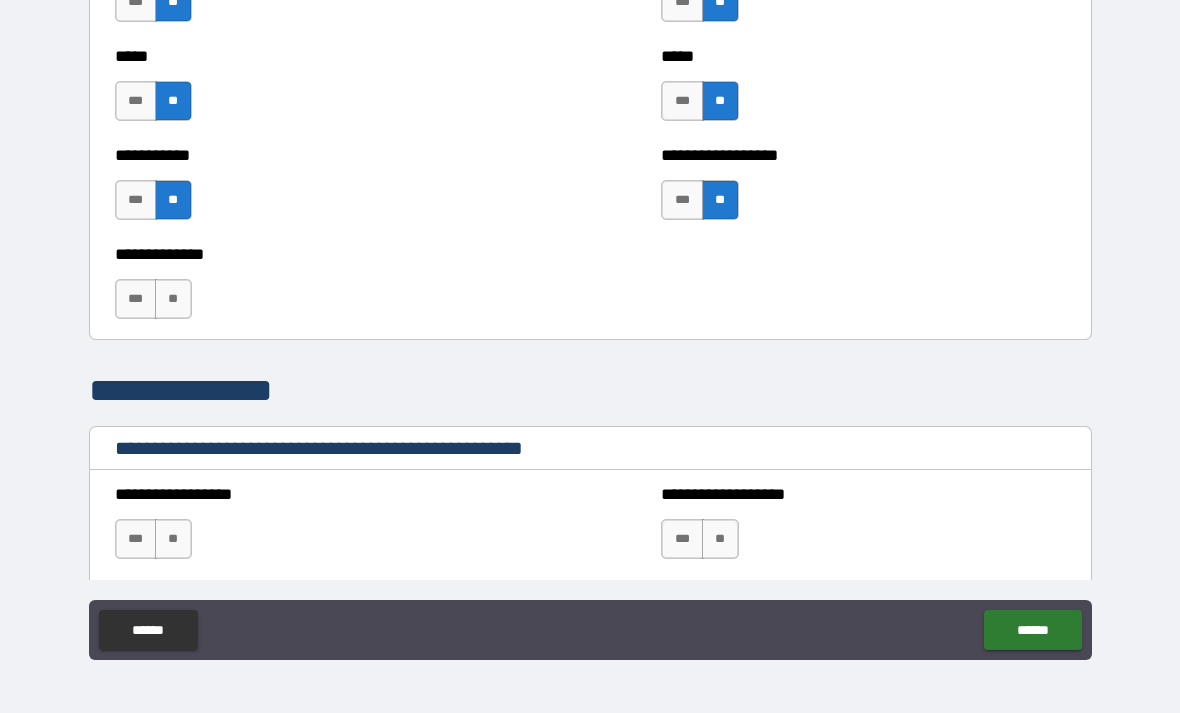 click on "***" at bounding box center (136, 299) 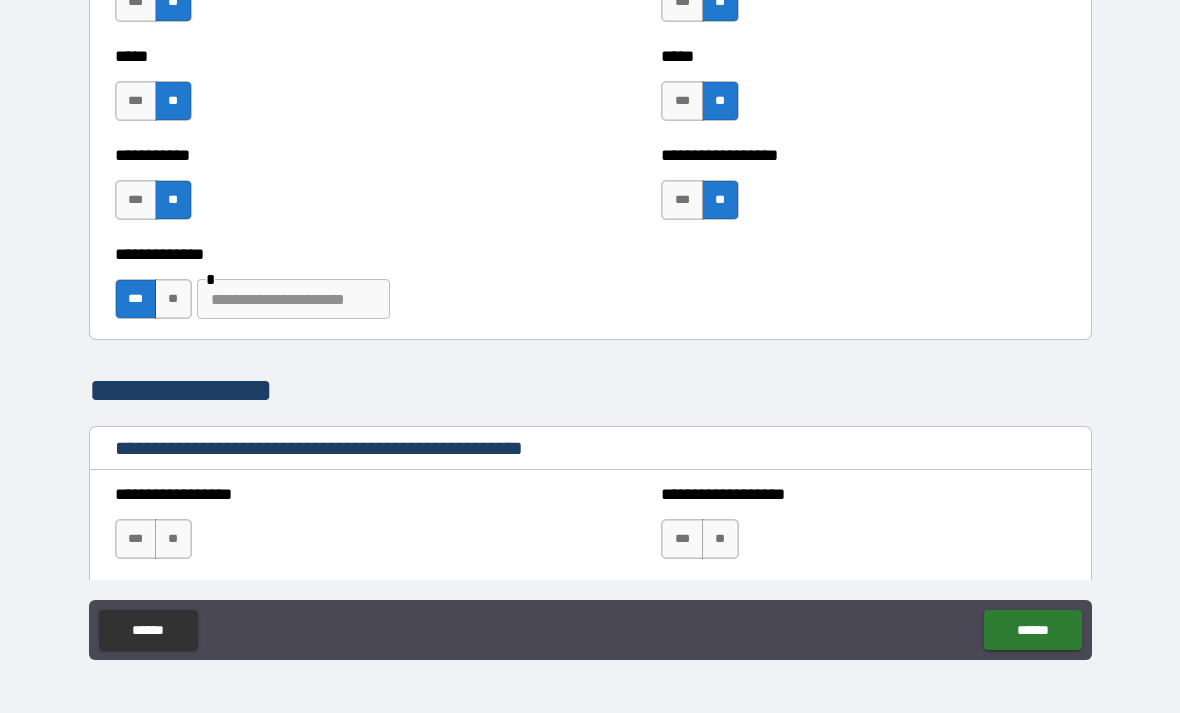 click at bounding box center (293, 299) 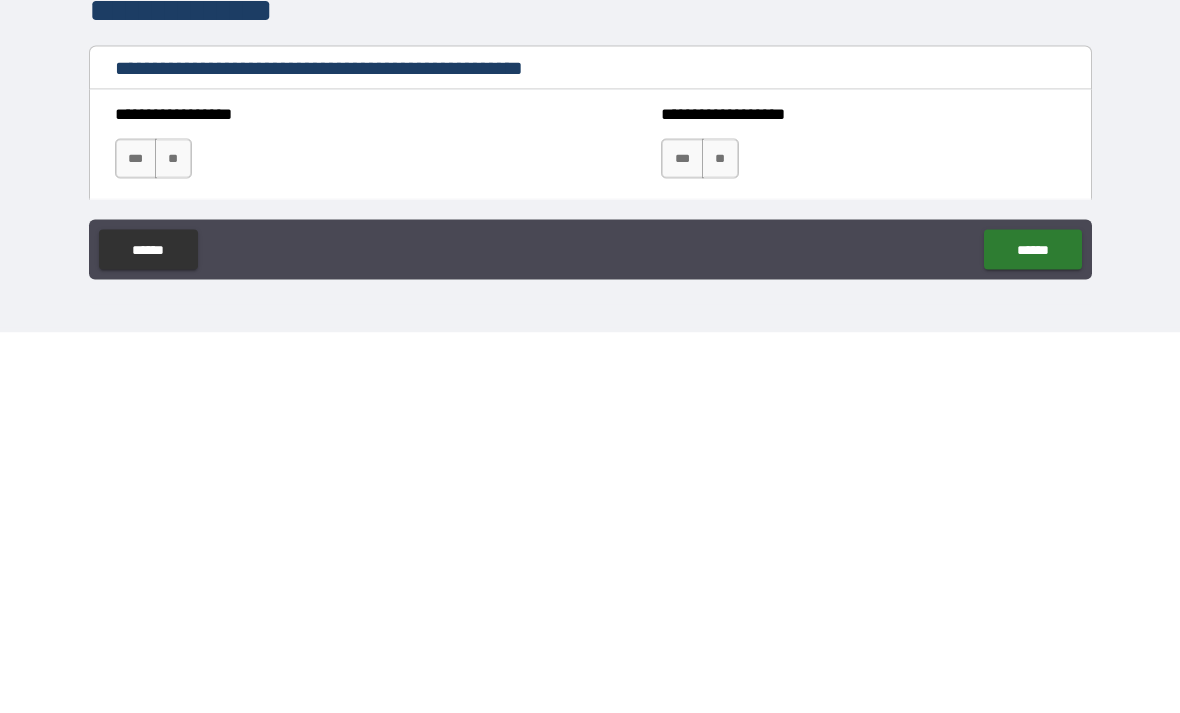 type on "**********" 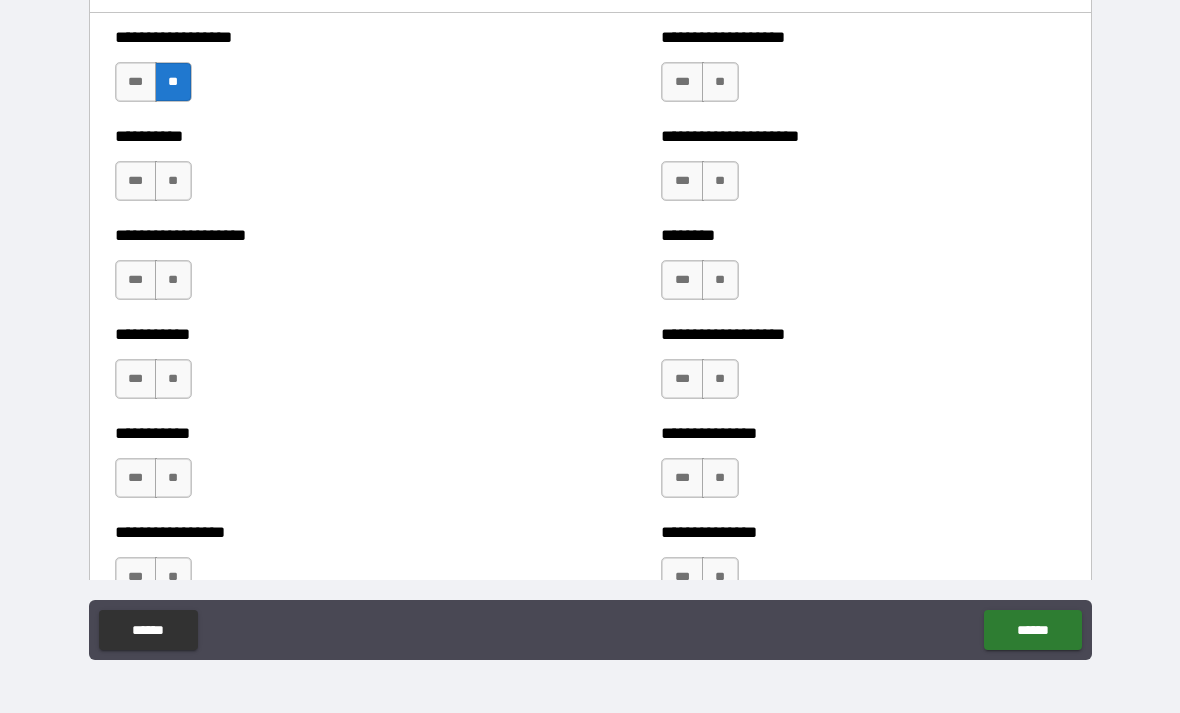 scroll, scrollTop: 2374, scrollLeft: 0, axis: vertical 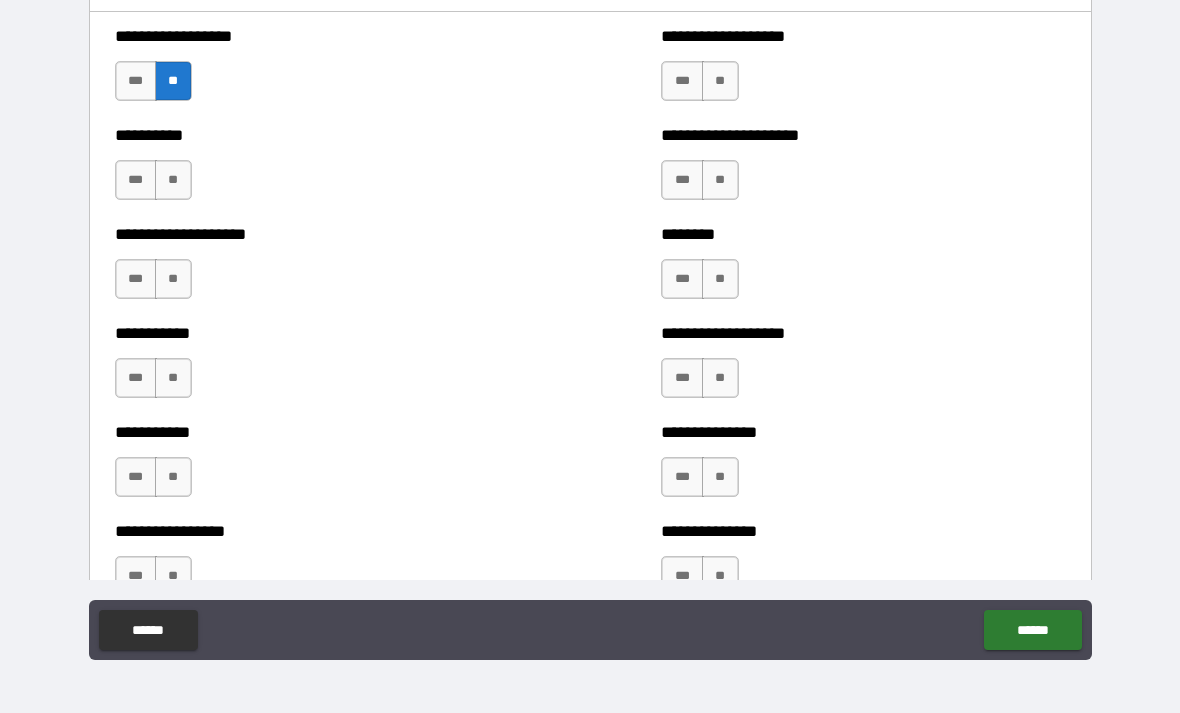 click on "**" at bounding box center (720, 81) 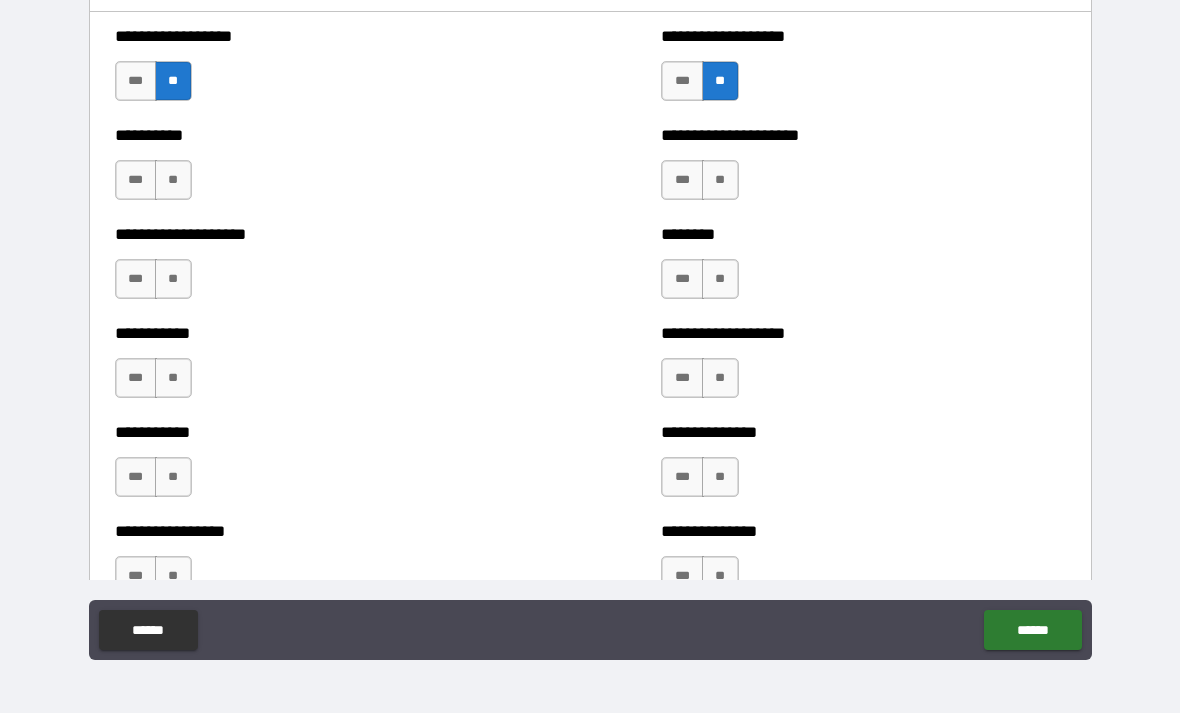 click on "**" at bounding box center (720, 180) 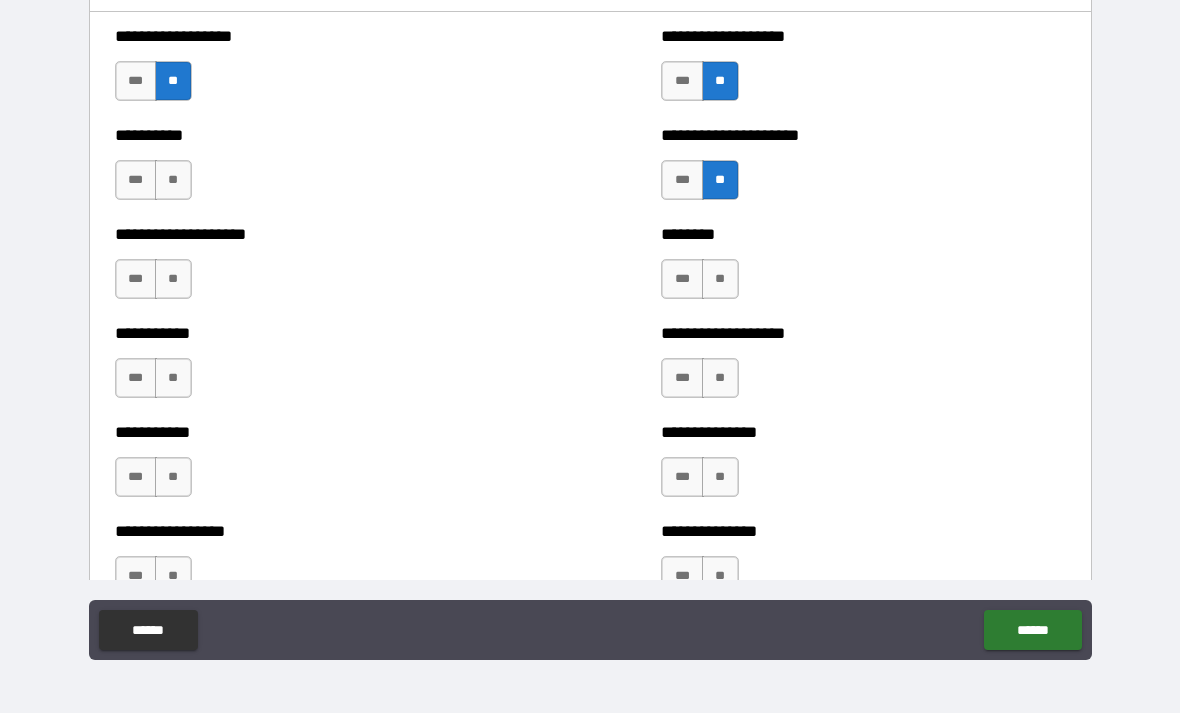 click on "**" at bounding box center (720, 279) 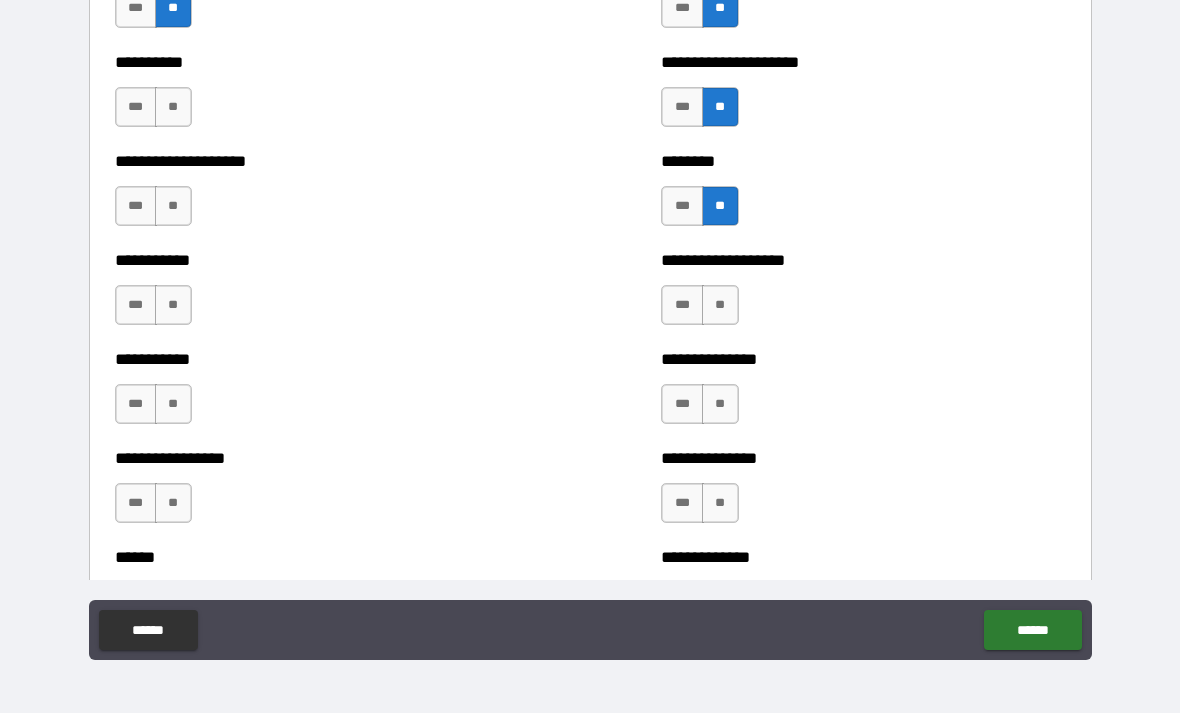 scroll, scrollTop: 2449, scrollLeft: 0, axis: vertical 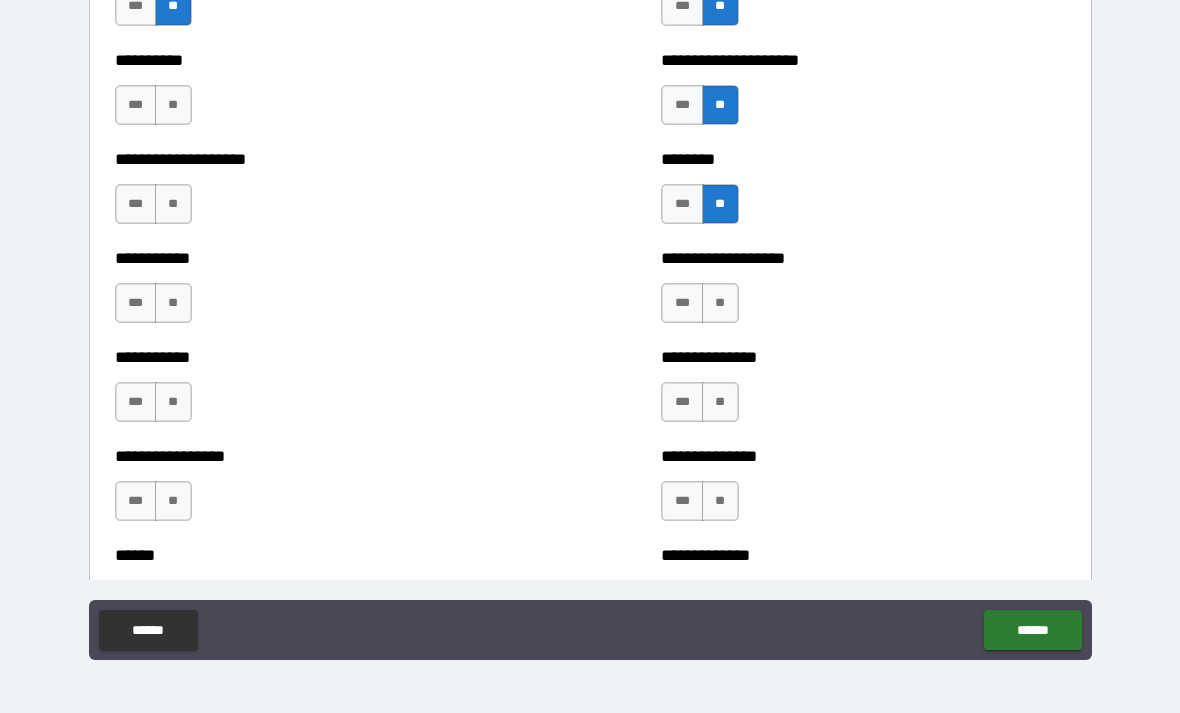 click on "***" at bounding box center (682, 303) 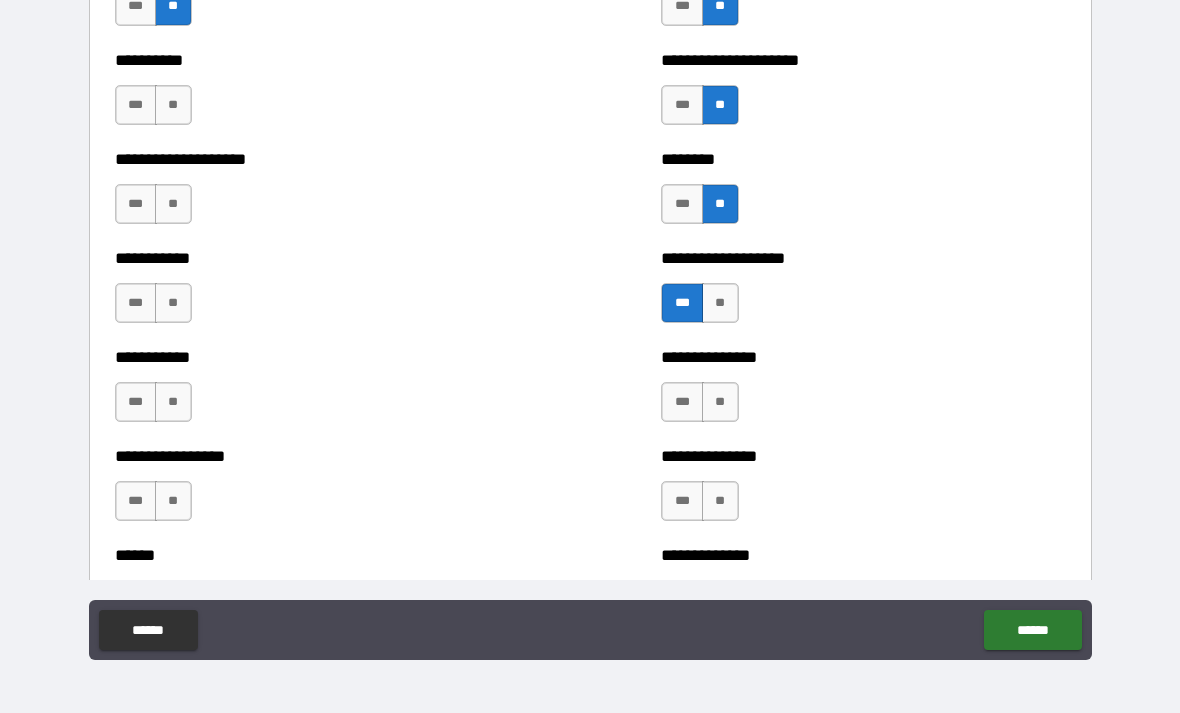 click on "**" at bounding box center (720, 402) 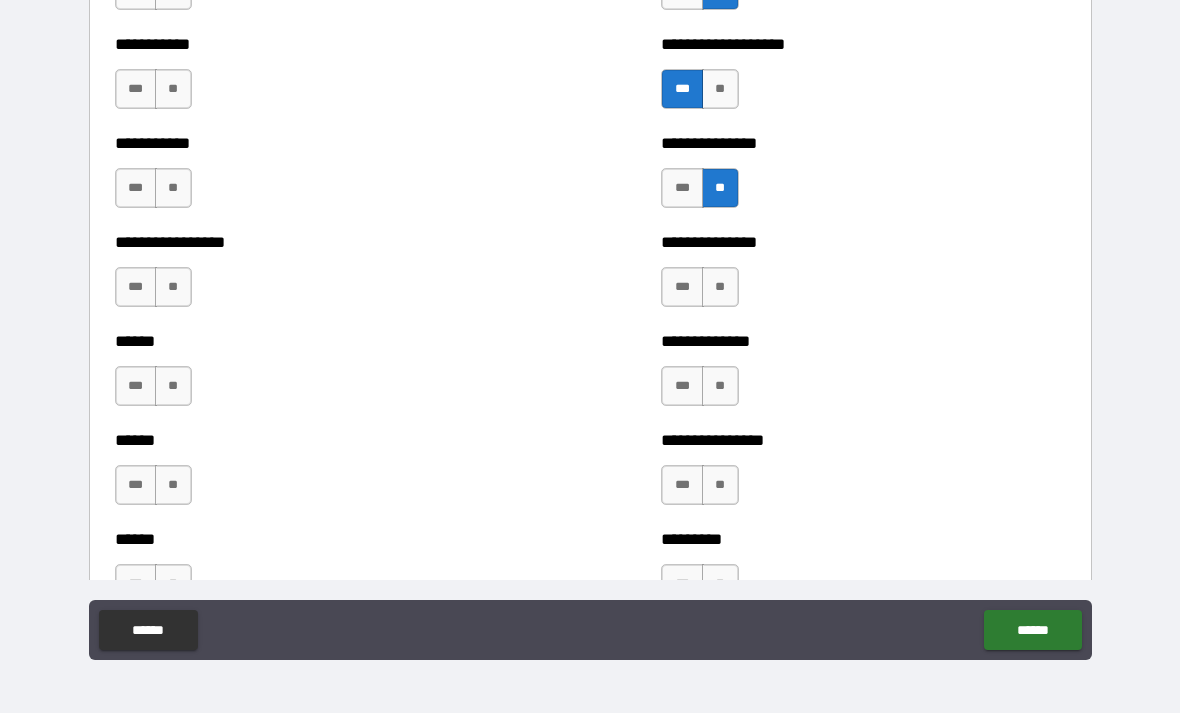 scroll, scrollTop: 2671, scrollLeft: 0, axis: vertical 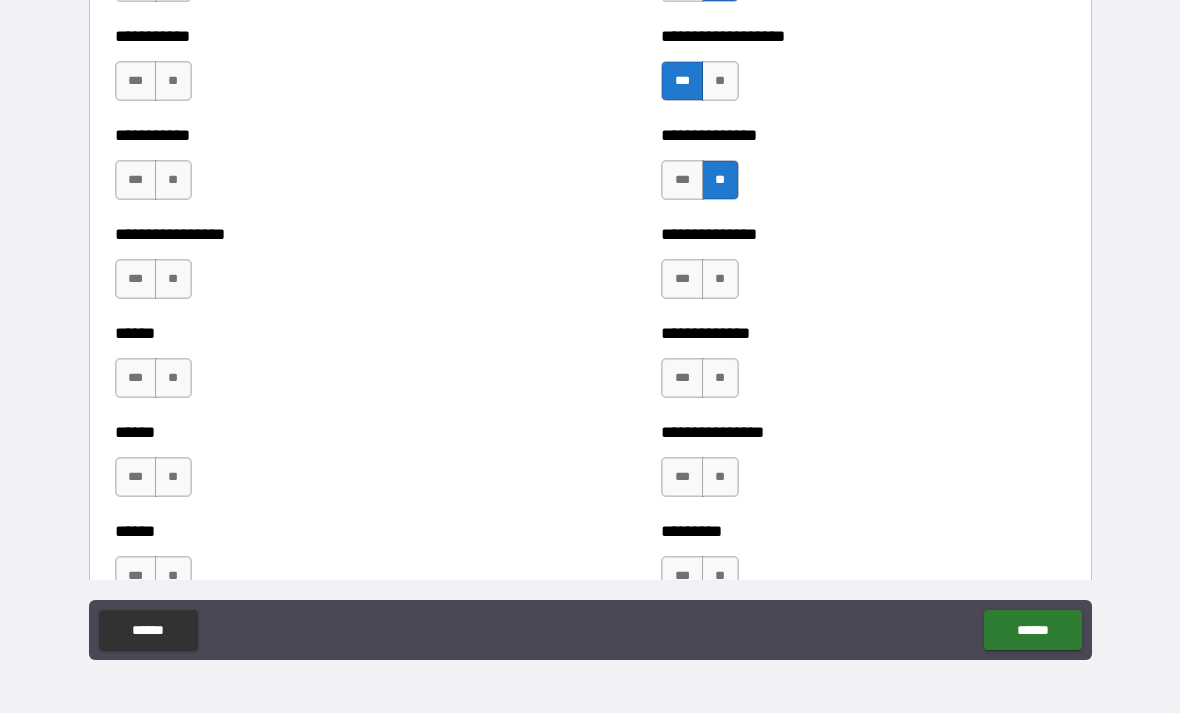 click on "**" at bounding box center (720, 279) 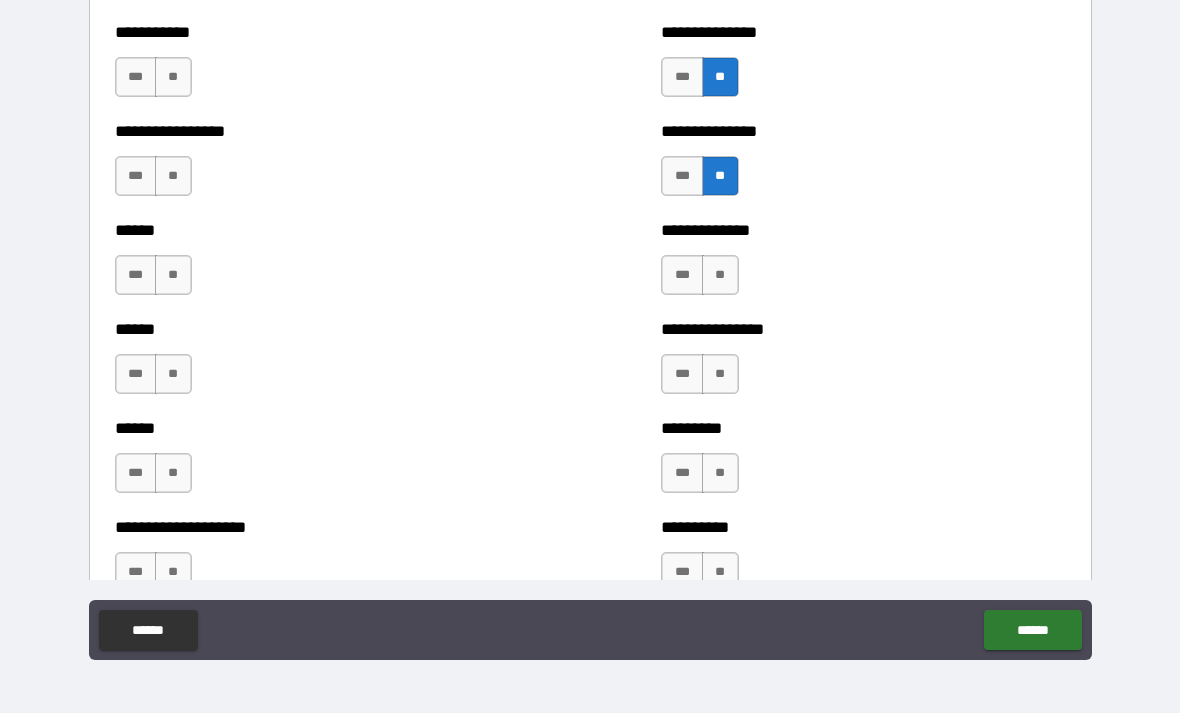 scroll, scrollTop: 2785, scrollLeft: 0, axis: vertical 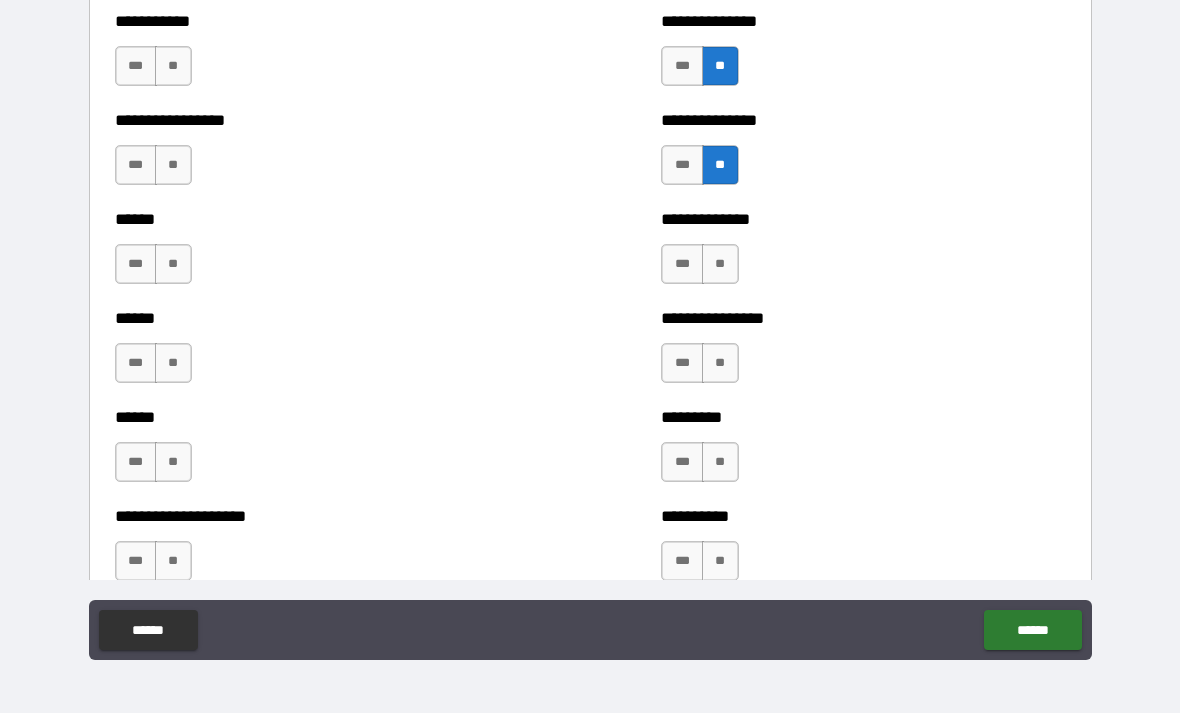 click on "***" at bounding box center [682, 264] 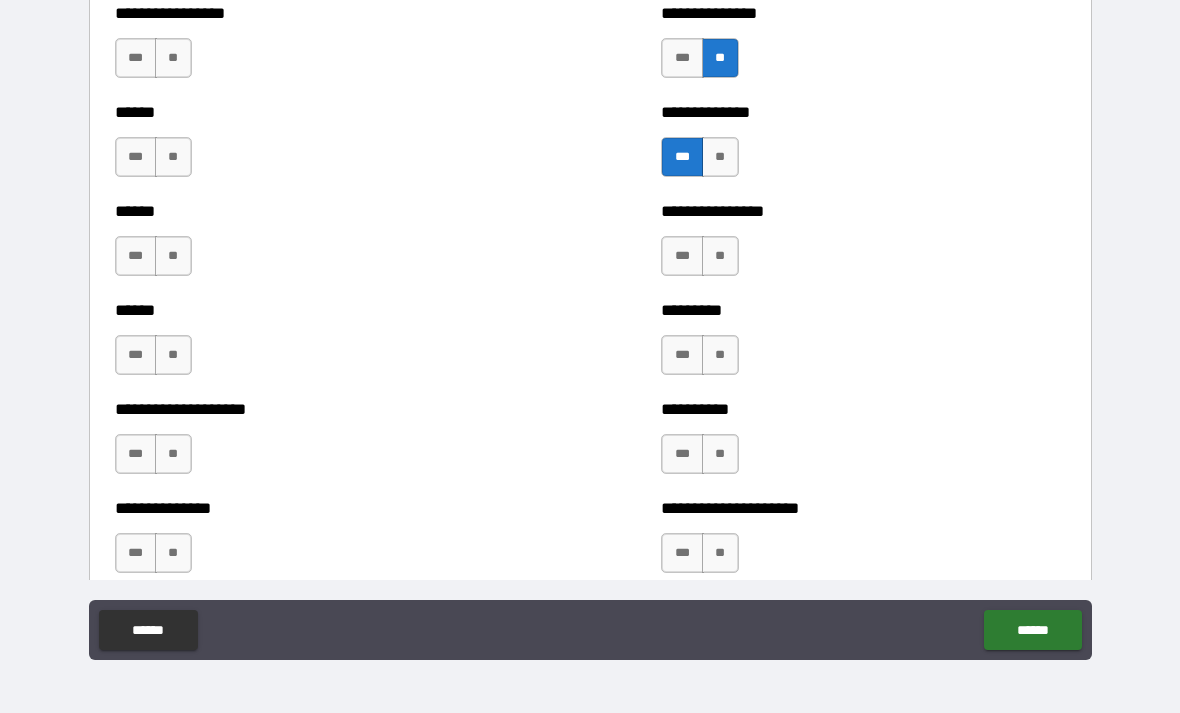 scroll, scrollTop: 2895, scrollLeft: 0, axis: vertical 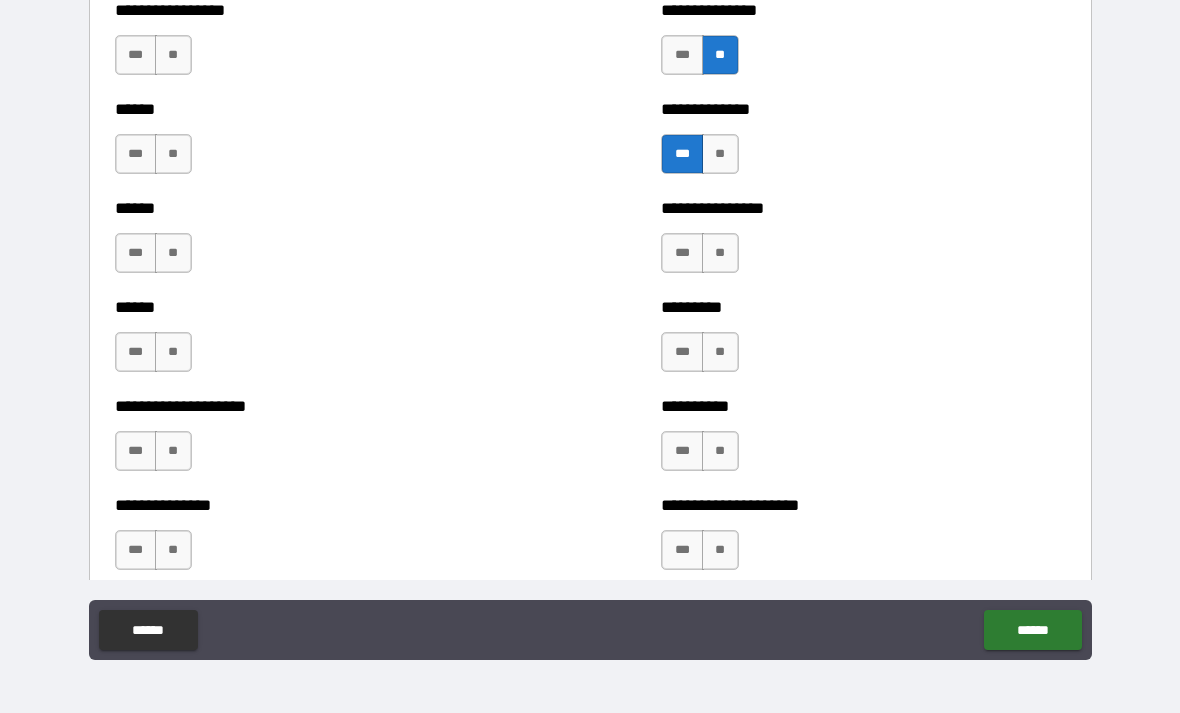 click on "**" at bounding box center [720, 253] 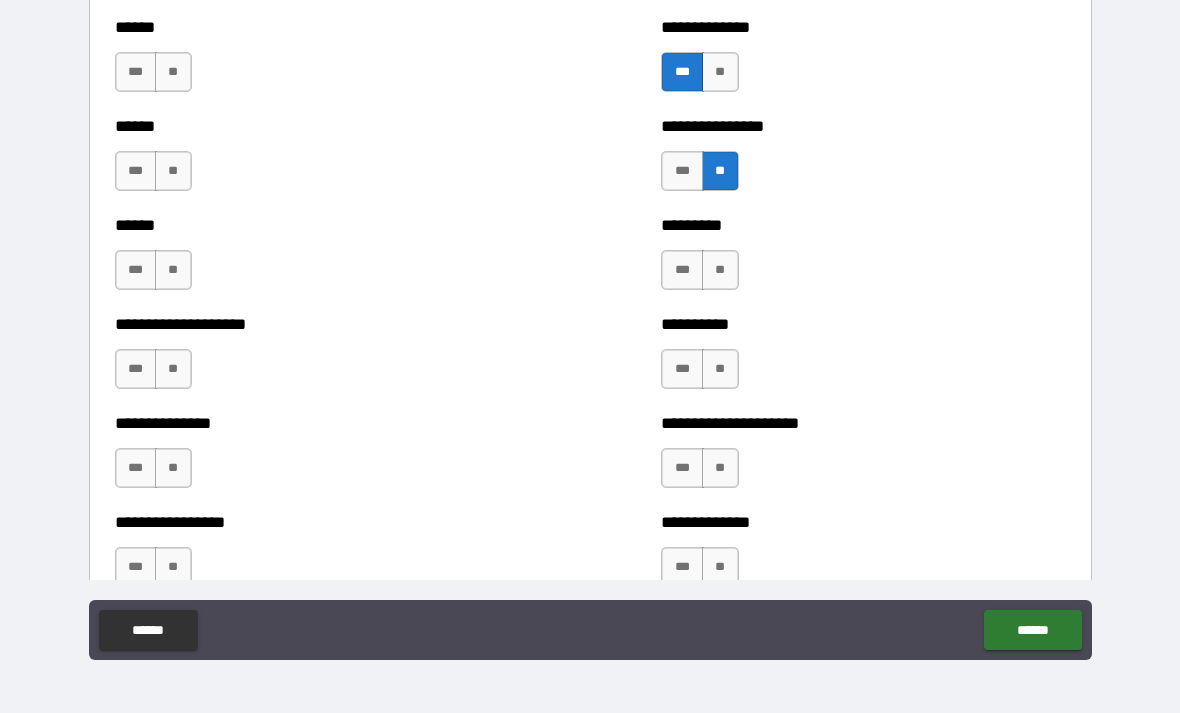 scroll, scrollTop: 2981, scrollLeft: 0, axis: vertical 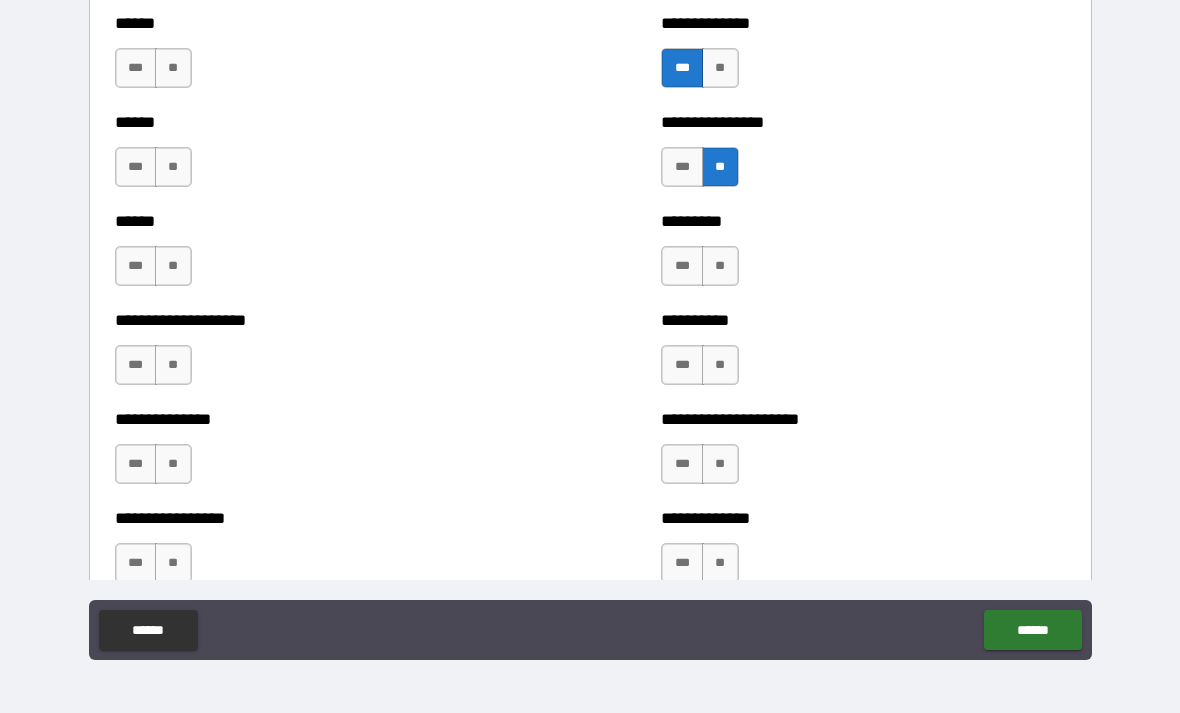 click on "**" at bounding box center (720, 266) 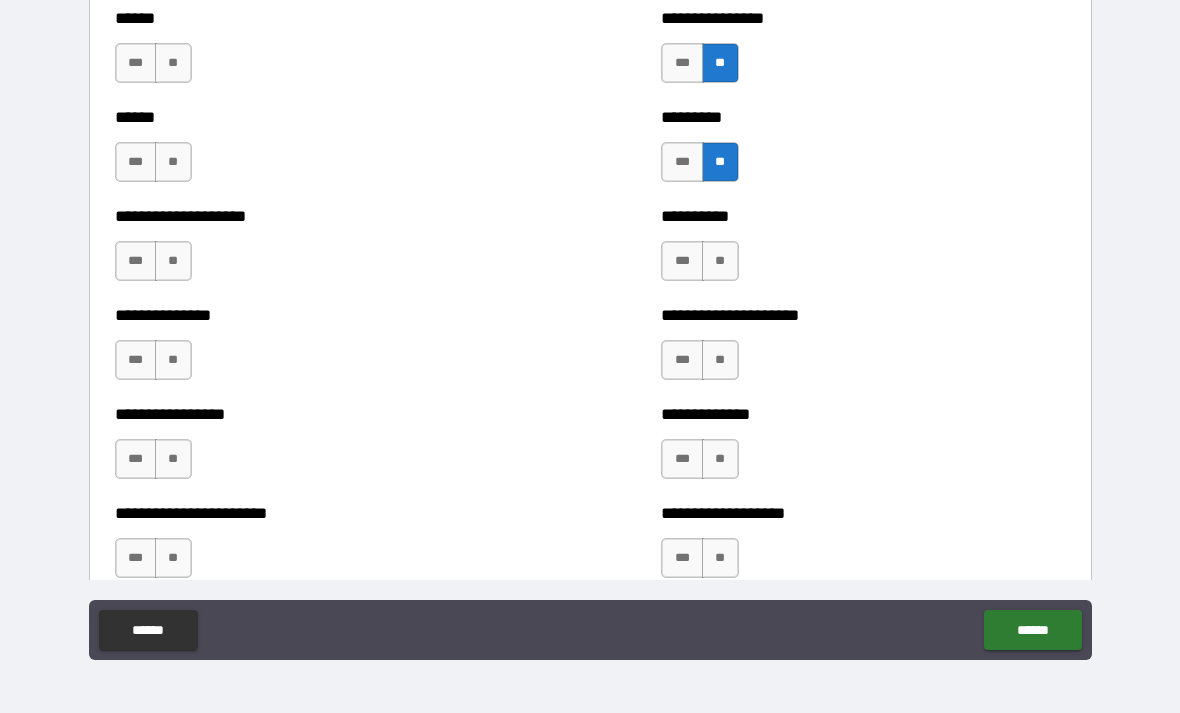scroll, scrollTop: 3097, scrollLeft: 0, axis: vertical 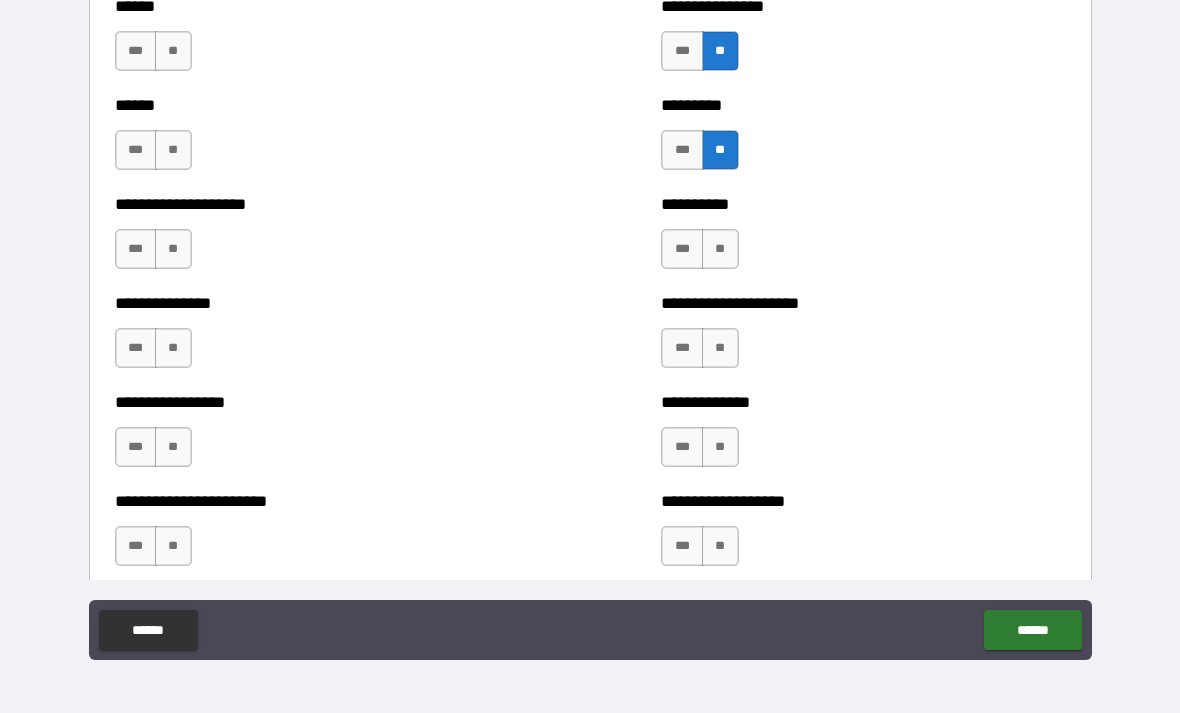 click on "**" at bounding box center (720, 249) 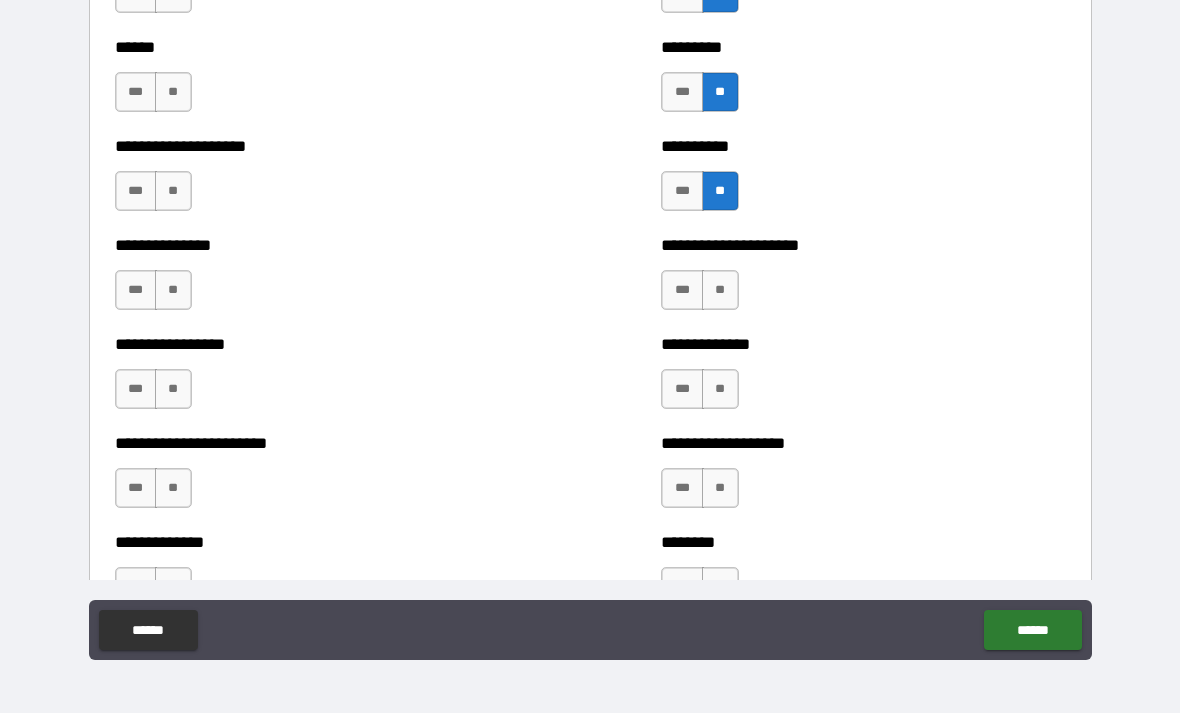 scroll, scrollTop: 3187, scrollLeft: 0, axis: vertical 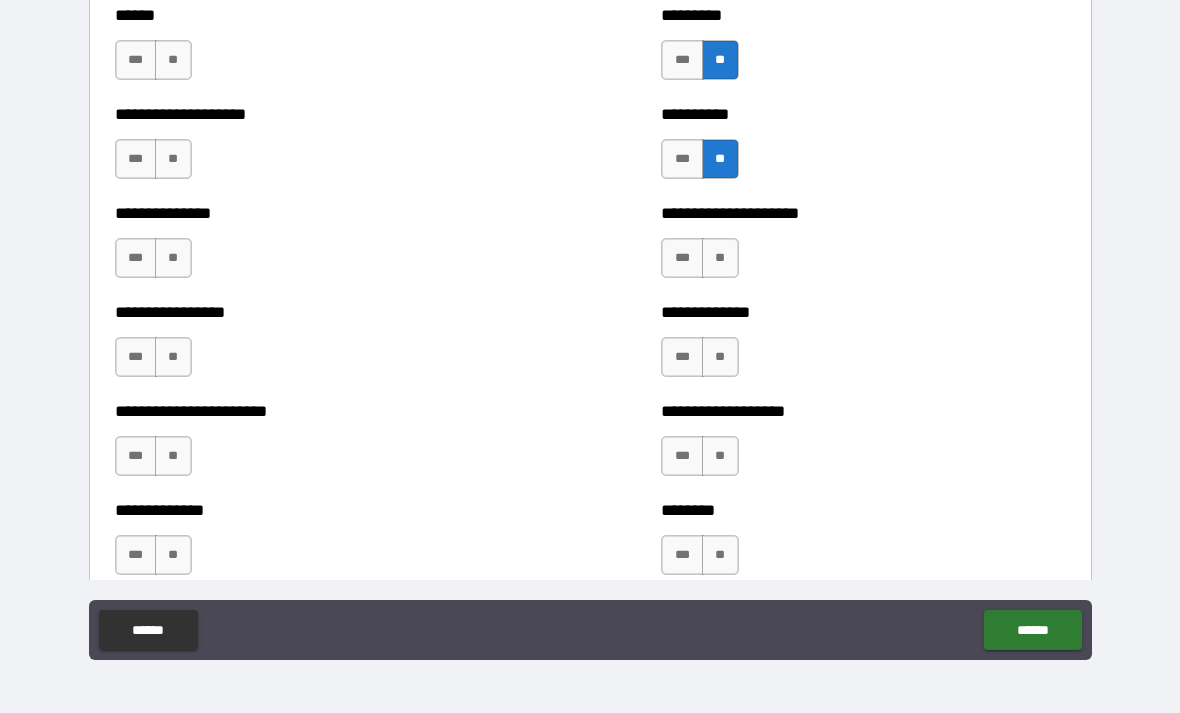 click on "**" at bounding box center (720, 258) 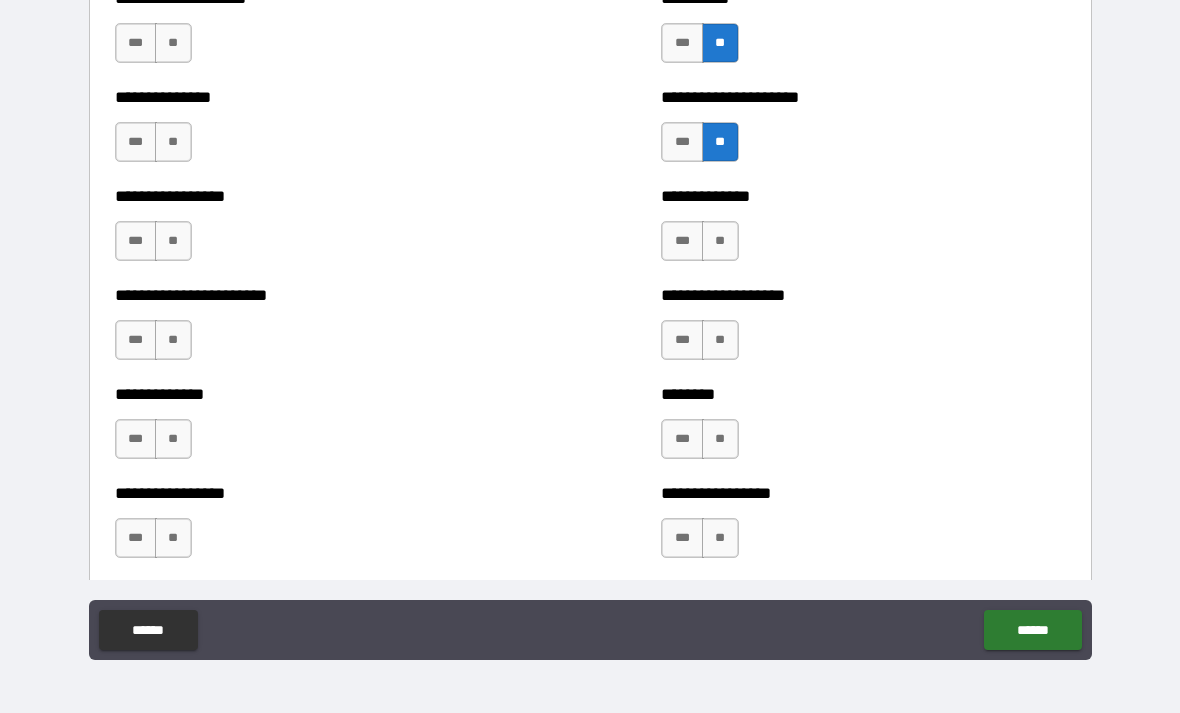scroll, scrollTop: 3305, scrollLeft: 0, axis: vertical 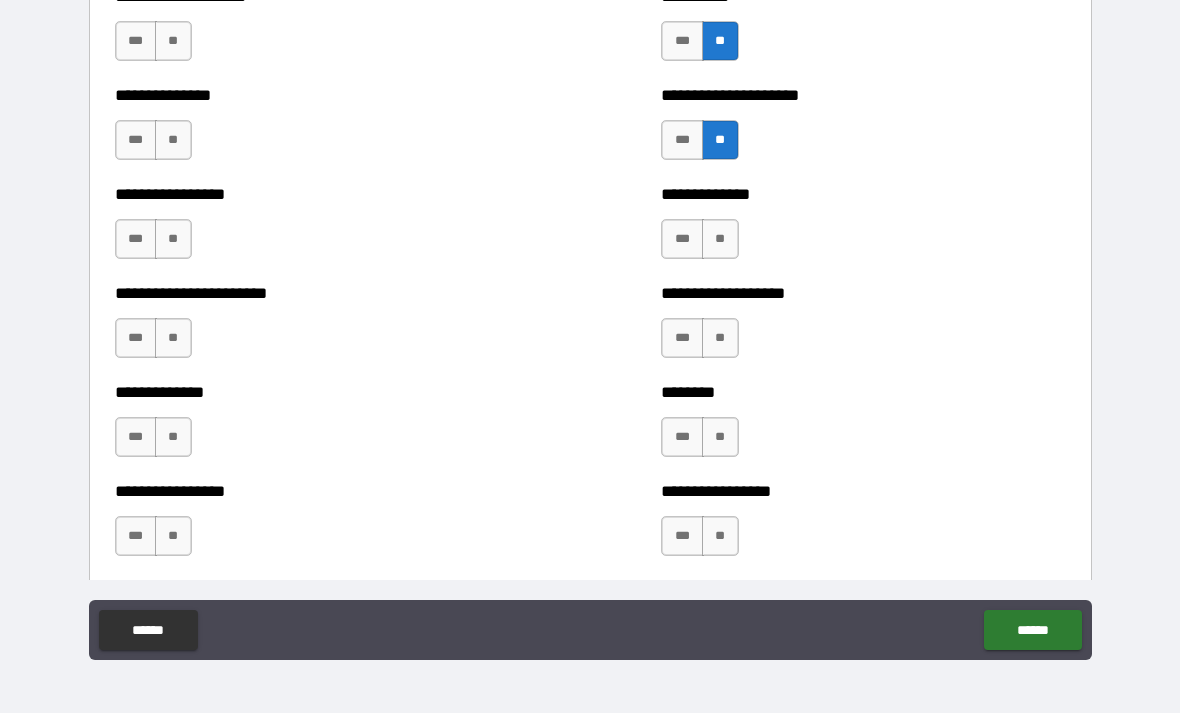 click on "**" at bounding box center (720, 239) 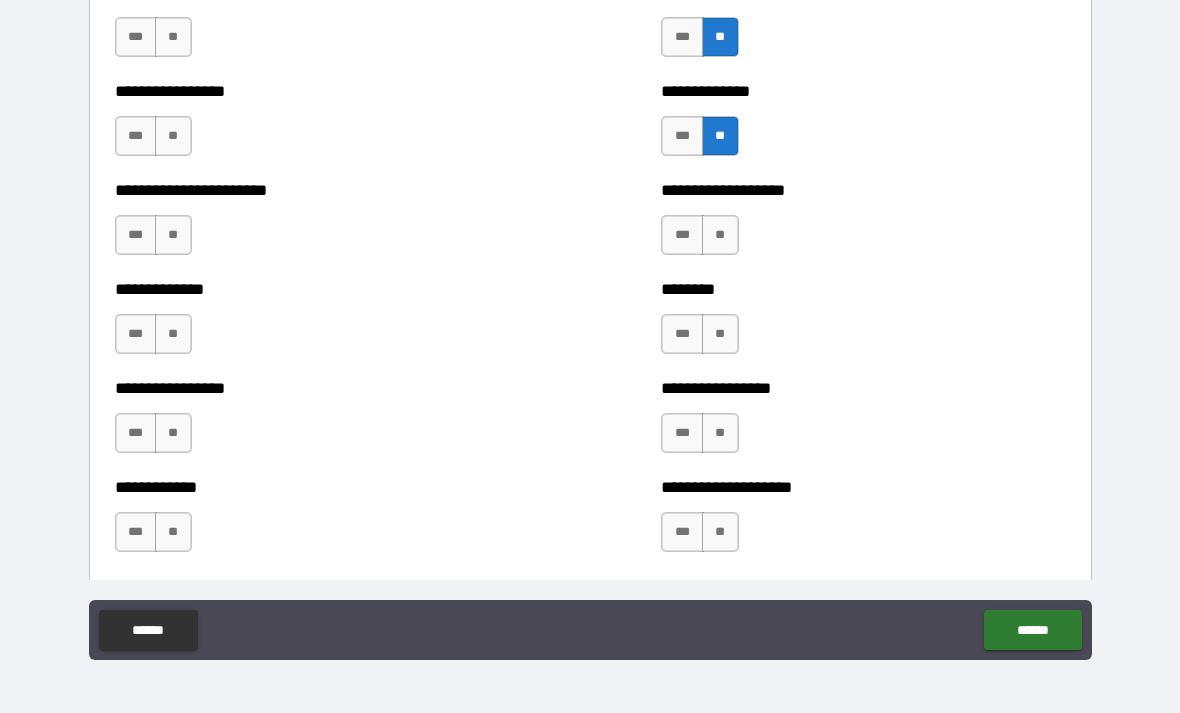 scroll, scrollTop: 3407, scrollLeft: 0, axis: vertical 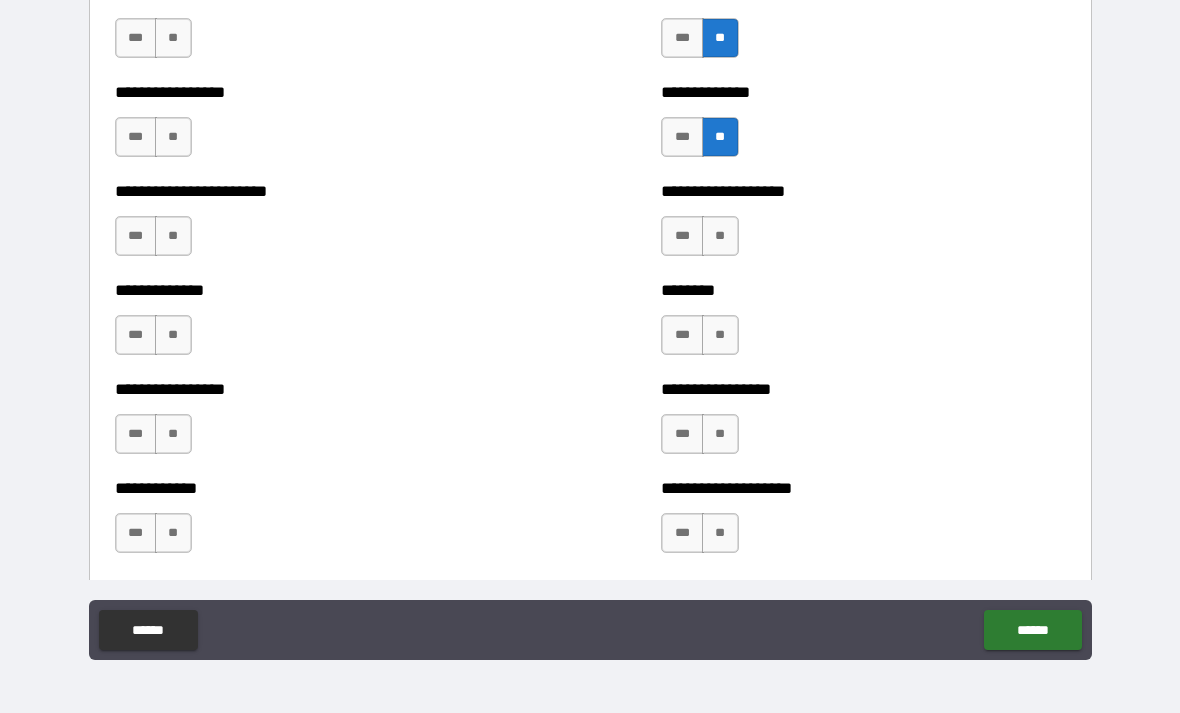 click on "**" at bounding box center [720, 236] 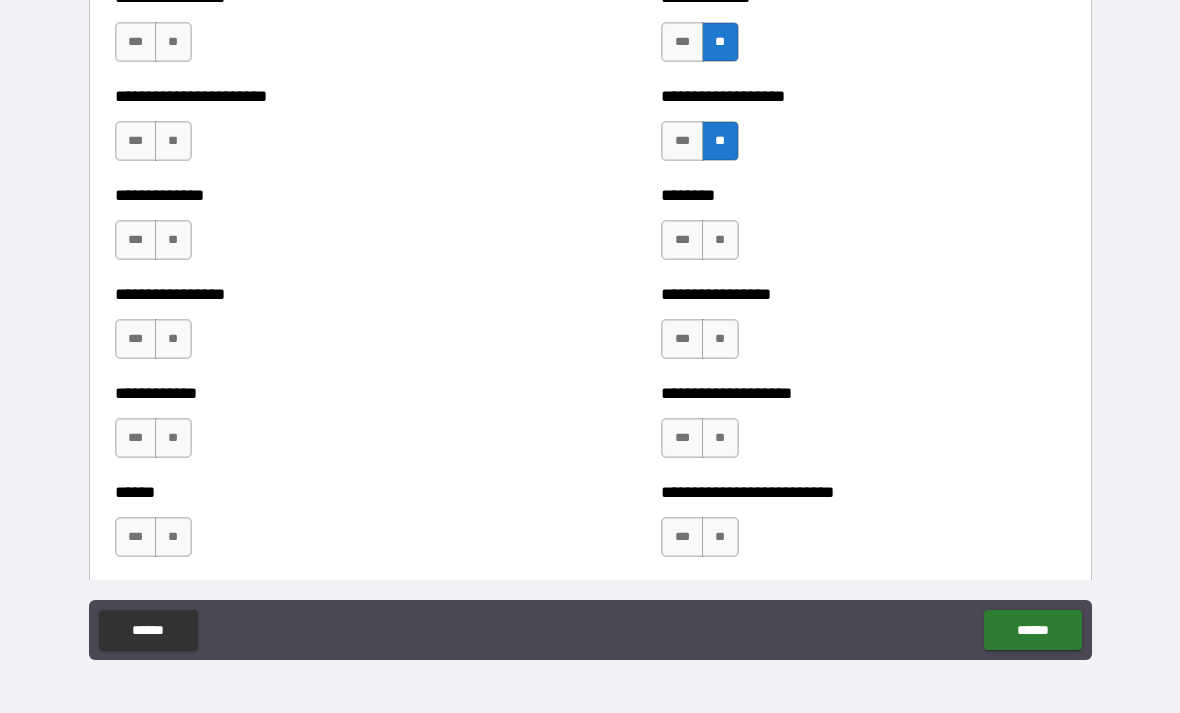 scroll, scrollTop: 3504, scrollLeft: 0, axis: vertical 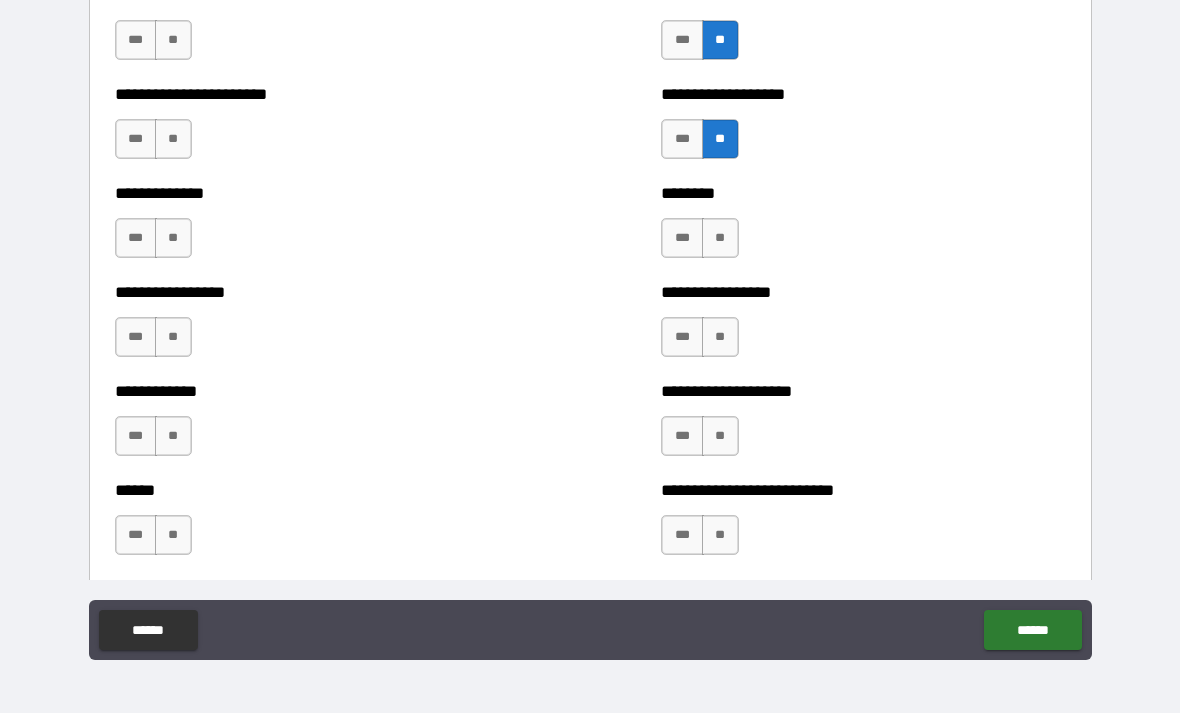 click on "**" at bounding box center (720, 238) 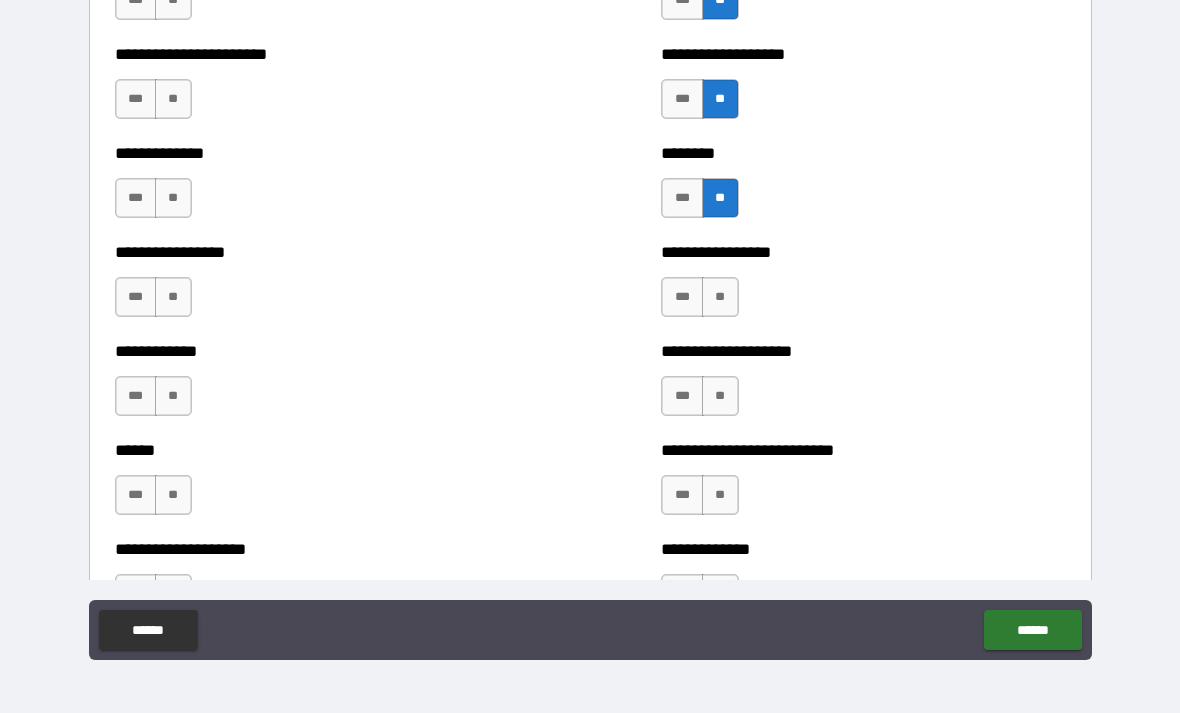 scroll, scrollTop: 3599, scrollLeft: 0, axis: vertical 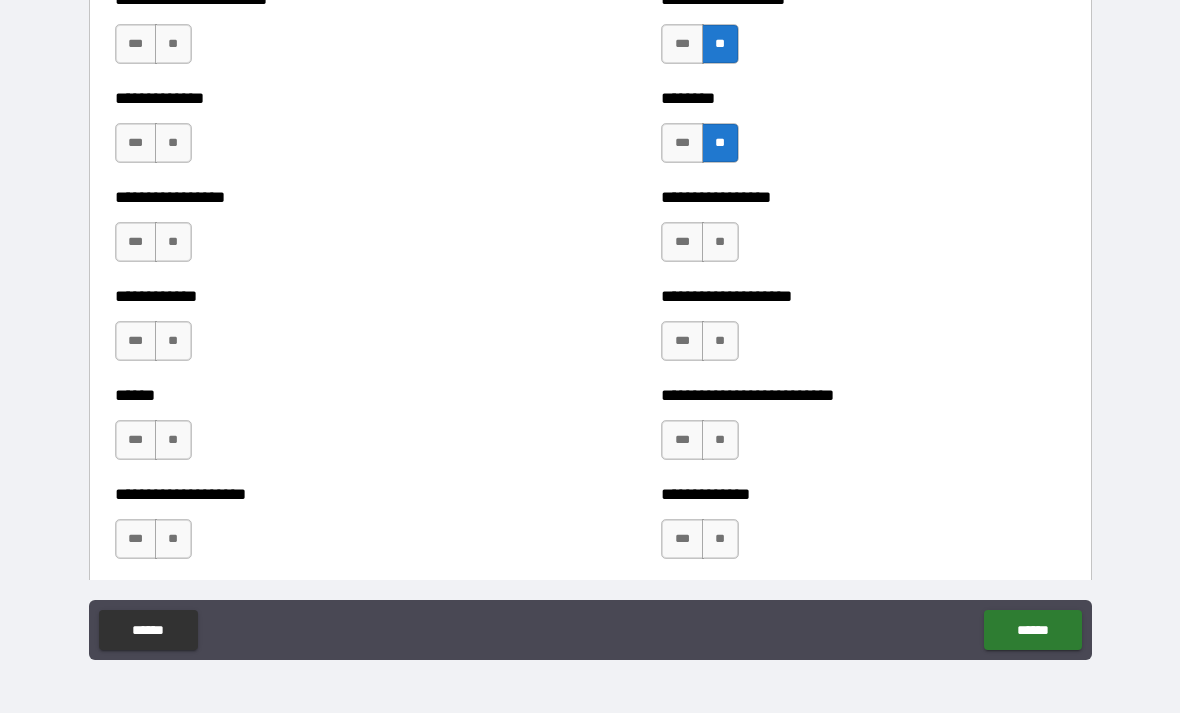 click on "**" at bounding box center (720, 242) 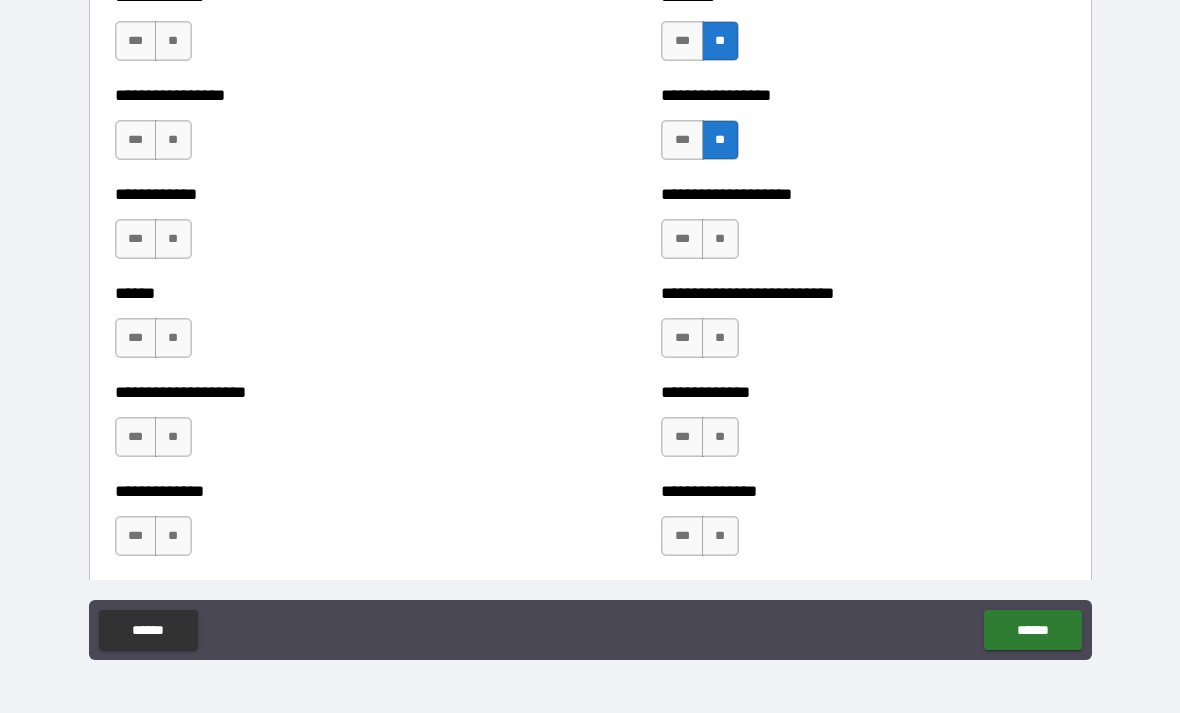 scroll, scrollTop: 3695, scrollLeft: 0, axis: vertical 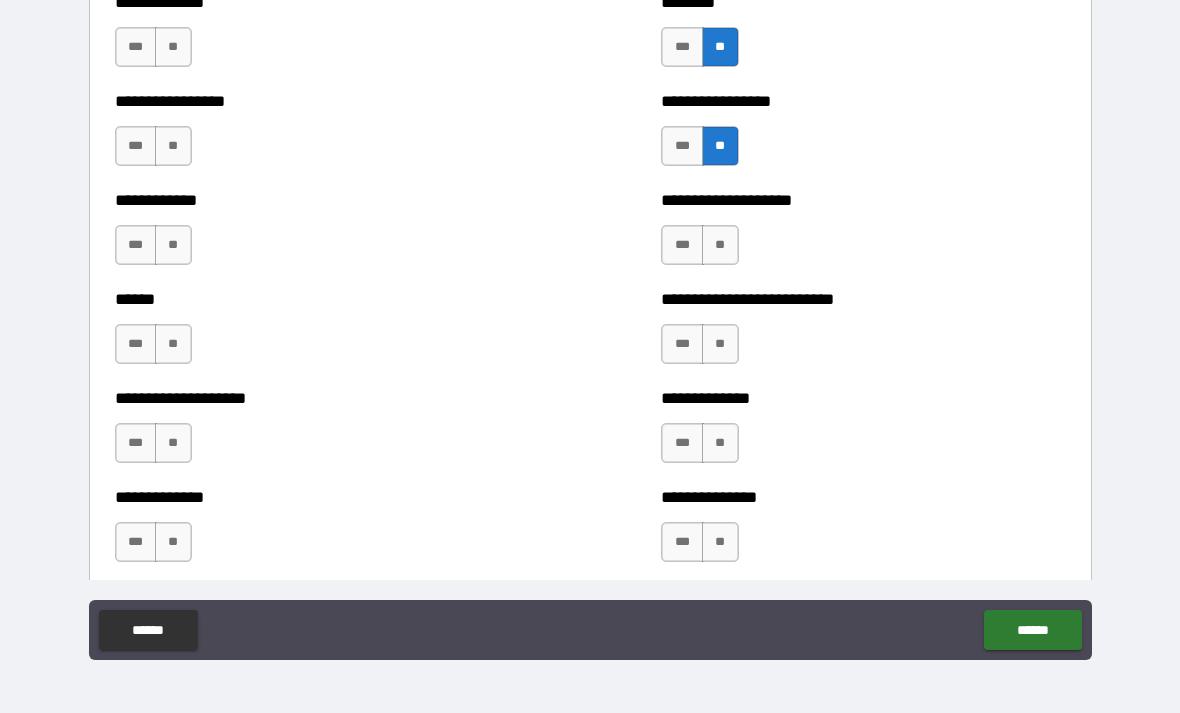 click on "**" at bounding box center [720, 245] 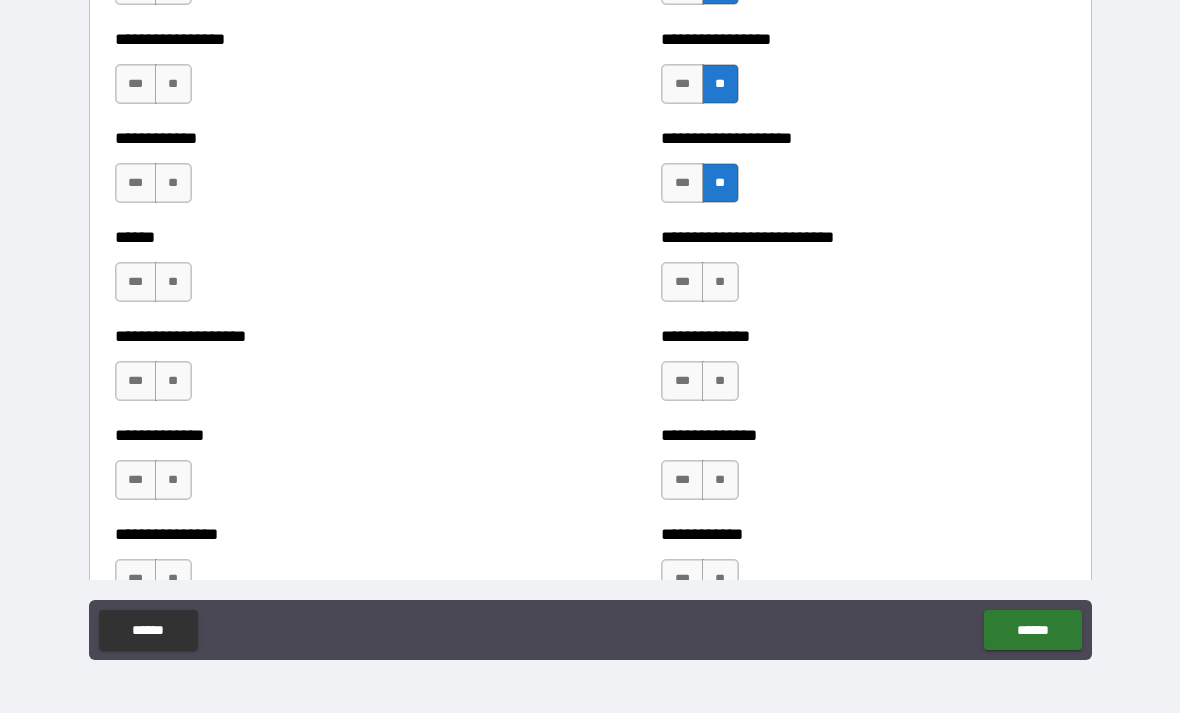 scroll, scrollTop: 3761, scrollLeft: 0, axis: vertical 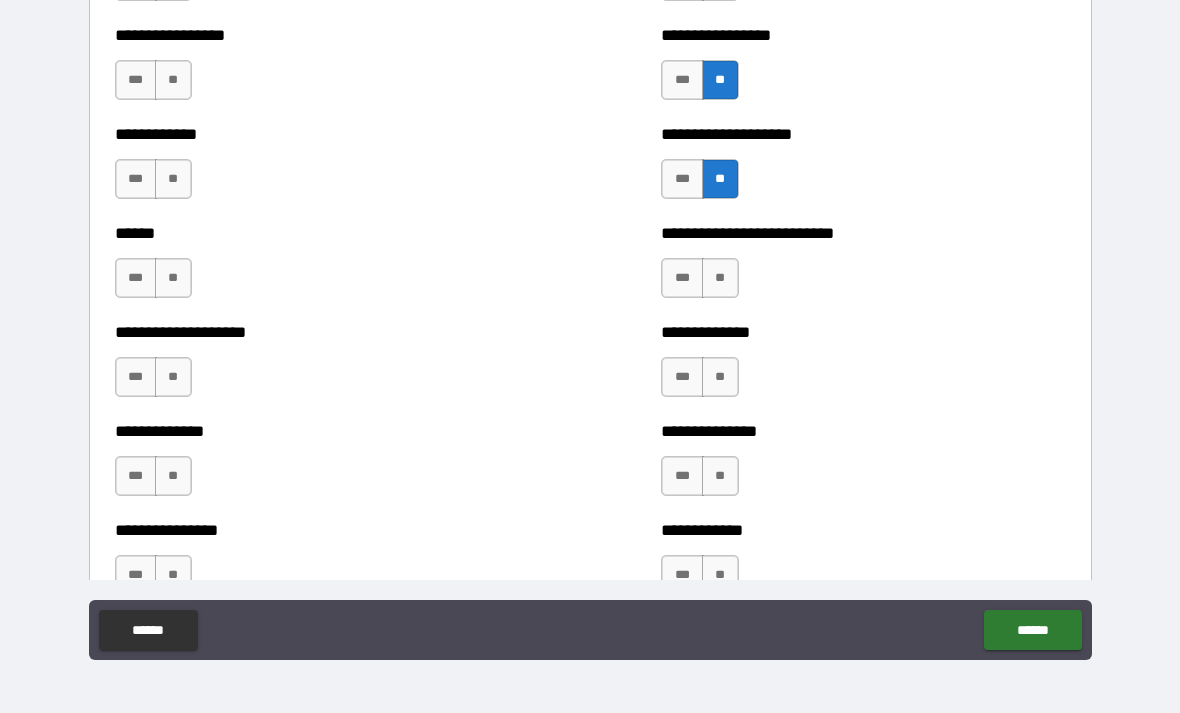 click on "**" at bounding box center (720, 278) 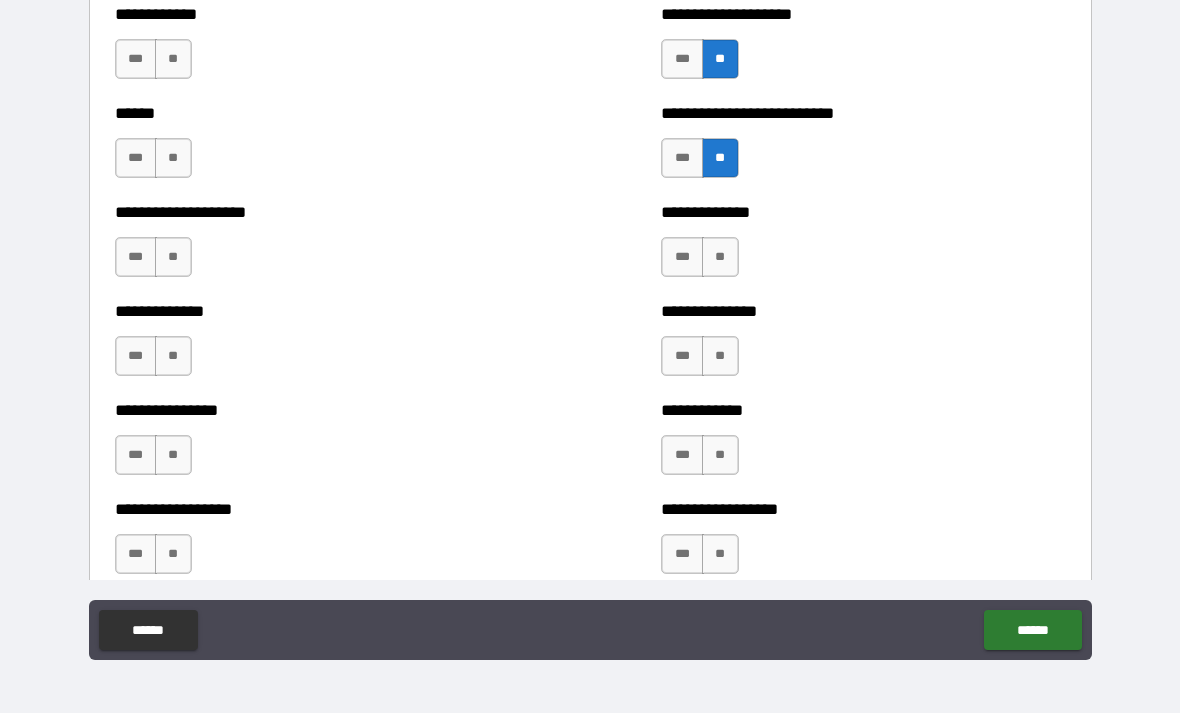 scroll, scrollTop: 3887, scrollLeft: 0, axis: vertical 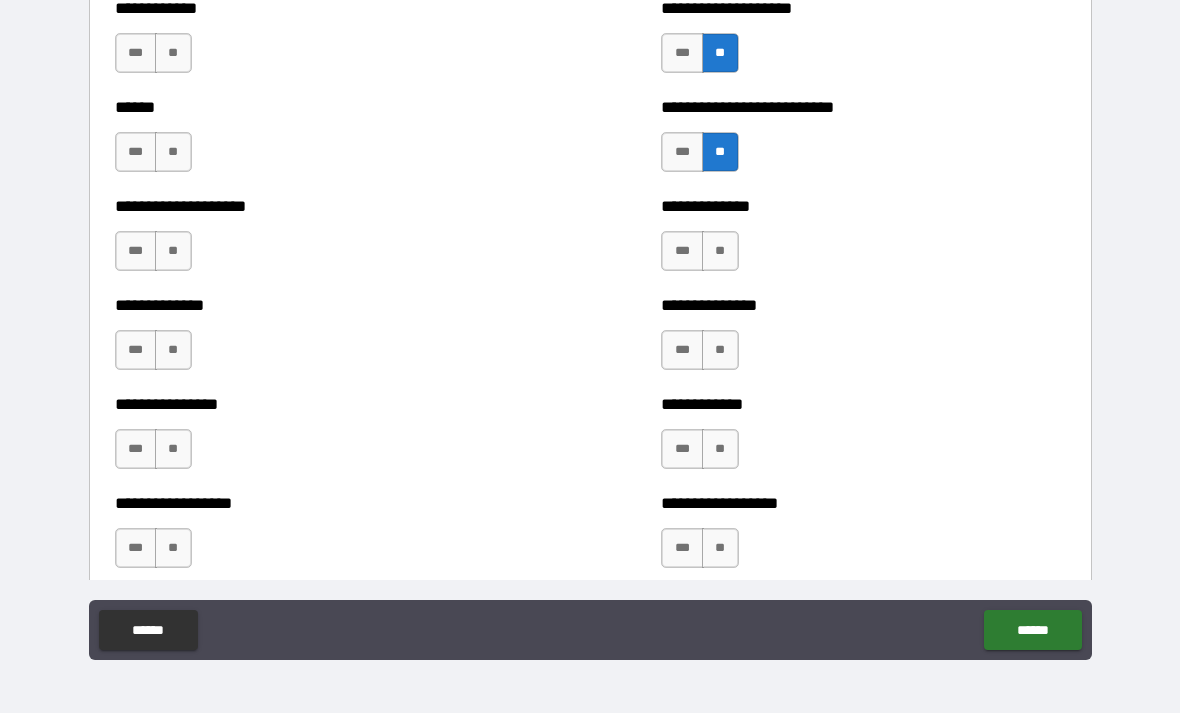 click on "***" at bounding box center [682, 251] 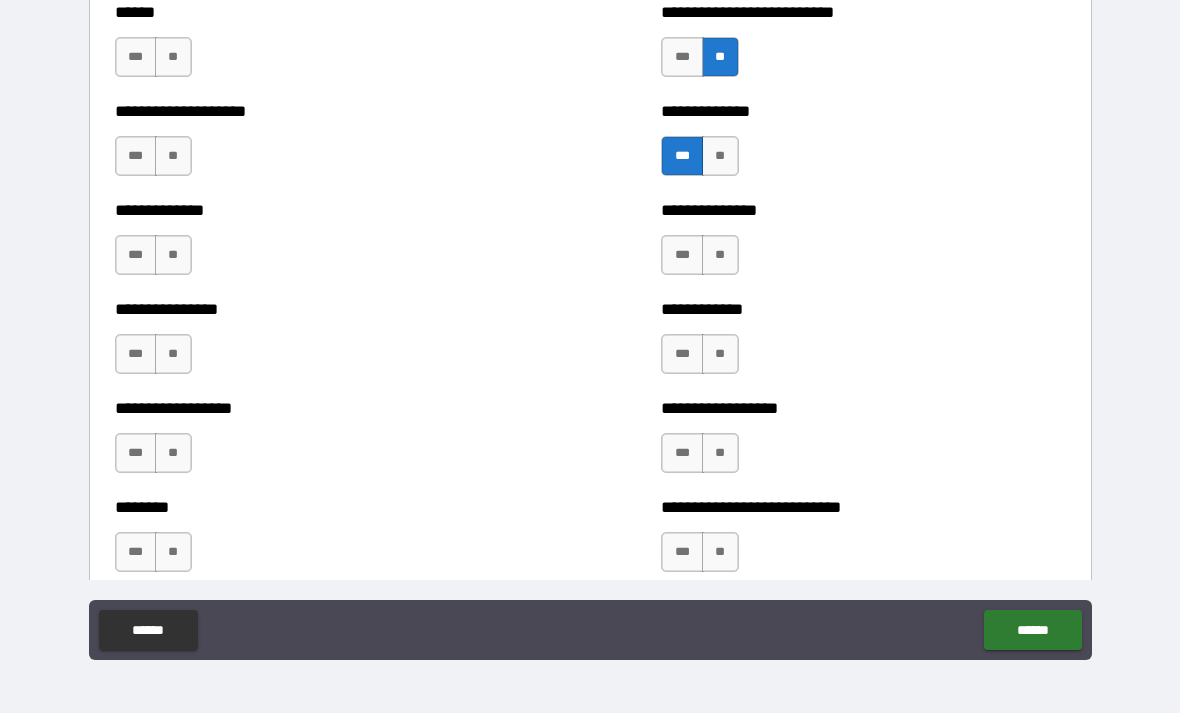 scroll, scrollTop: 4007, scrollLeft: 0, axis: vertical 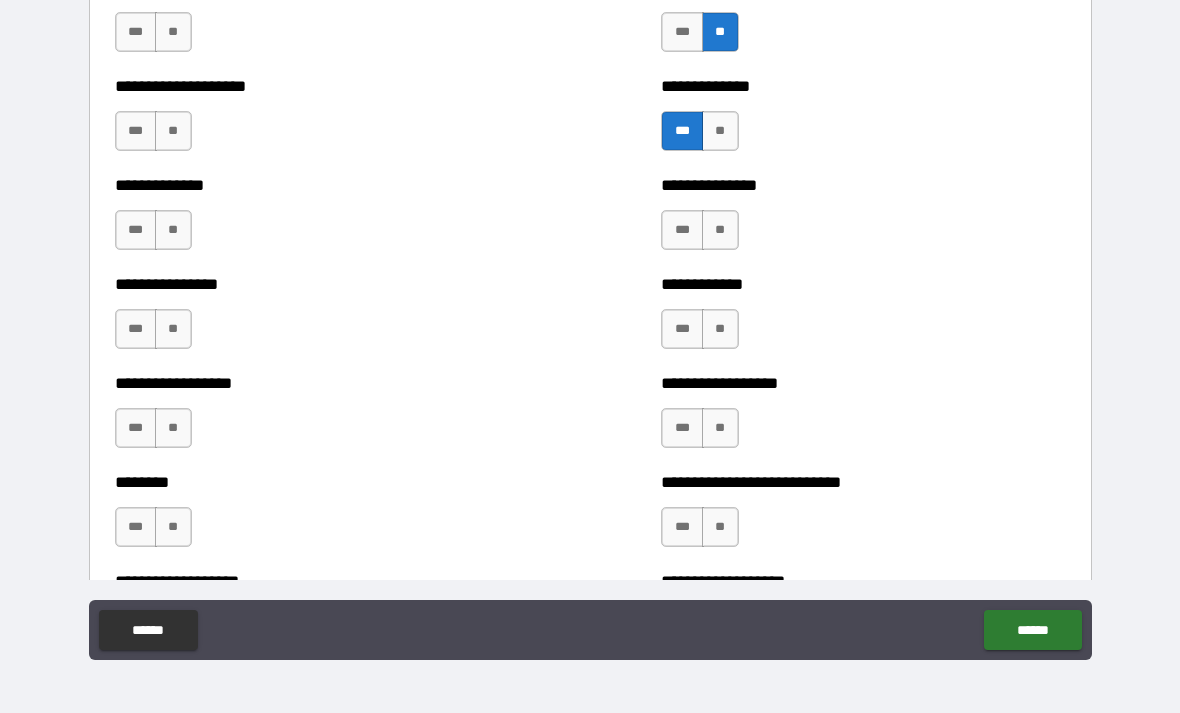 click on "**" at bounding box center [720, 230] 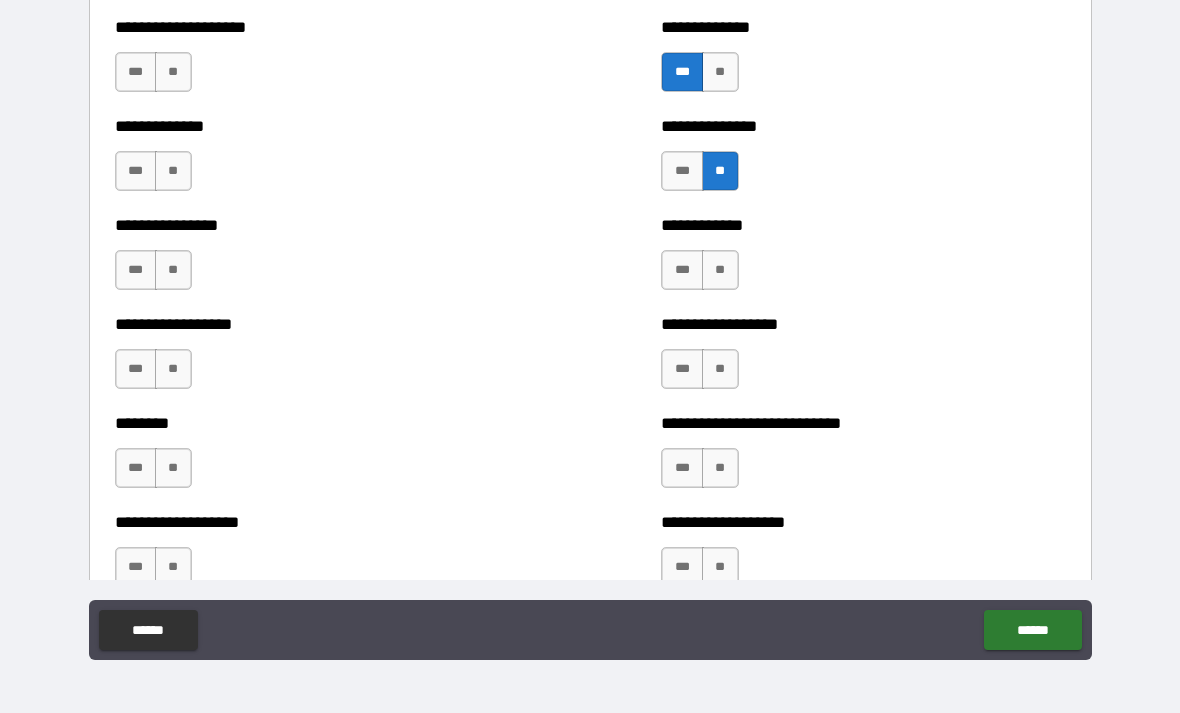 scroll, scrollTop: 4116, scrollLeft: 0, axis: vertical 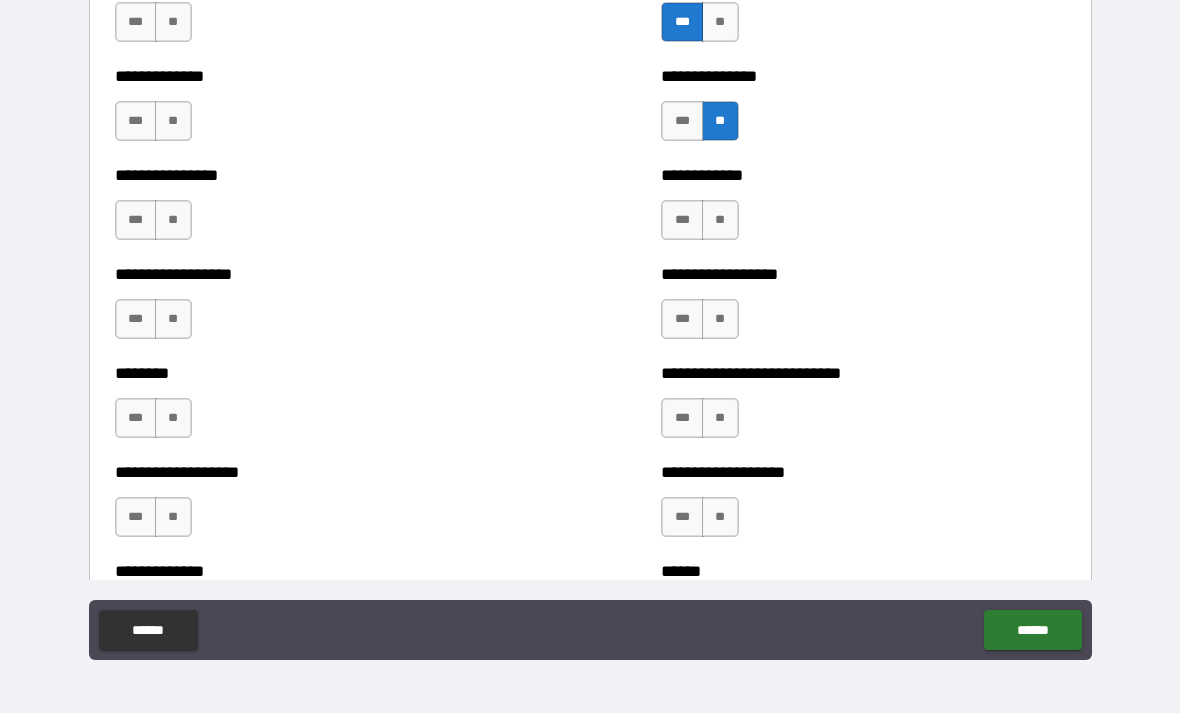 click on "**" at bounding box center (720, 220) 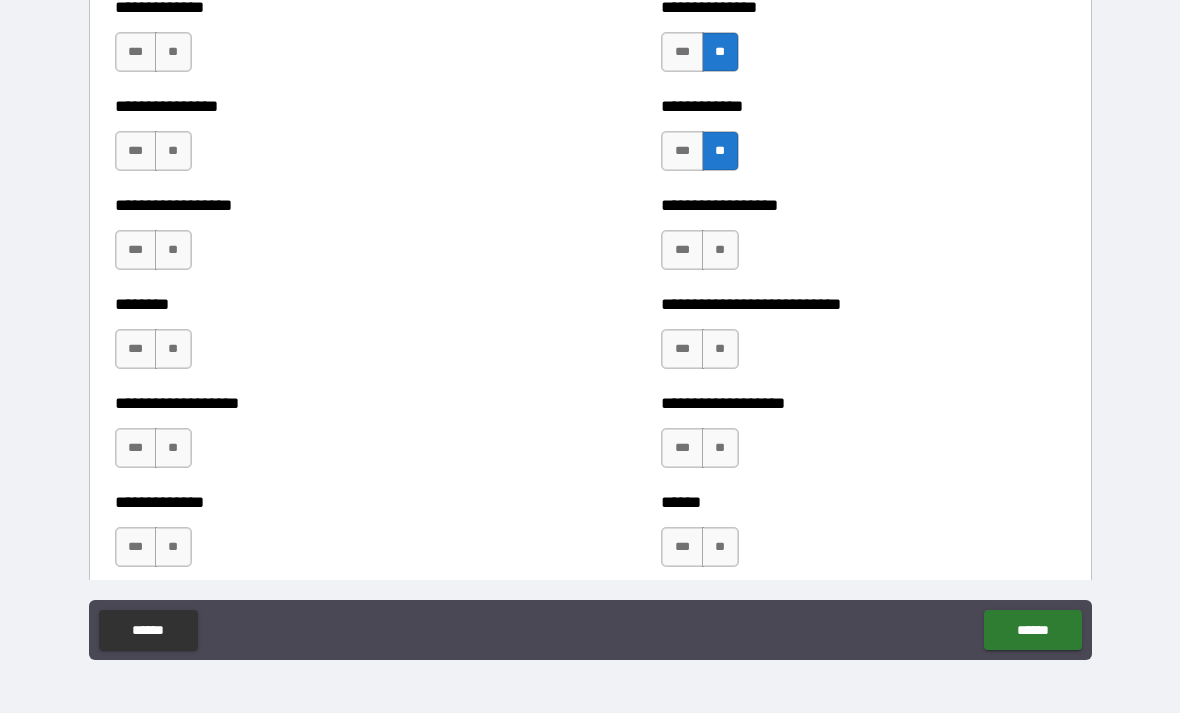 scroll, scrollTop: 4209, scrollLeft: 0, axis: vertical 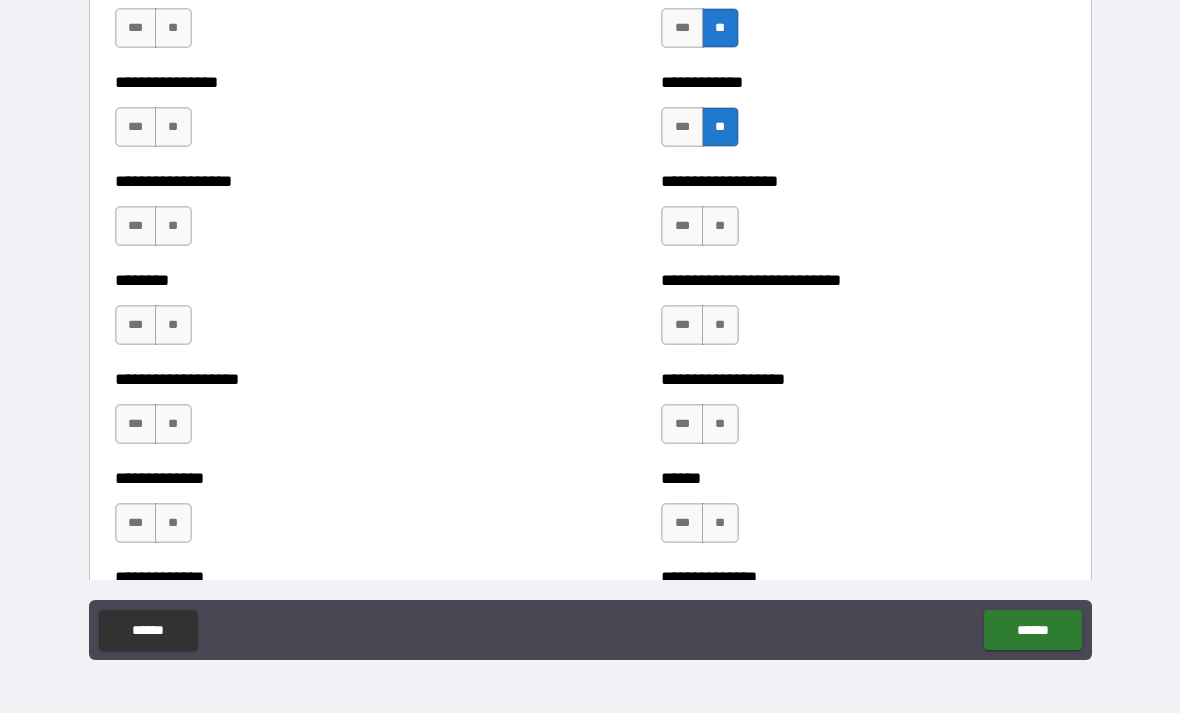 click on "**" at bounding box center (720, 226) 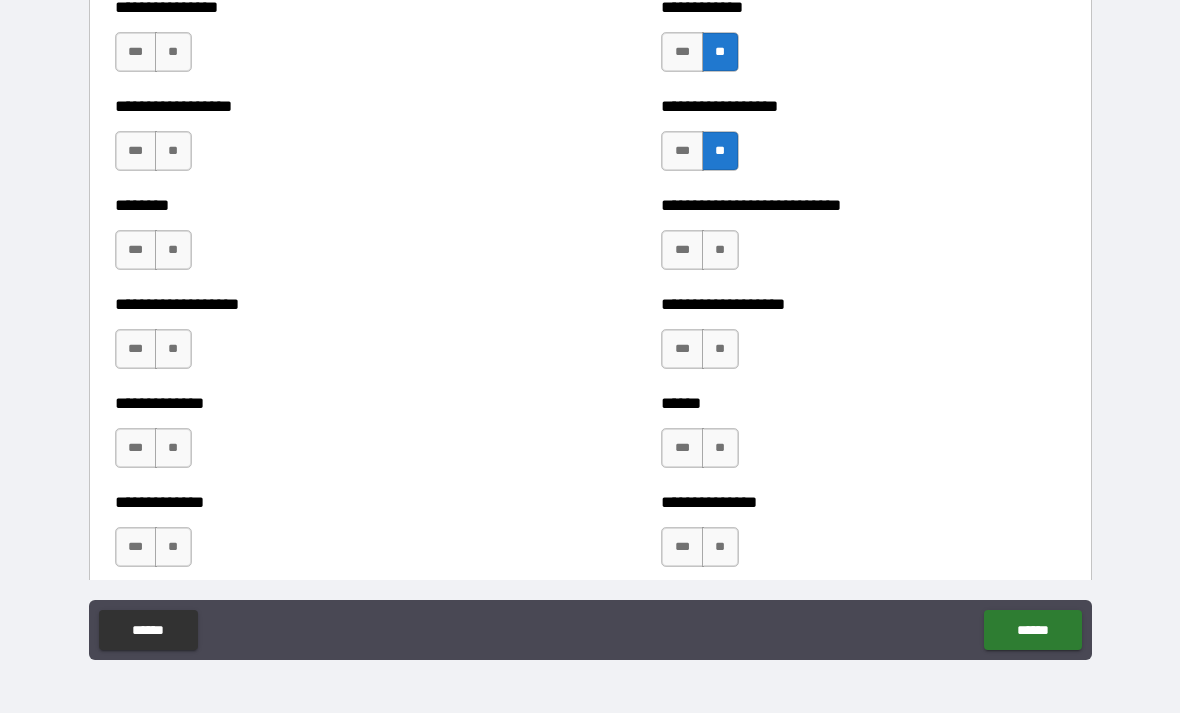 scroll, scrollTop: 4286, scrollLeft: 0, axis: vertical 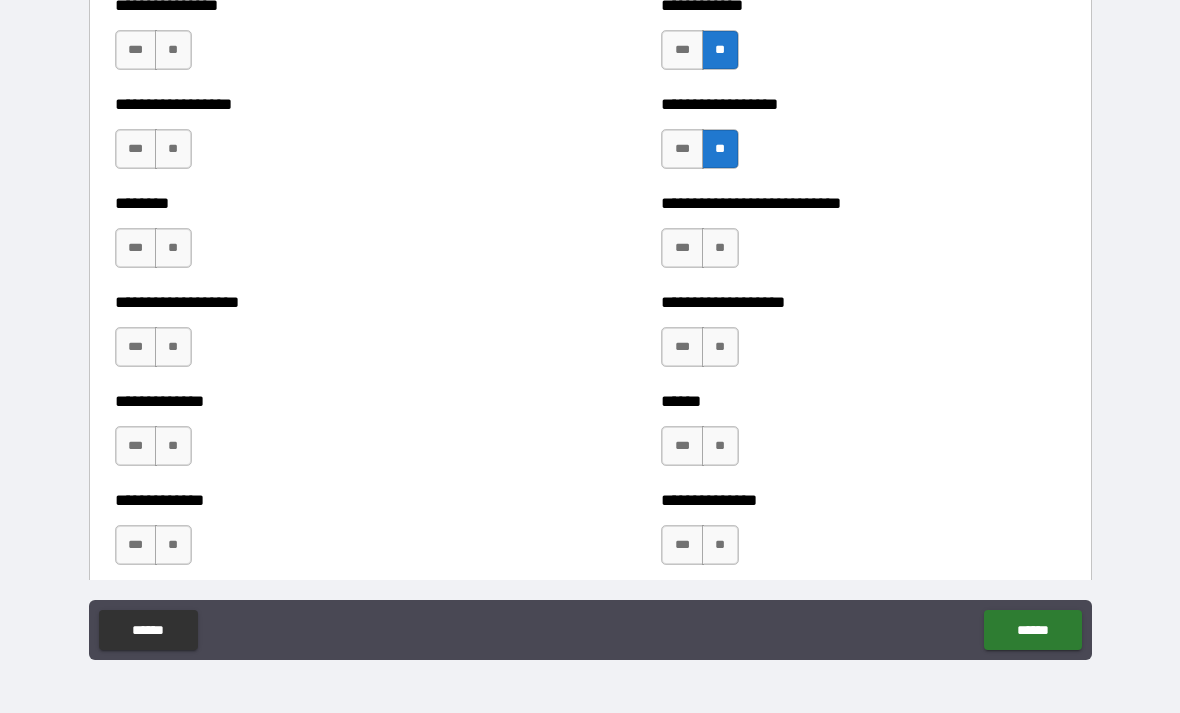 click on "**" at bounding box center (720, 248) 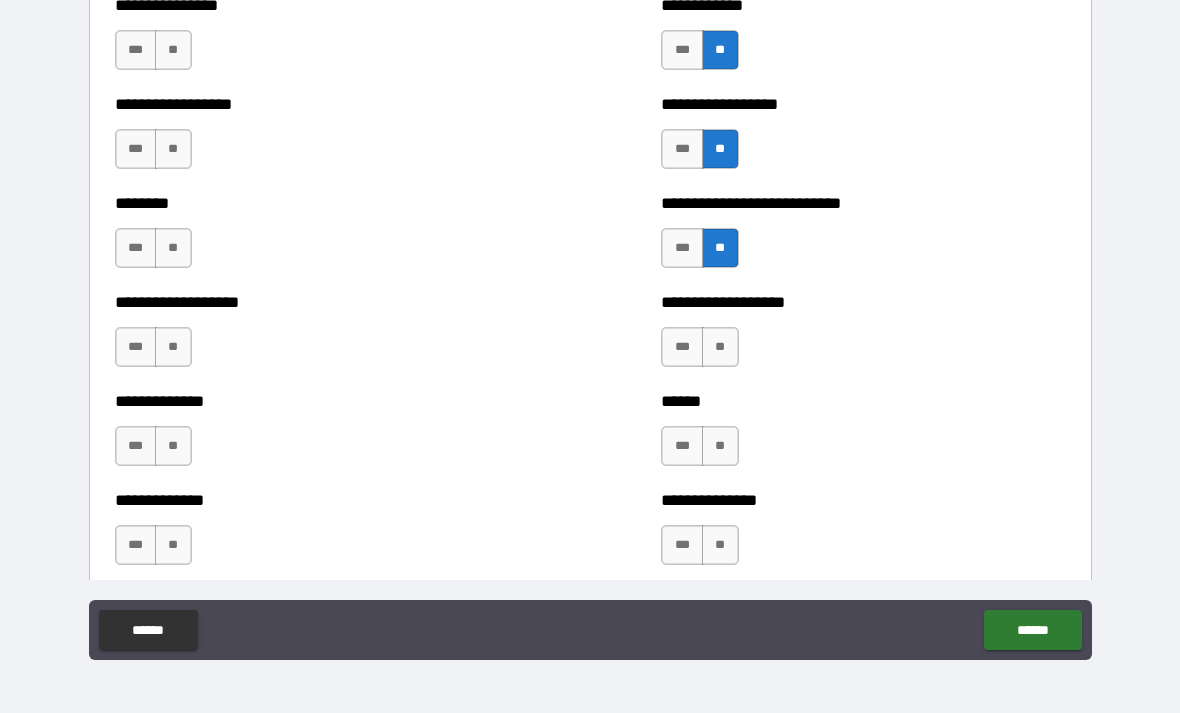 scroll, scrollTop: 4373, scrollLeft: 0, axis: vertical 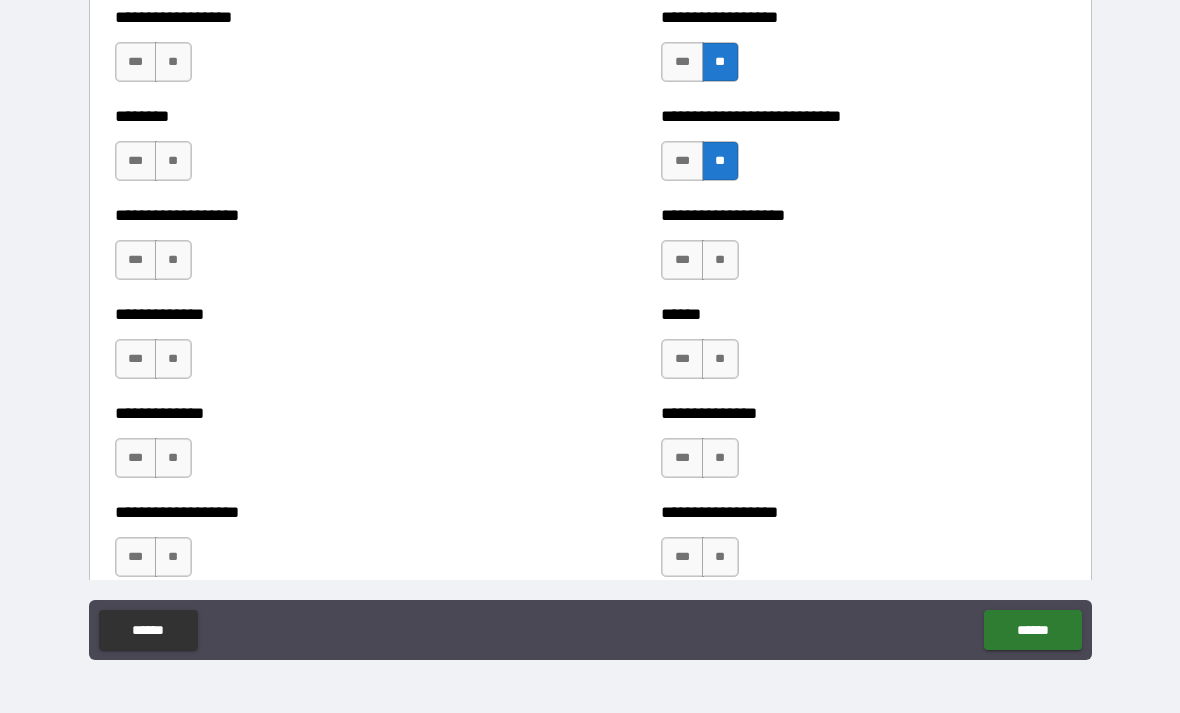 click on "**" at bounding box center (720, 260) 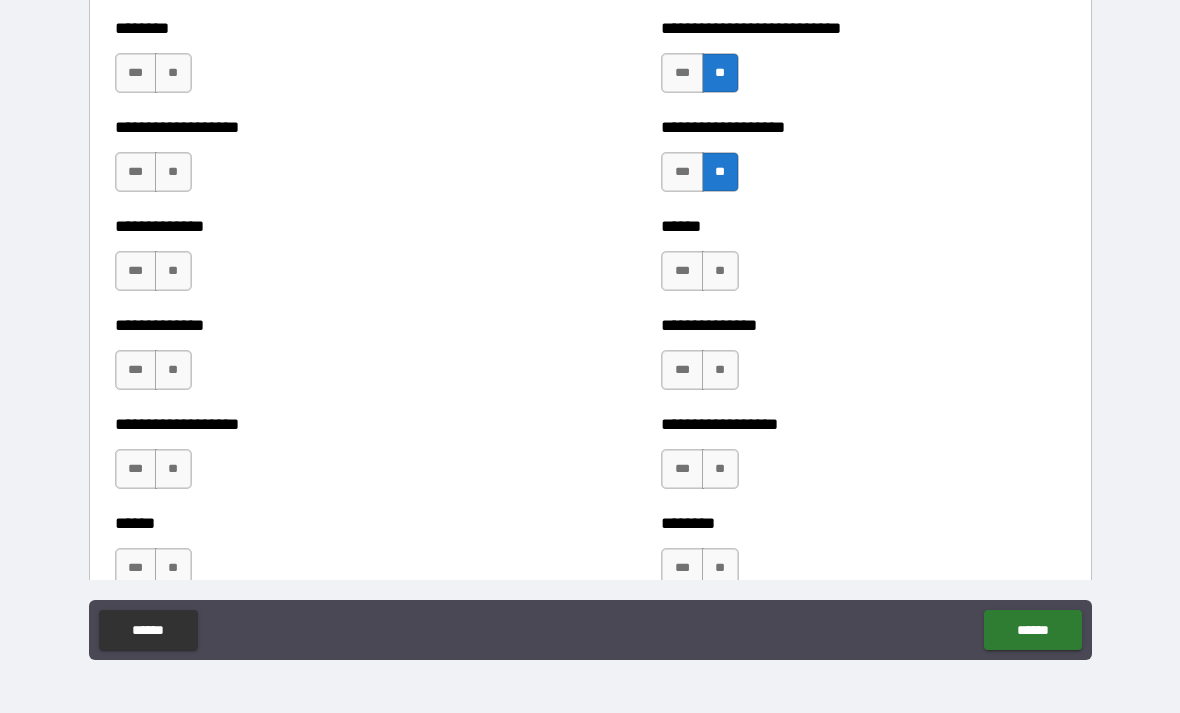 scroll, scrollTop: 4458, scrollLeft: 0, axis: vertical 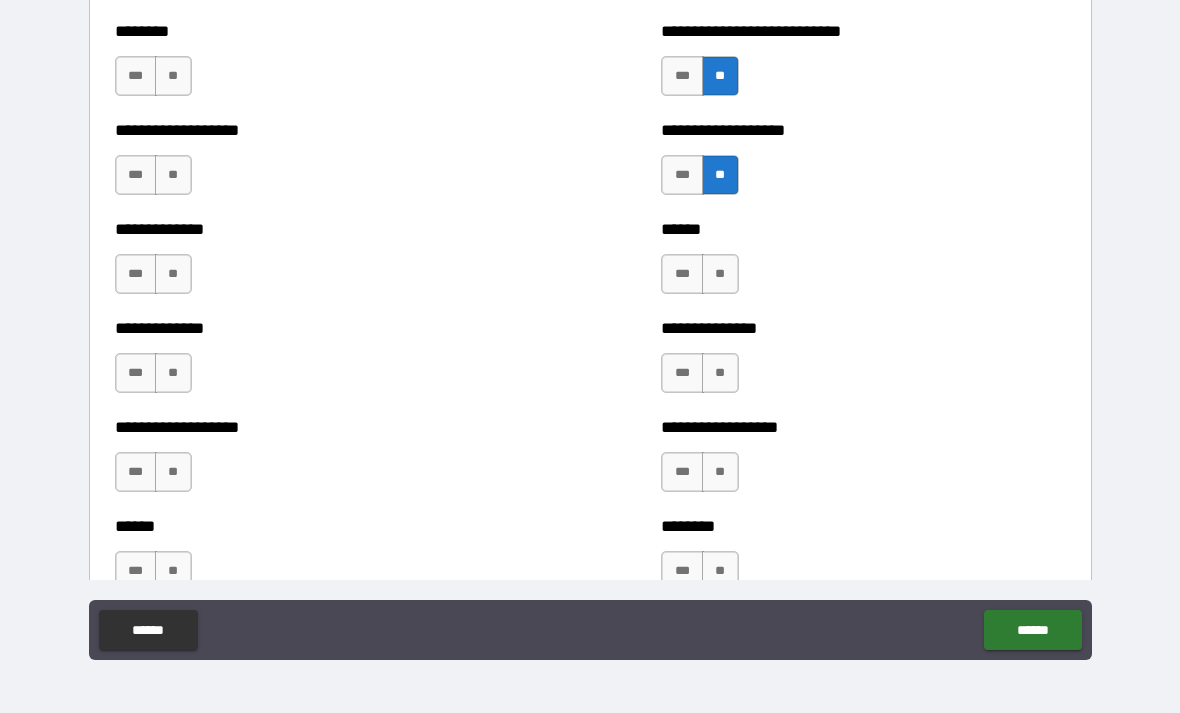 click on "**" at bounding box center (720, 274) 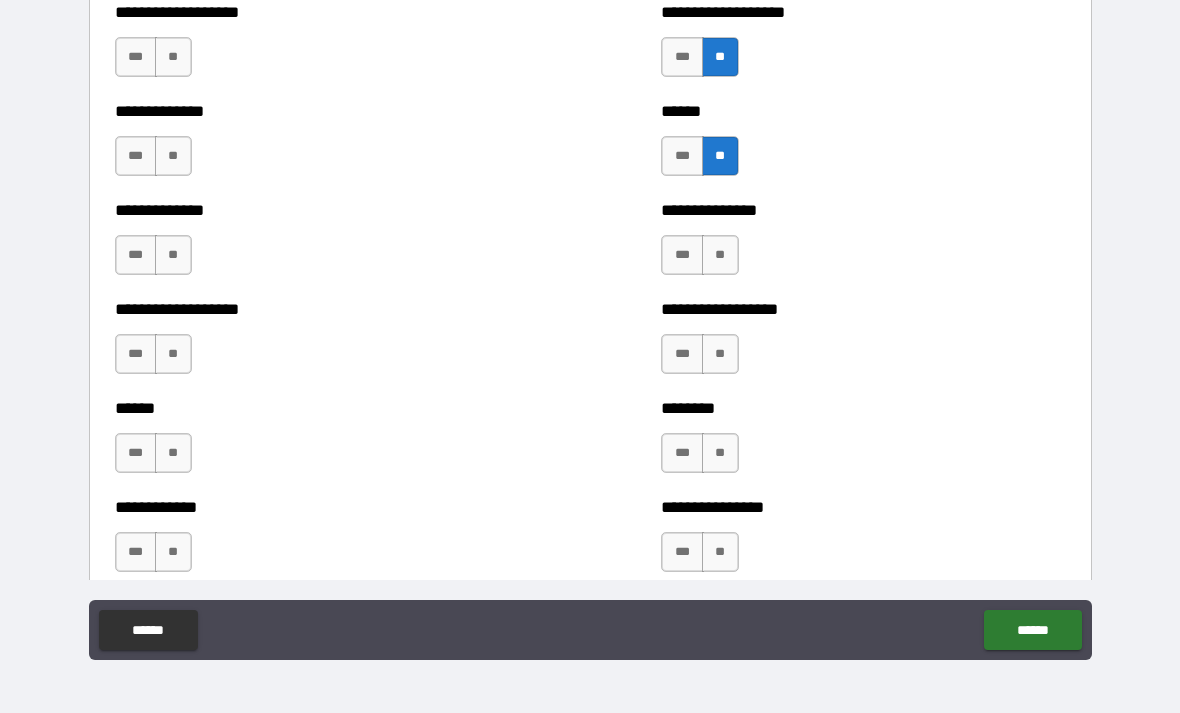scroll, scrollTop: 4580, scrollLeft: 0, axis: vertical 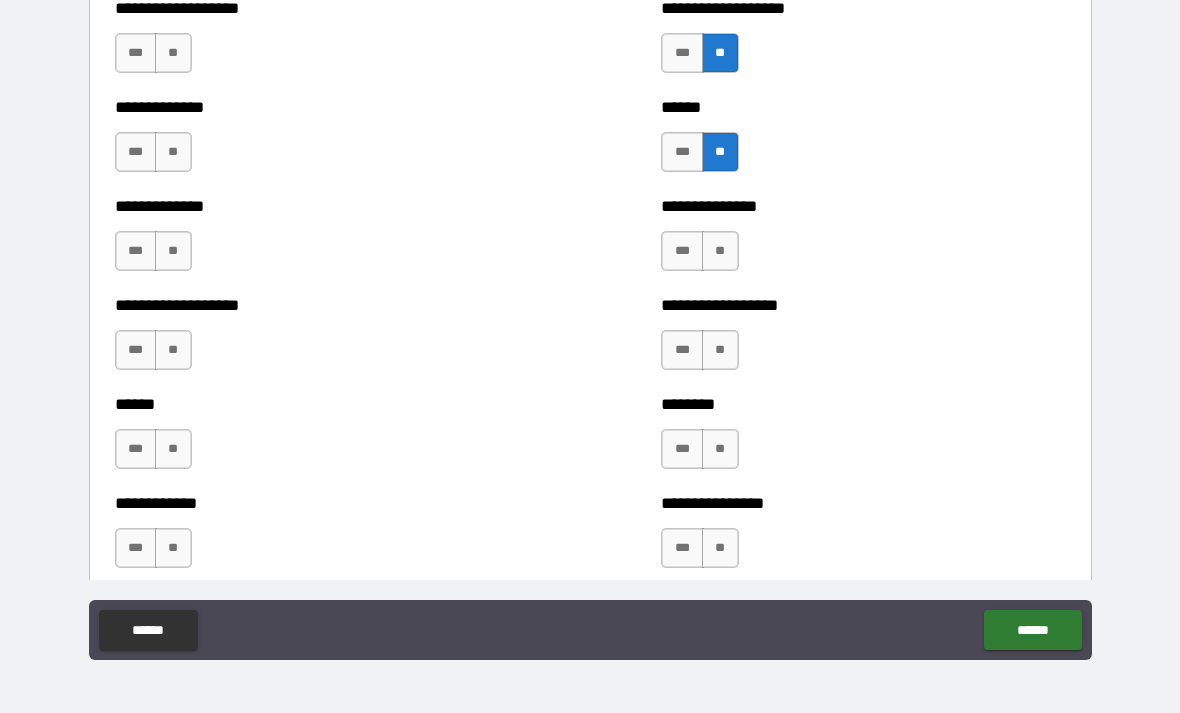 click on "**" at bounding box center (720, 251) 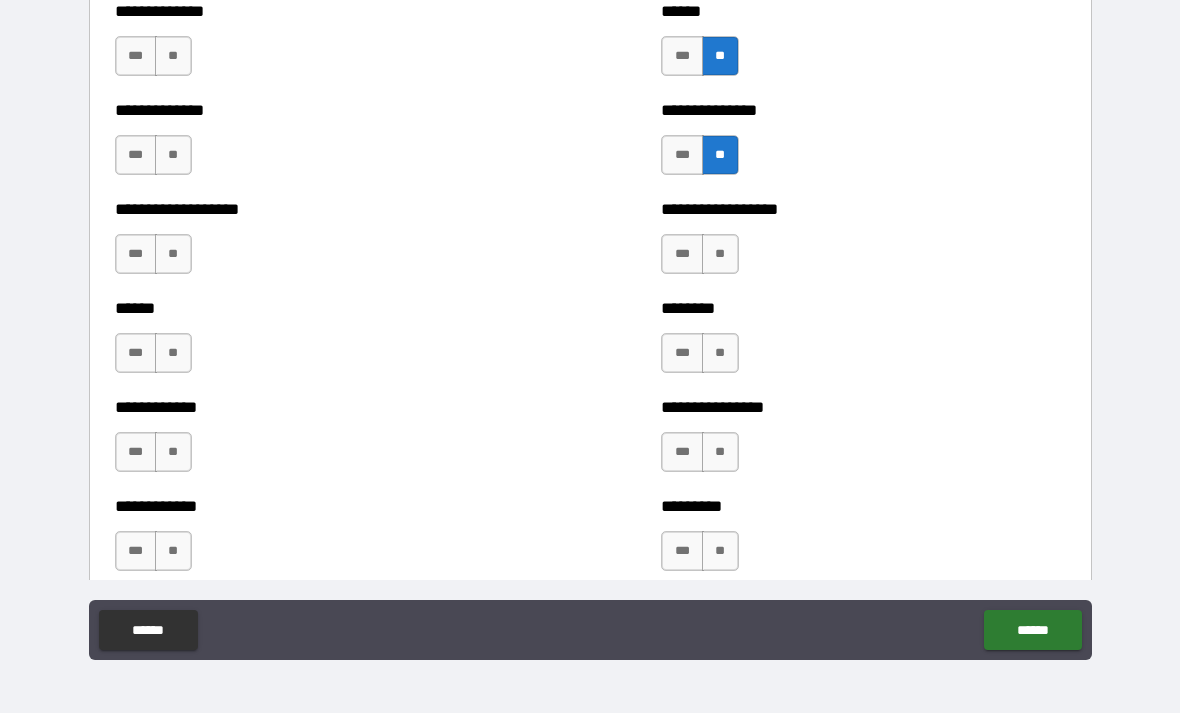 scroll, scrollTop: 4677, scrollLeft: 0, axis: vertical 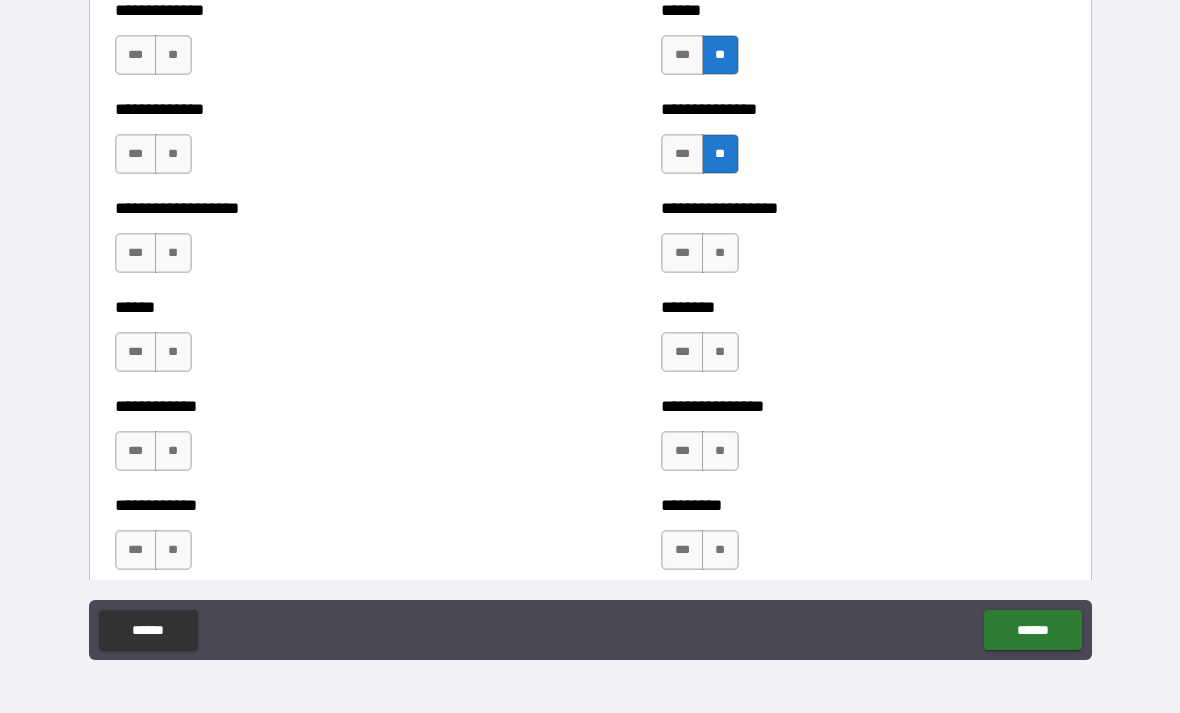 click on "**" at bounding box center [720, 253] 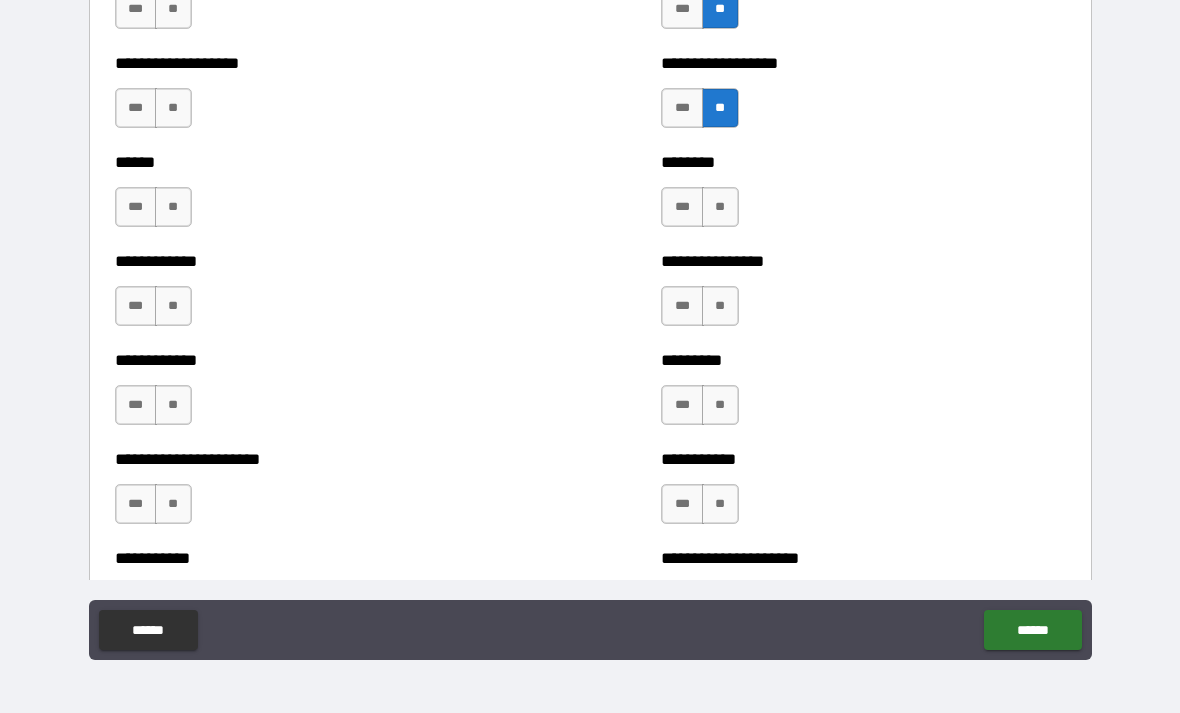 scroll, scrollTop: 4818, scrollLeft: 0, axis: vertical 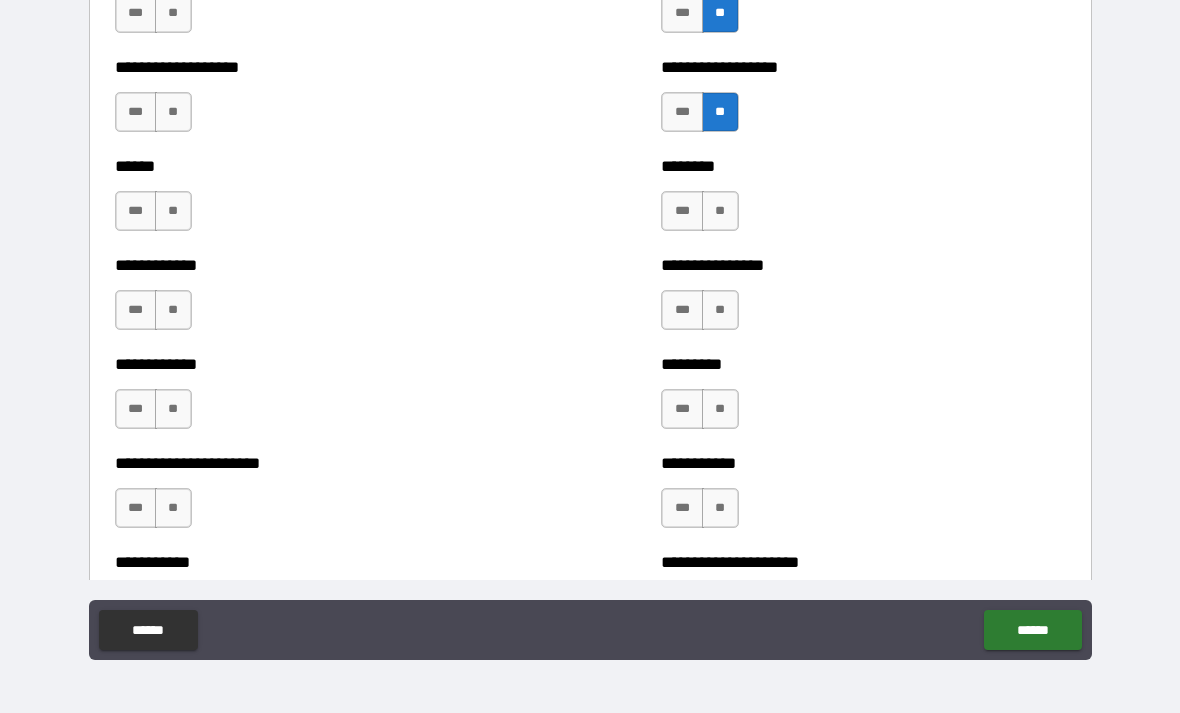 click on "**" at bounding box center (720, 211) 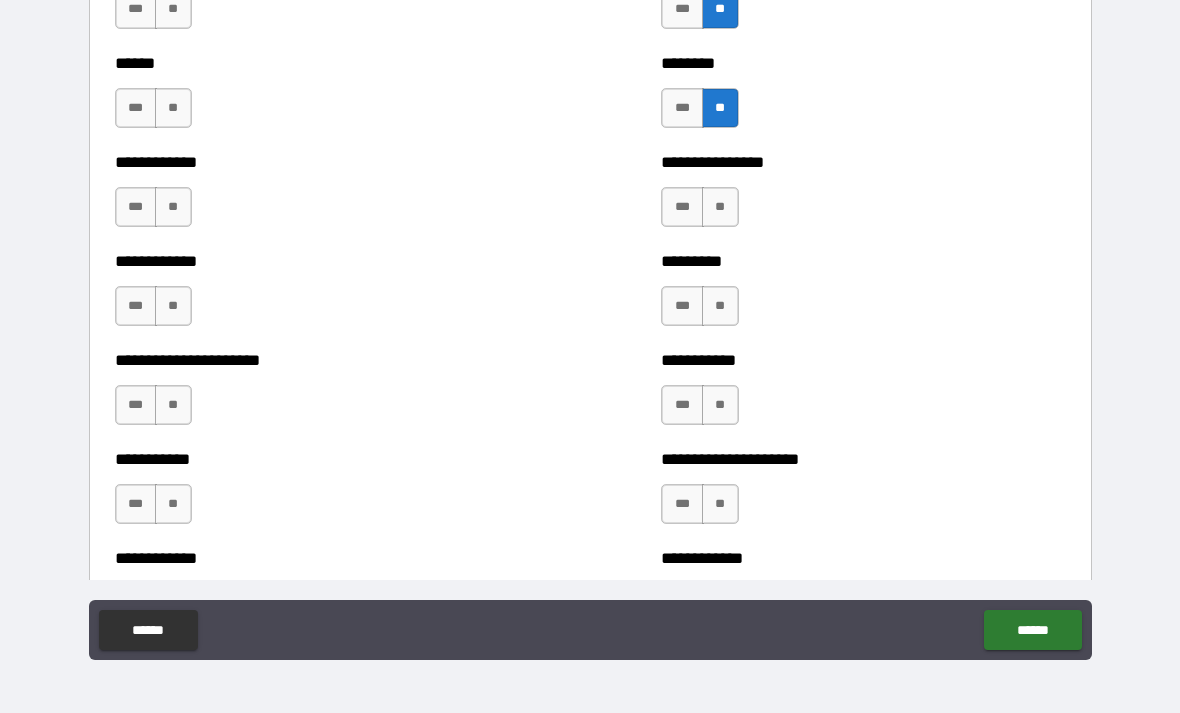 scroll, scrollTop: 4917, scrollLeft: 0, axis: vertical 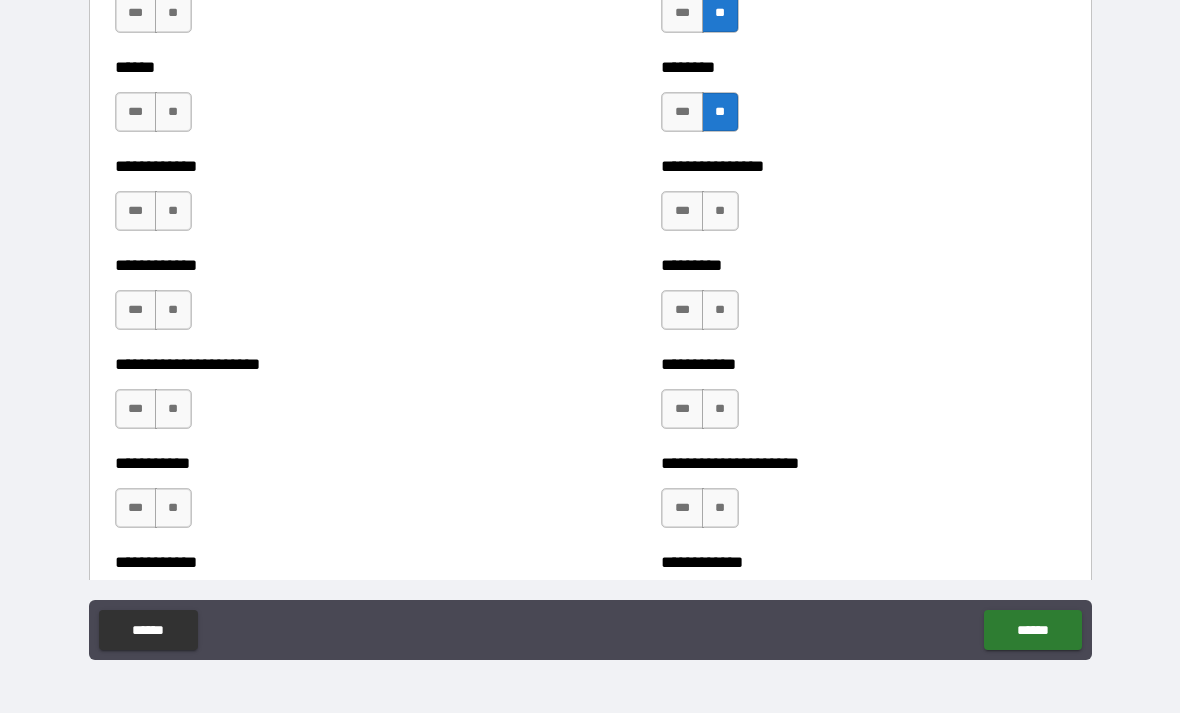 click on "**" at bounding box center (720, 211) 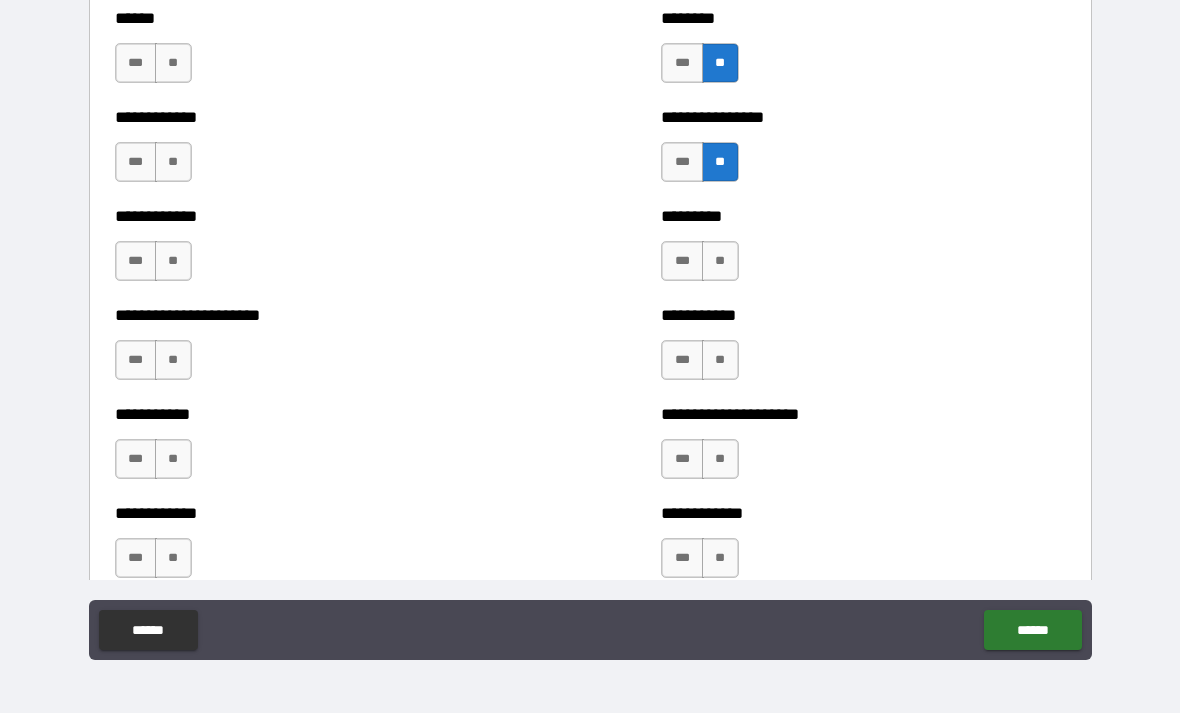 scroll, scrollTop: 5021, scrollLeft: 0, axis: vertical 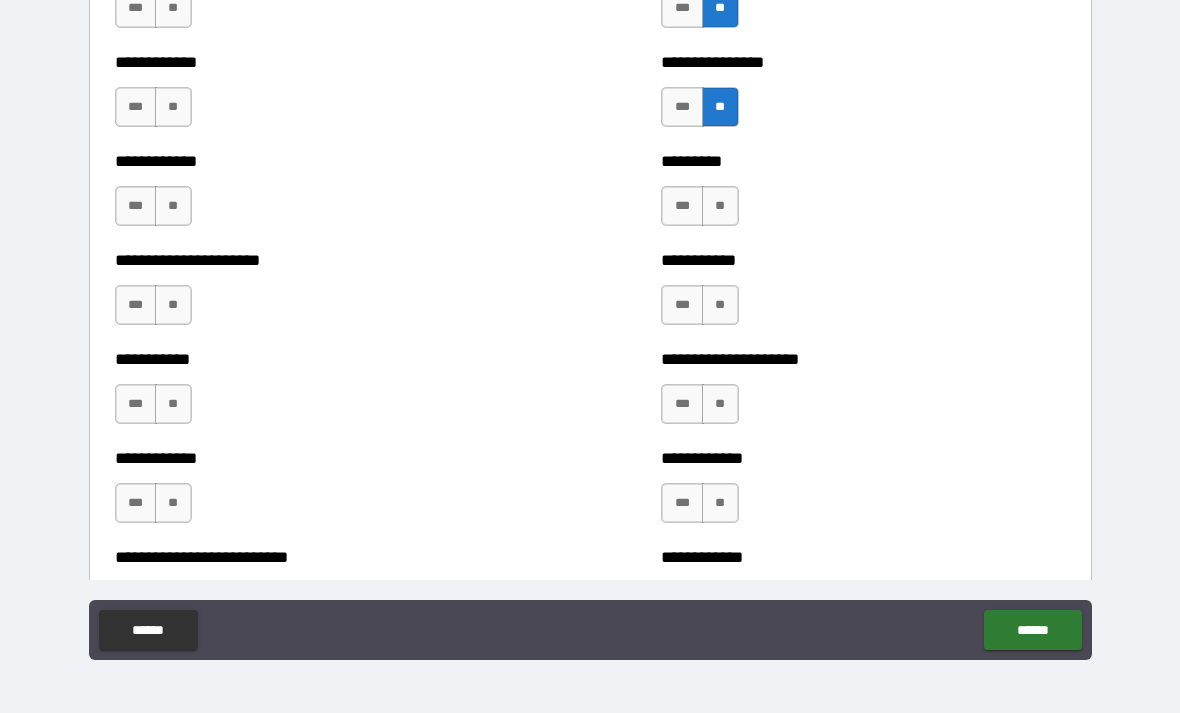 click on "**" at bounding box center (720, 206) 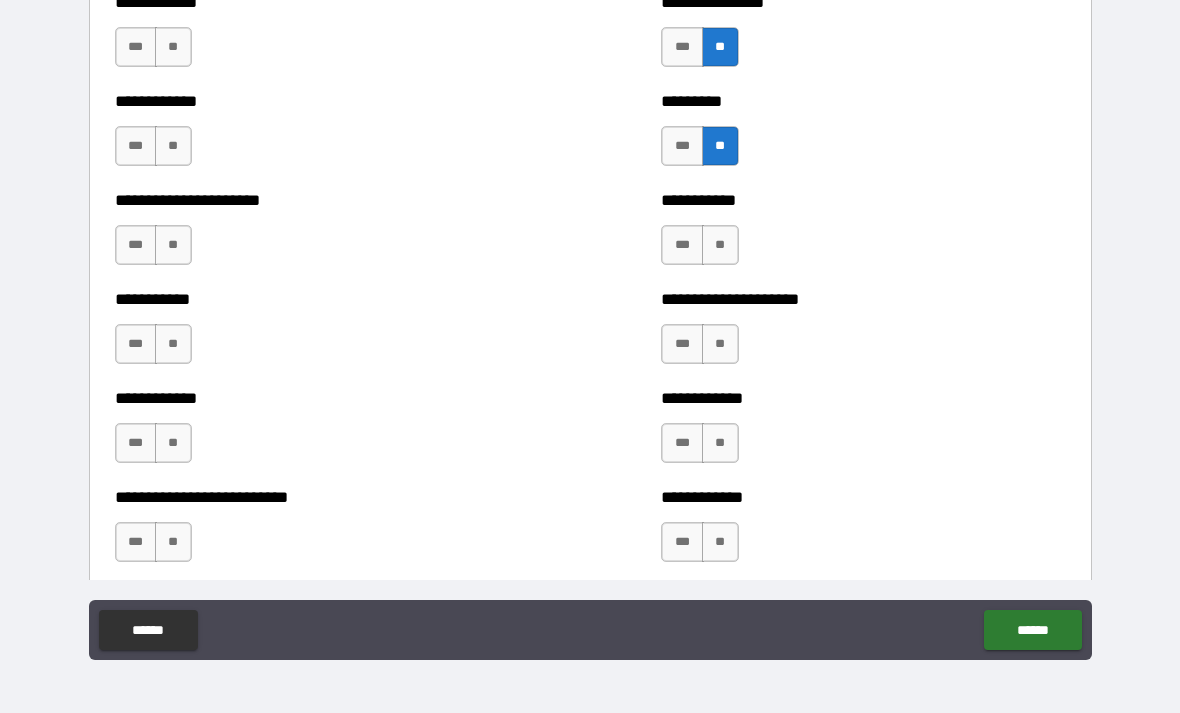 scroll, scrollTop: 5081, scrollLeft: 0, axis: vertical 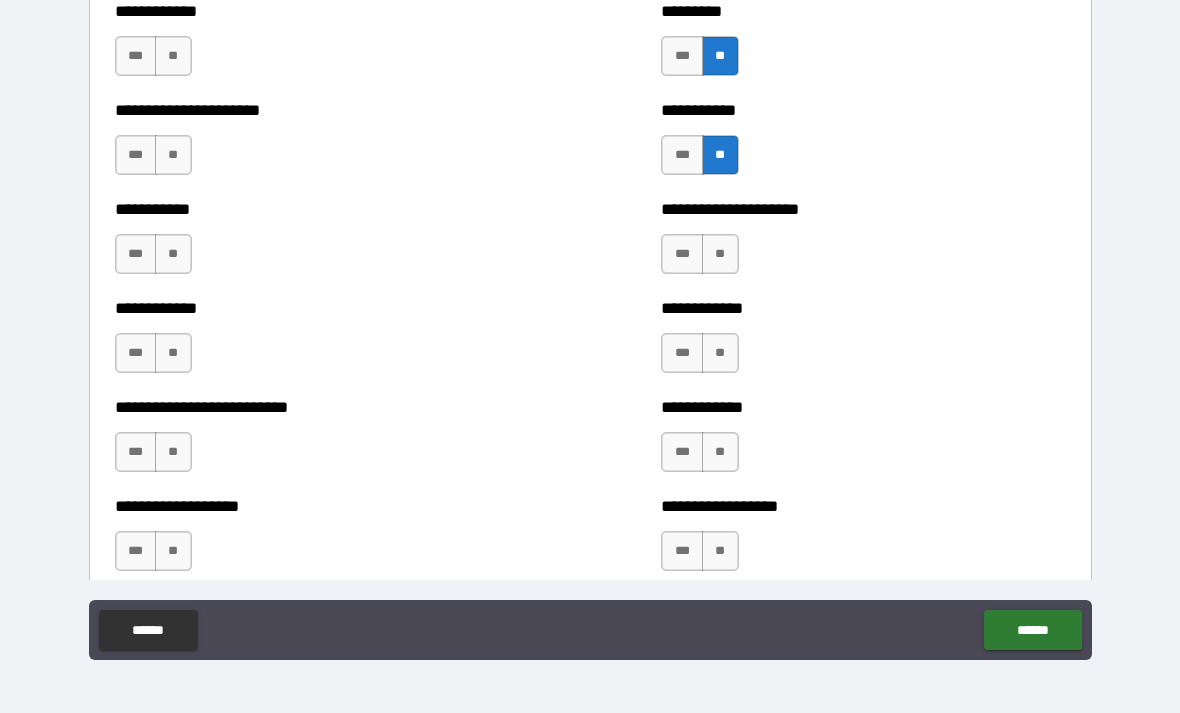 click on "**" at bounding box center (720, 254) 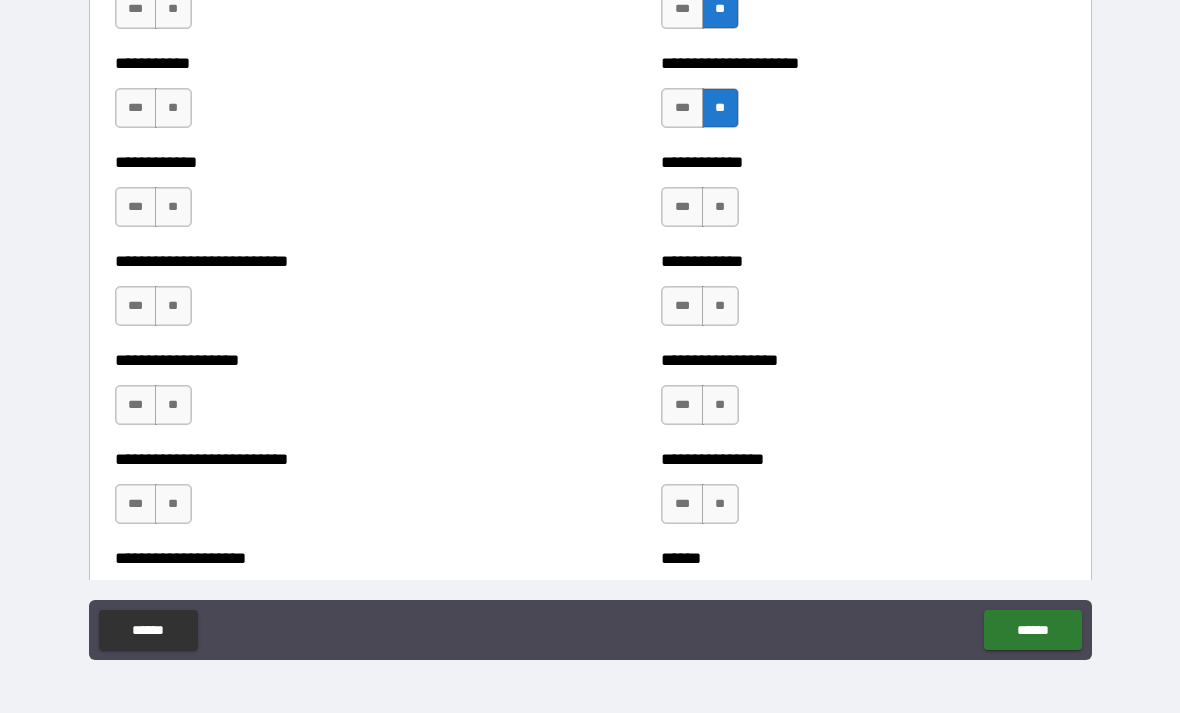 scroll, scrollTop: 5319, scrollLeft: 0, axis: vertical 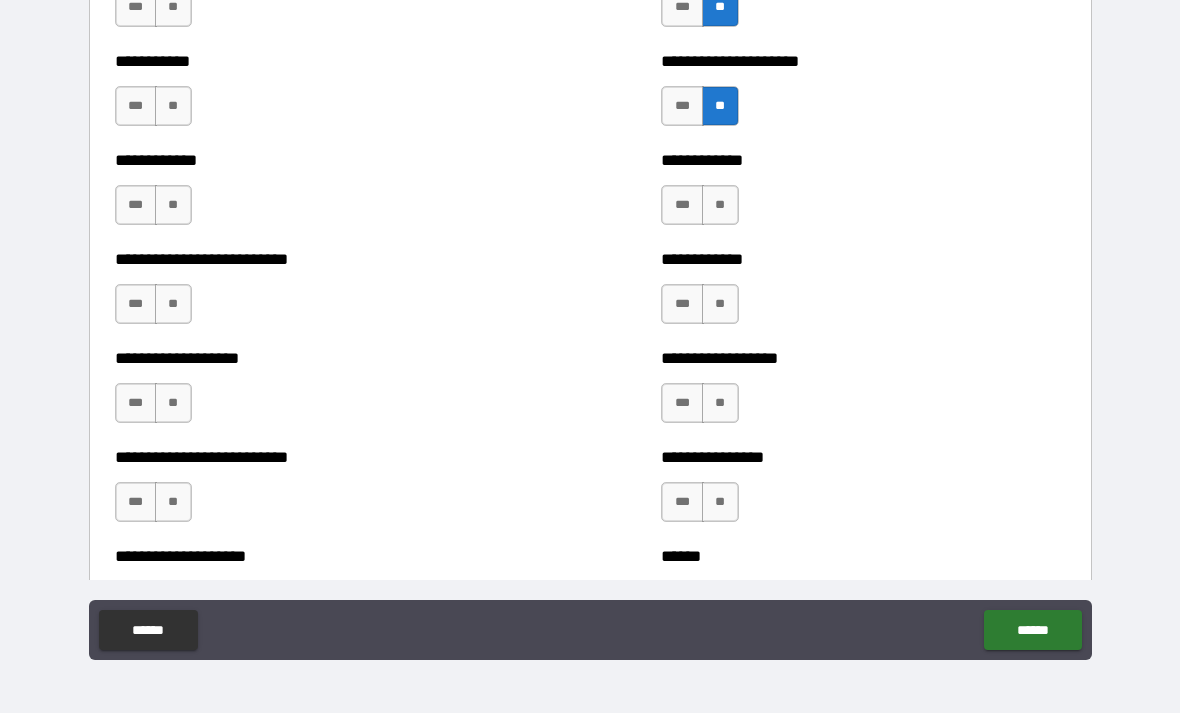 click on "**" at bounding box center [720, 205] 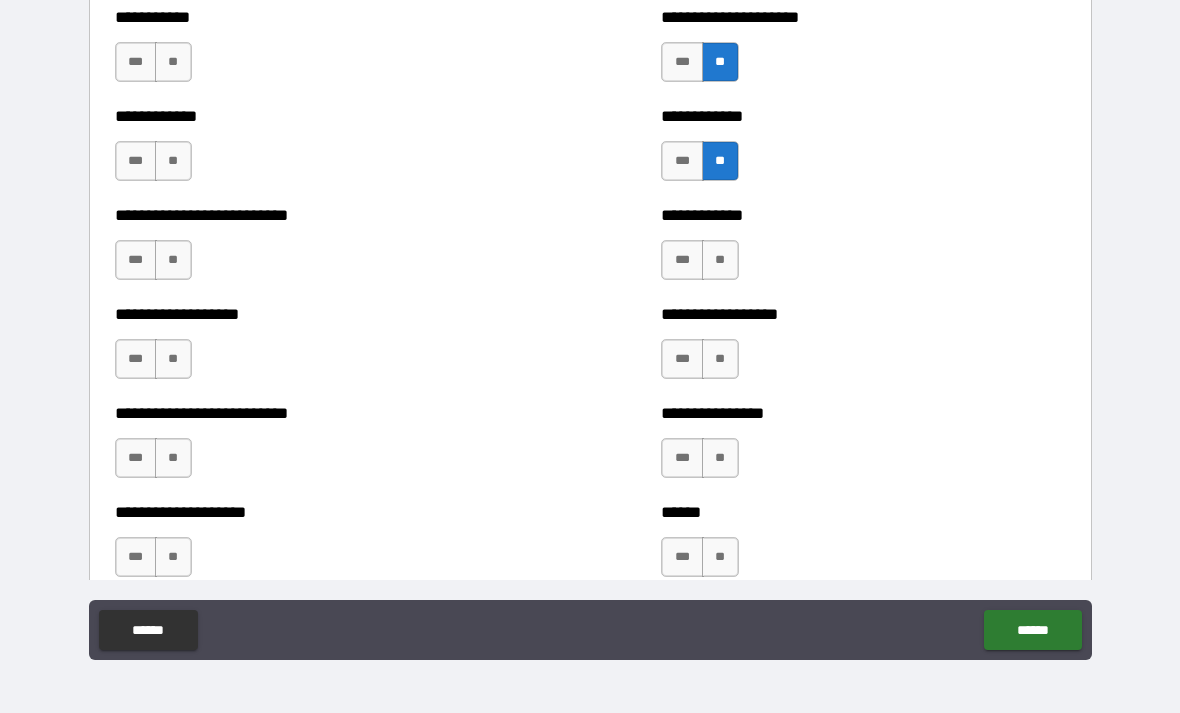 scroll, scrollTop: 5392, scrollLeft: 0, axis: vertical 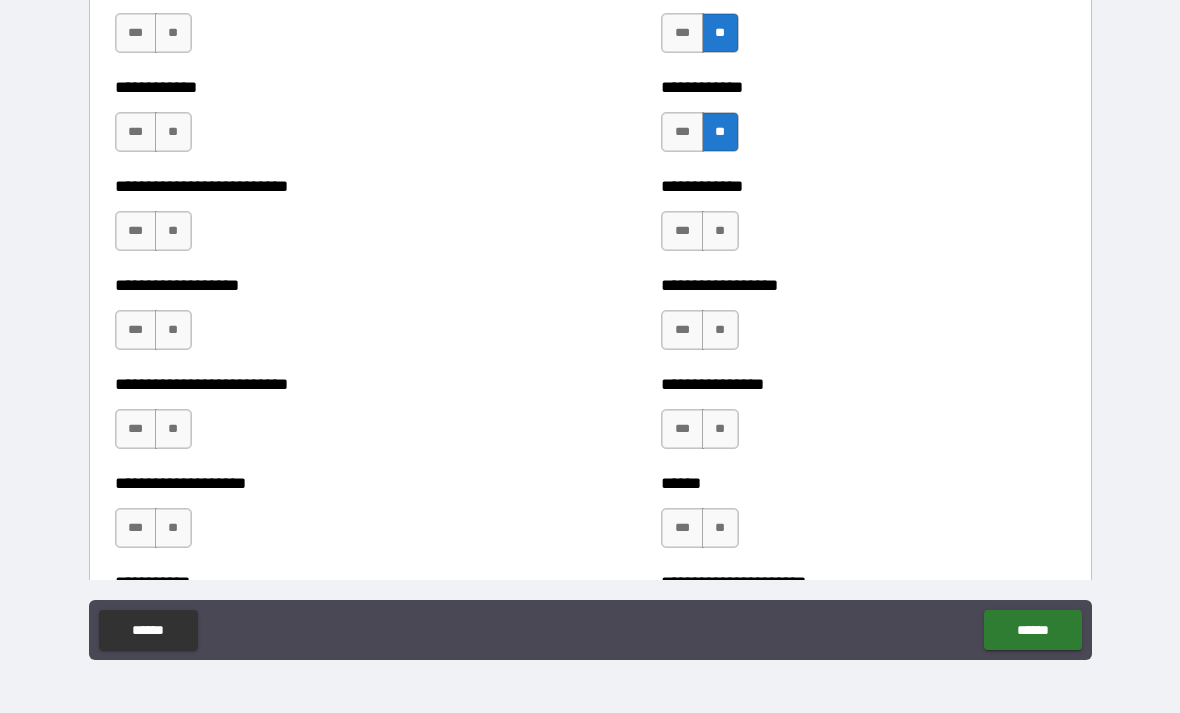 click on "**" at bounding box center (720, 231) 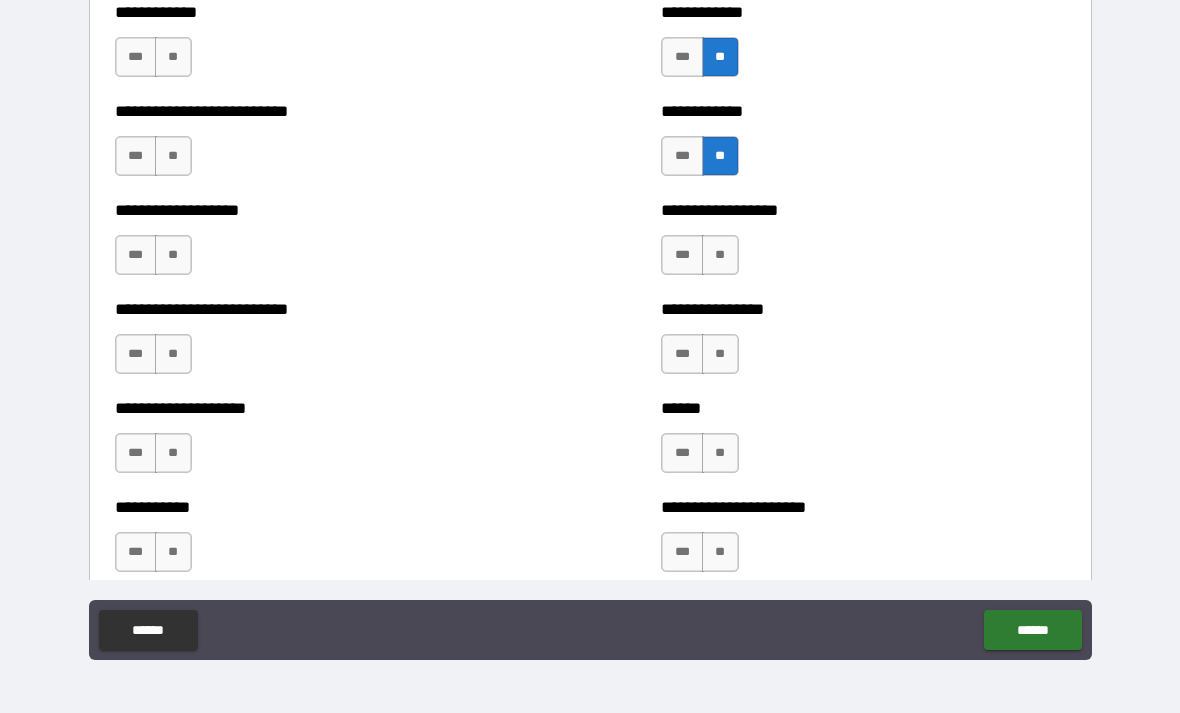 scroll, scrollTop: 5465, scrollLeft: 0, axis: vertical 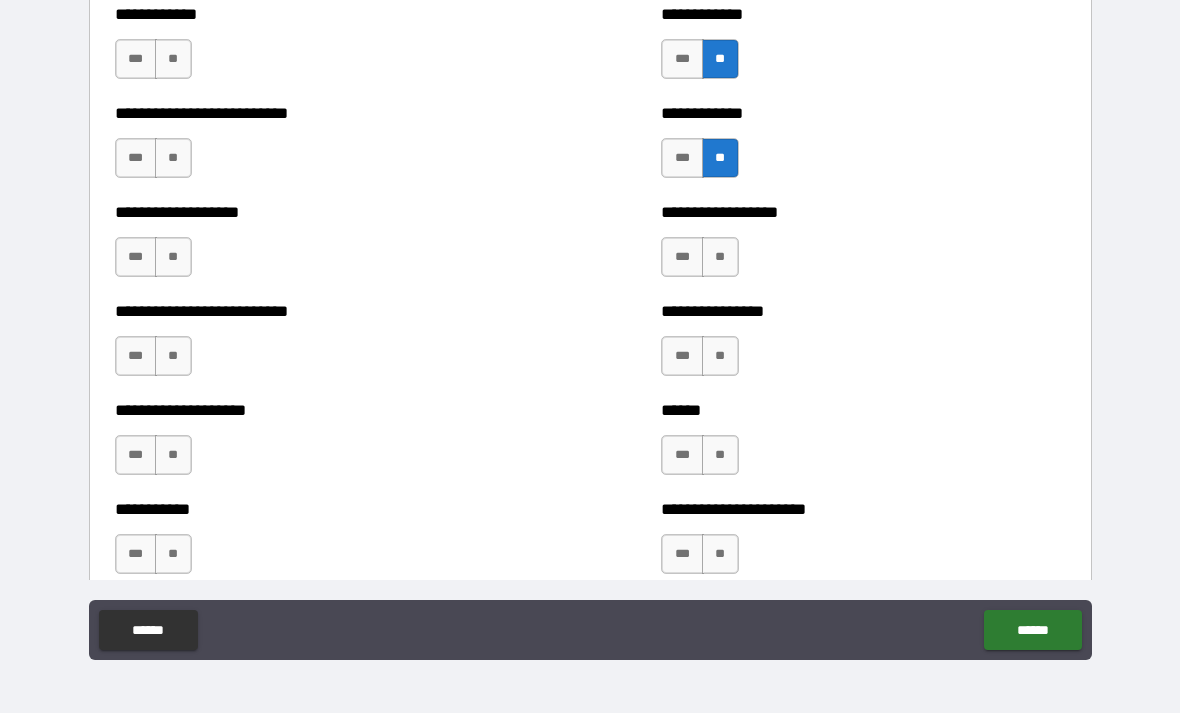 click on "**" at bounding box center (720, 257) 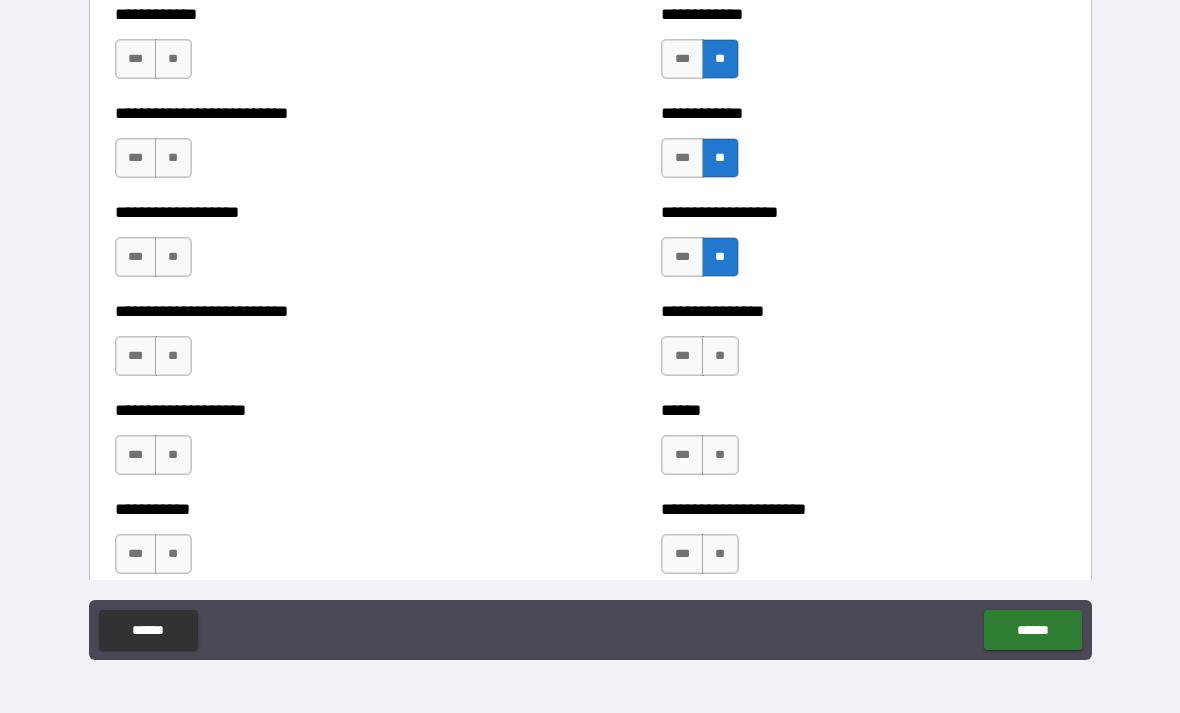 scroll, scrollTop: 5572, scrollLeft: 0, axis: vertical 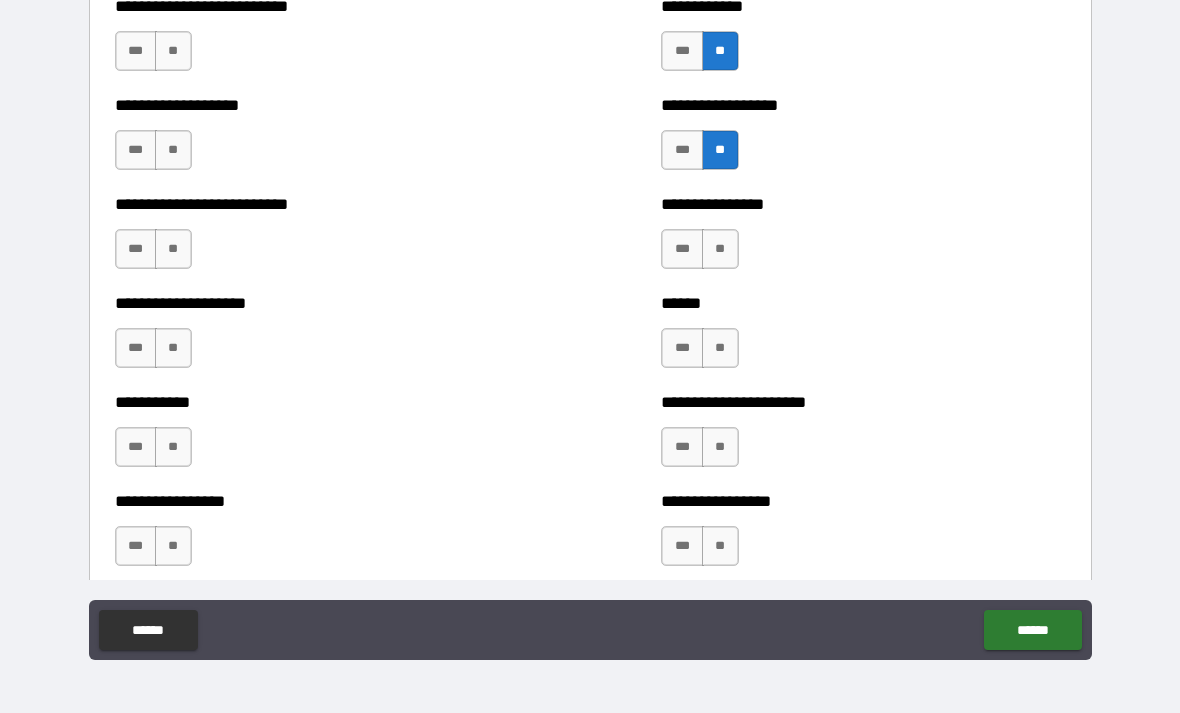 click on "**" at bounding box center [720, 249] 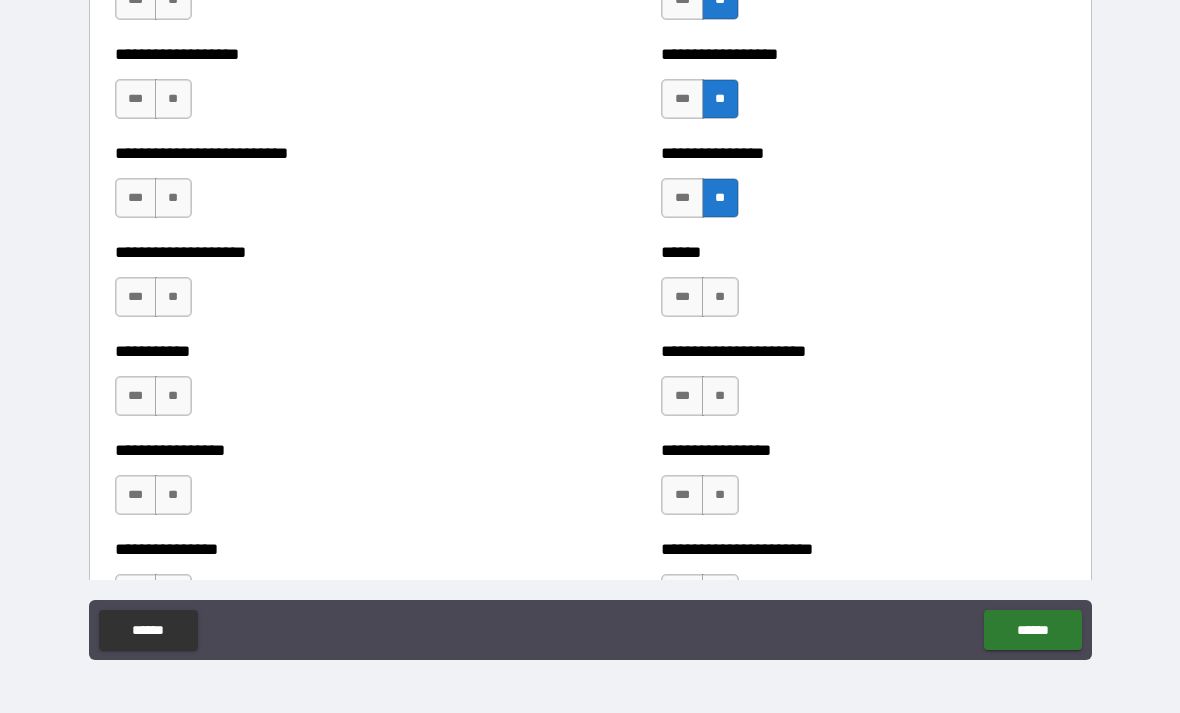 scroll, scrollTop: 5676, scrollLeft: 0, axis: vertical 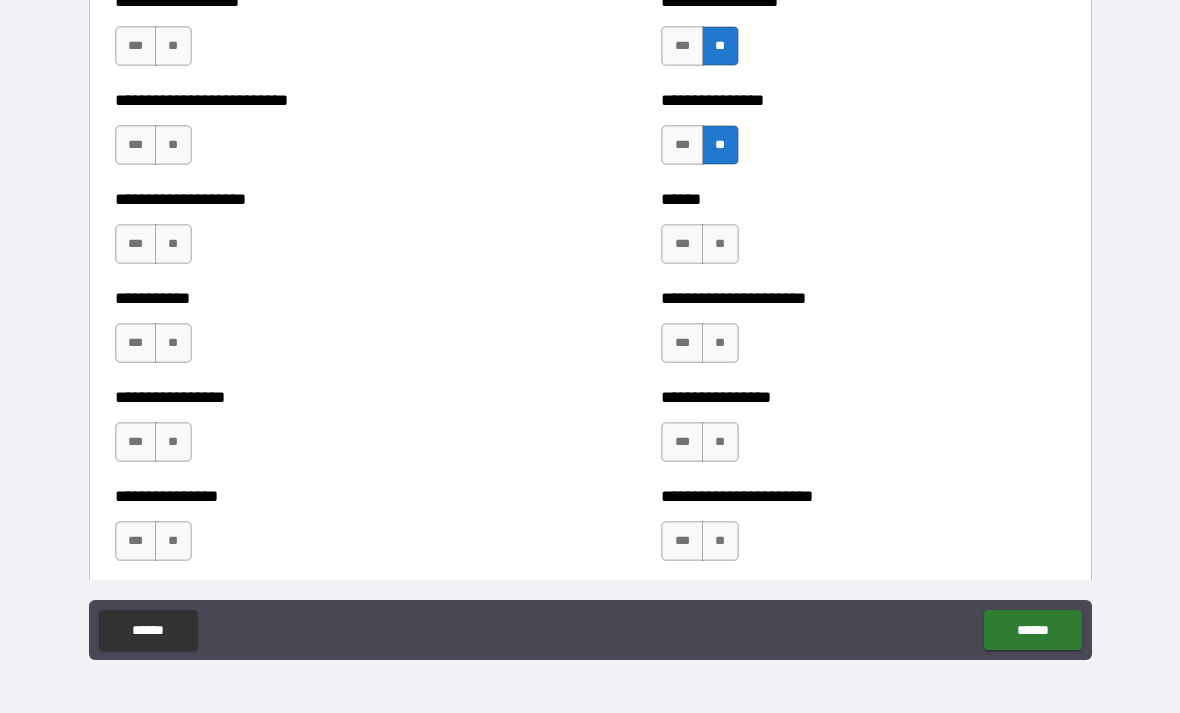 click on "**" at bounding box center (720, 244) 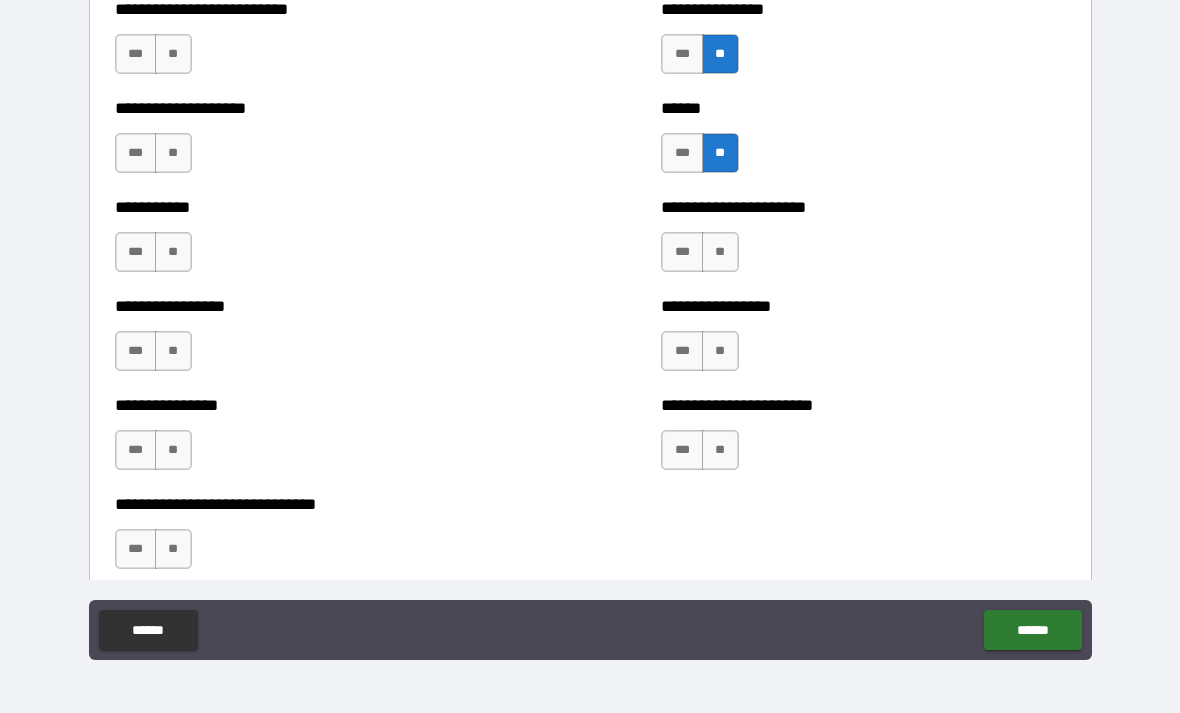 scroll, scrollTop: 5768, scrollLeft: 0, axis: vertical 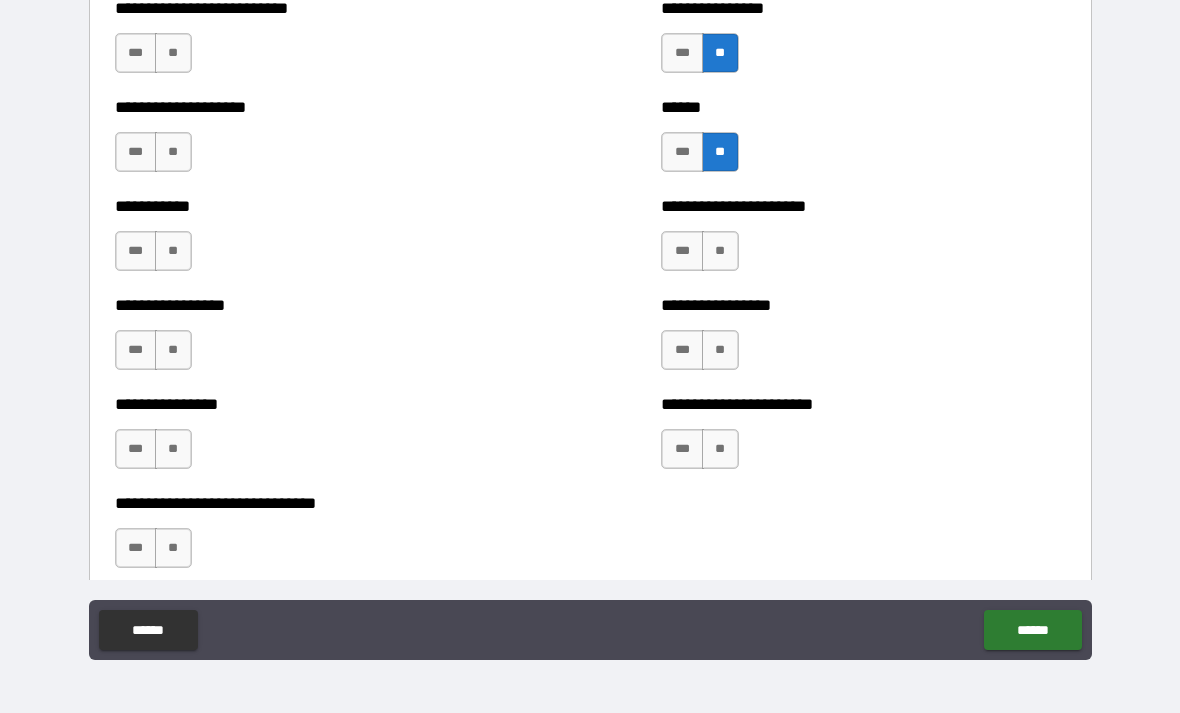 click on "**" at bounding box center (720, 251) 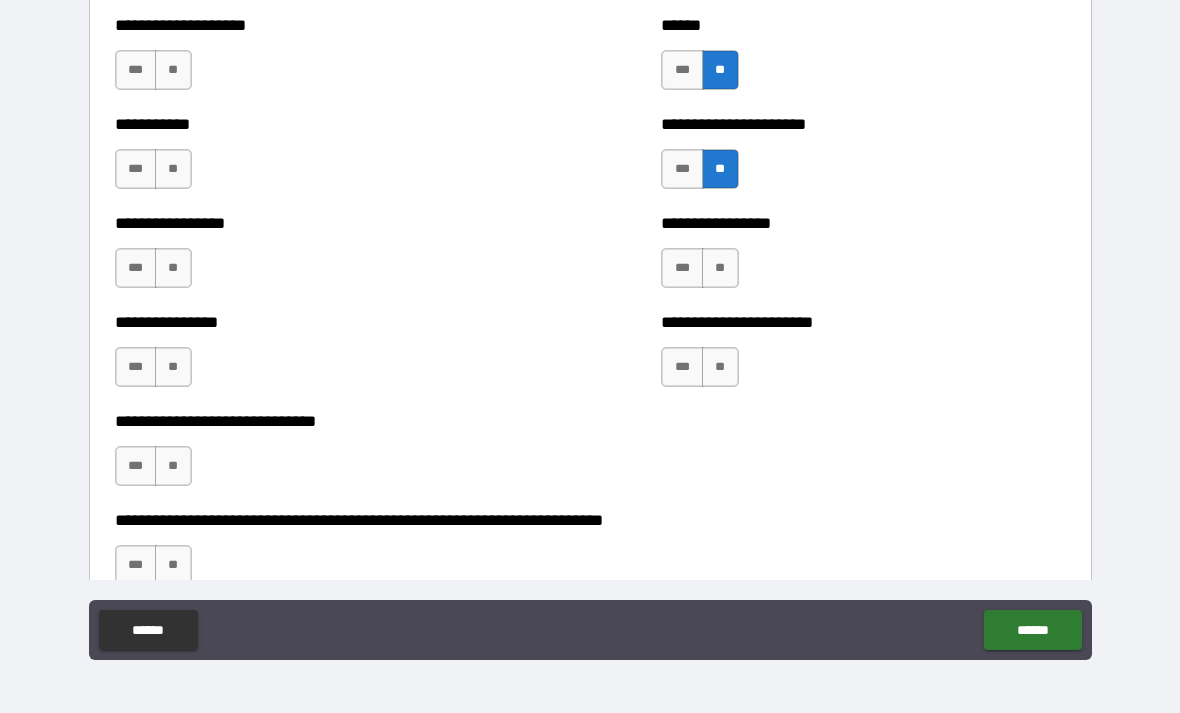 scroll, scrollTop: 5850, scrollLeft: 0, axis: vertical 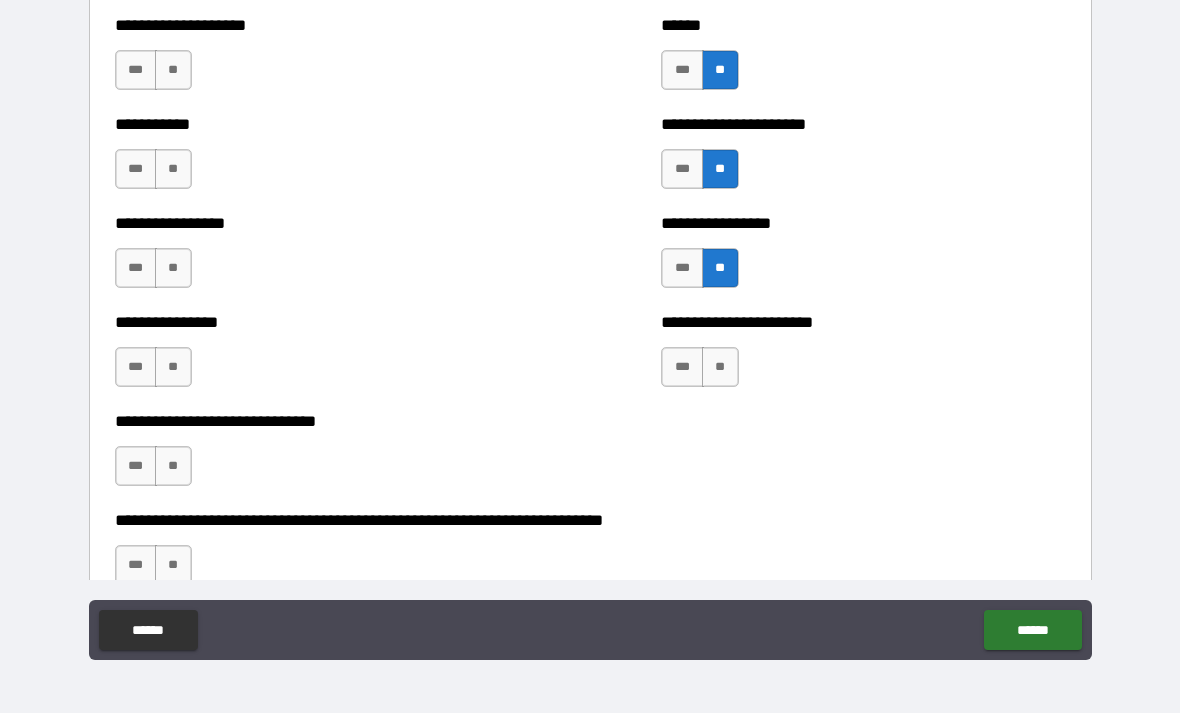 click on "**" at bounding box center [720, 367] 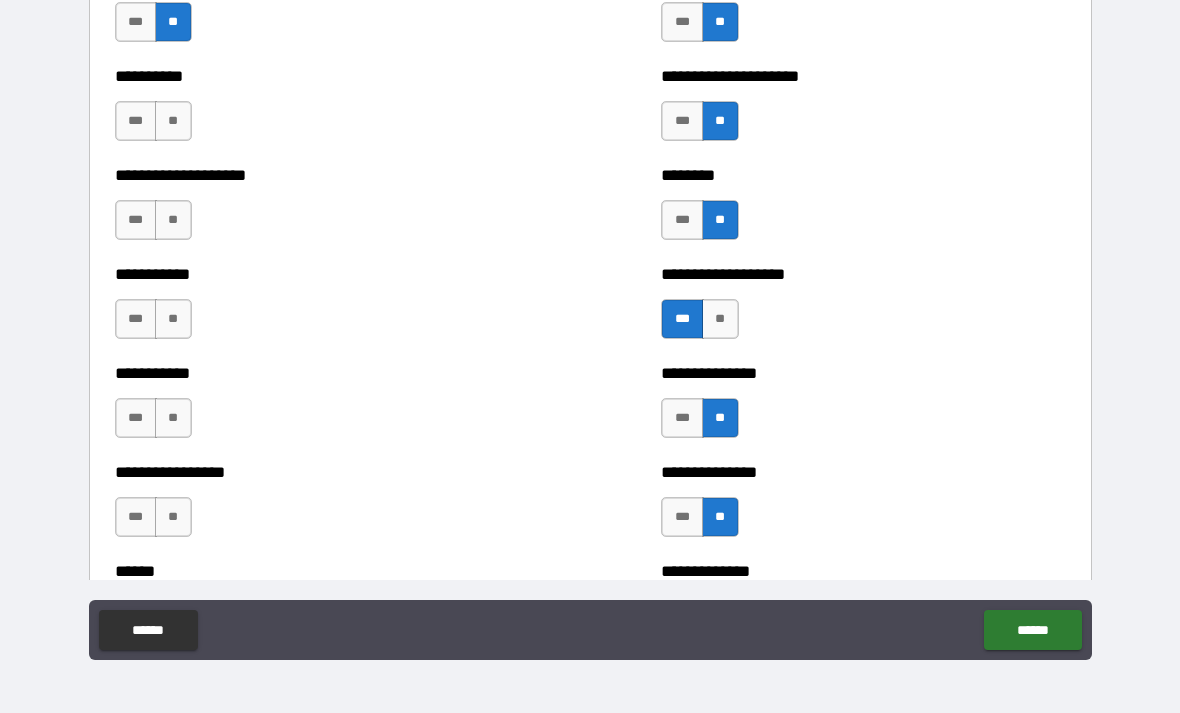scroll, scrollTop: 2462, scrollLeft: 0, axis: vertical 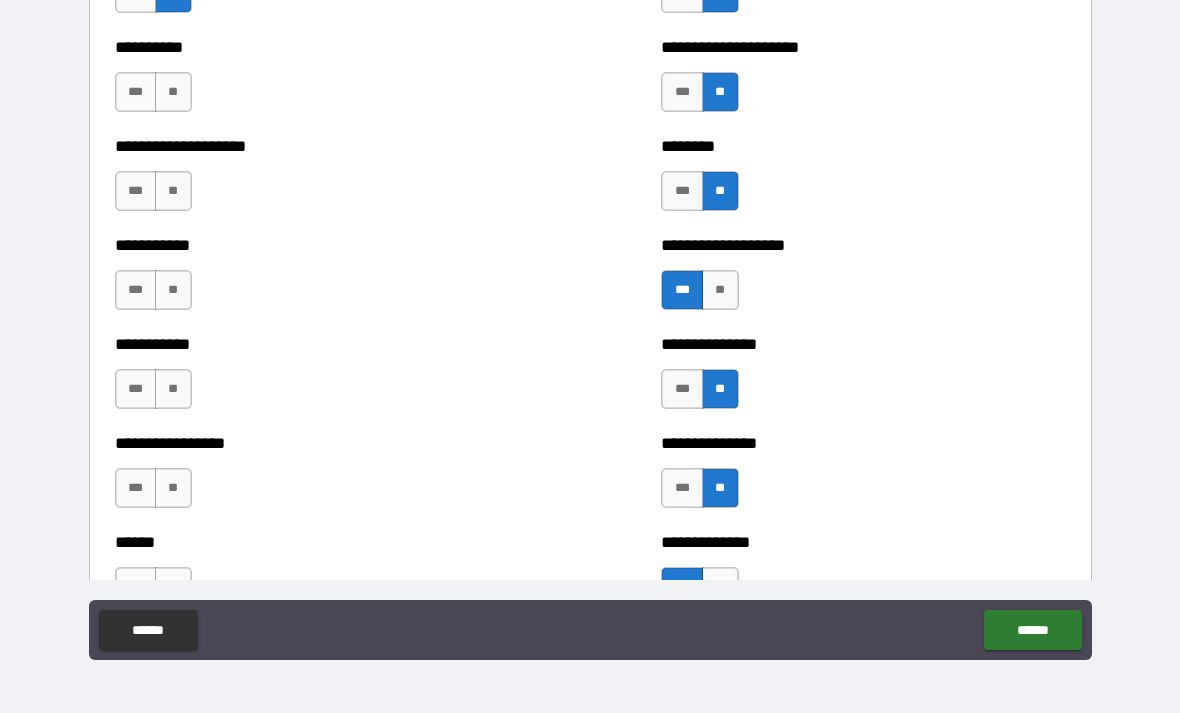 click on "**" at bounding box center (173, 191) 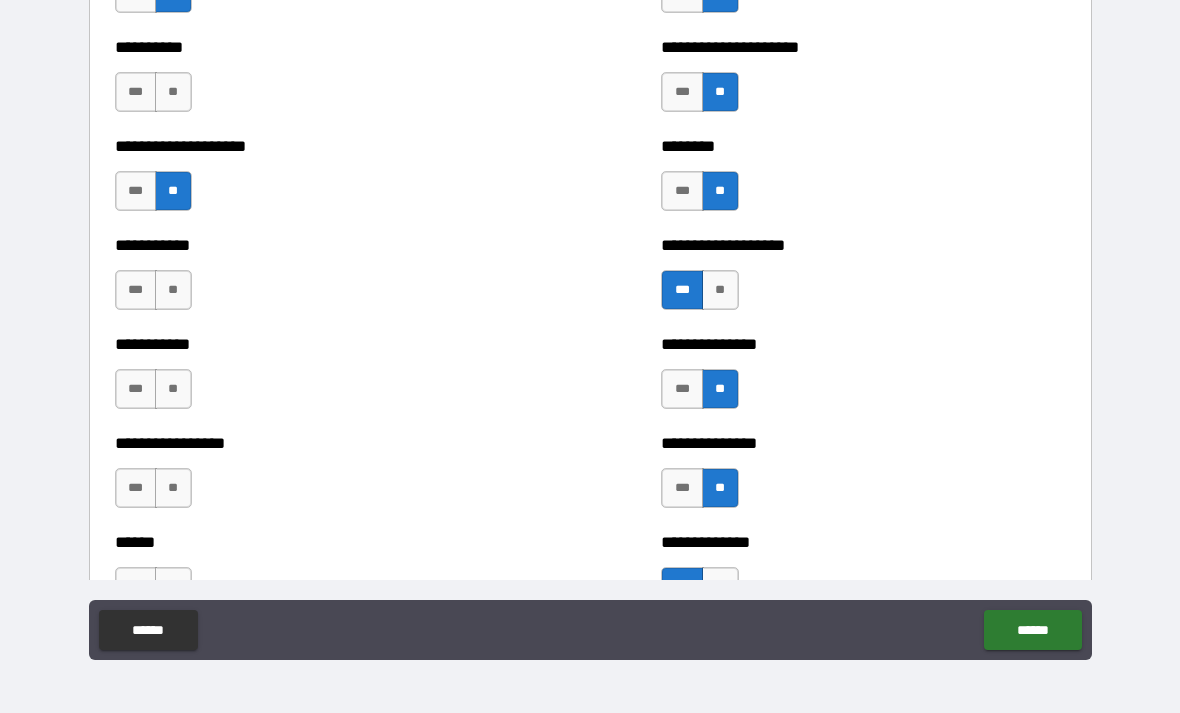 click on "**" at bounding box center [173, 290] 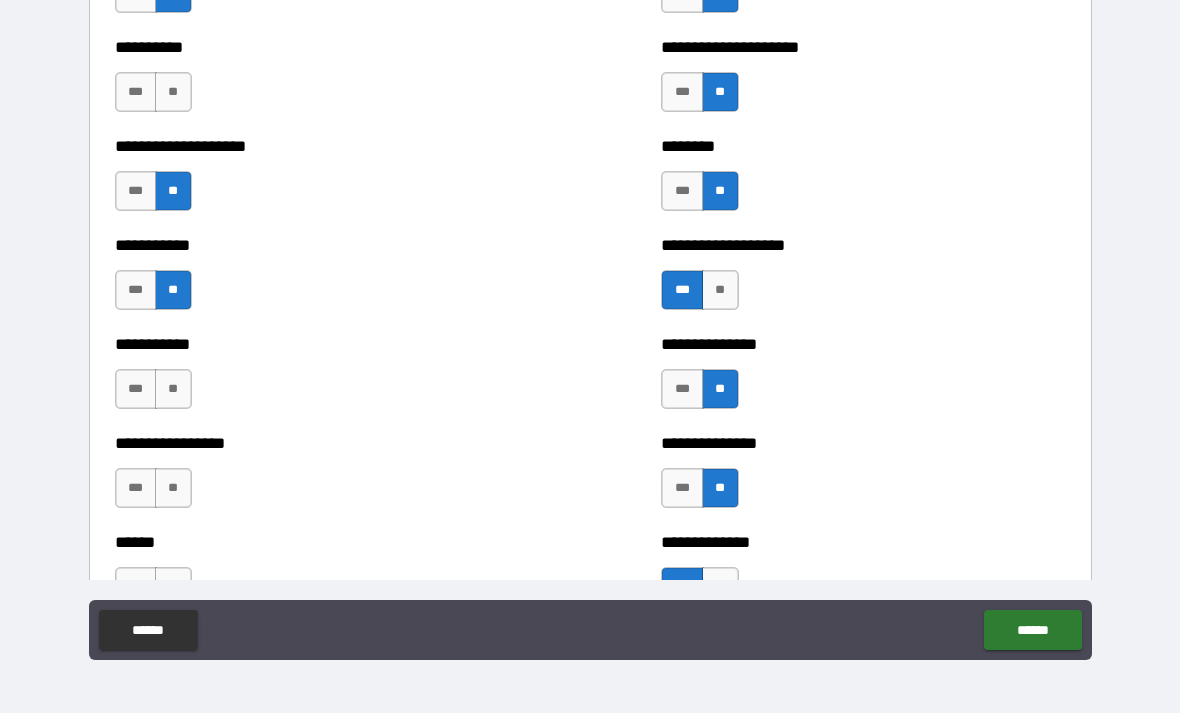 click on "**" at bounding box center [173, 389] 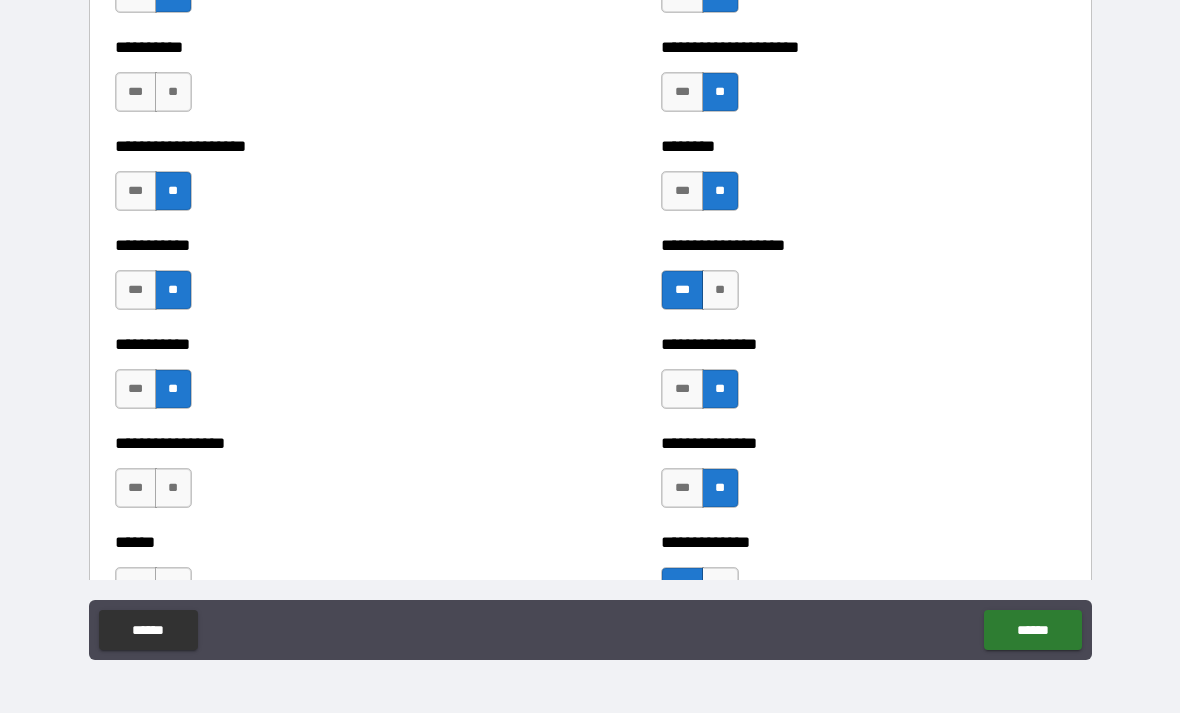 click on "**" at bounding box center [173, 488] 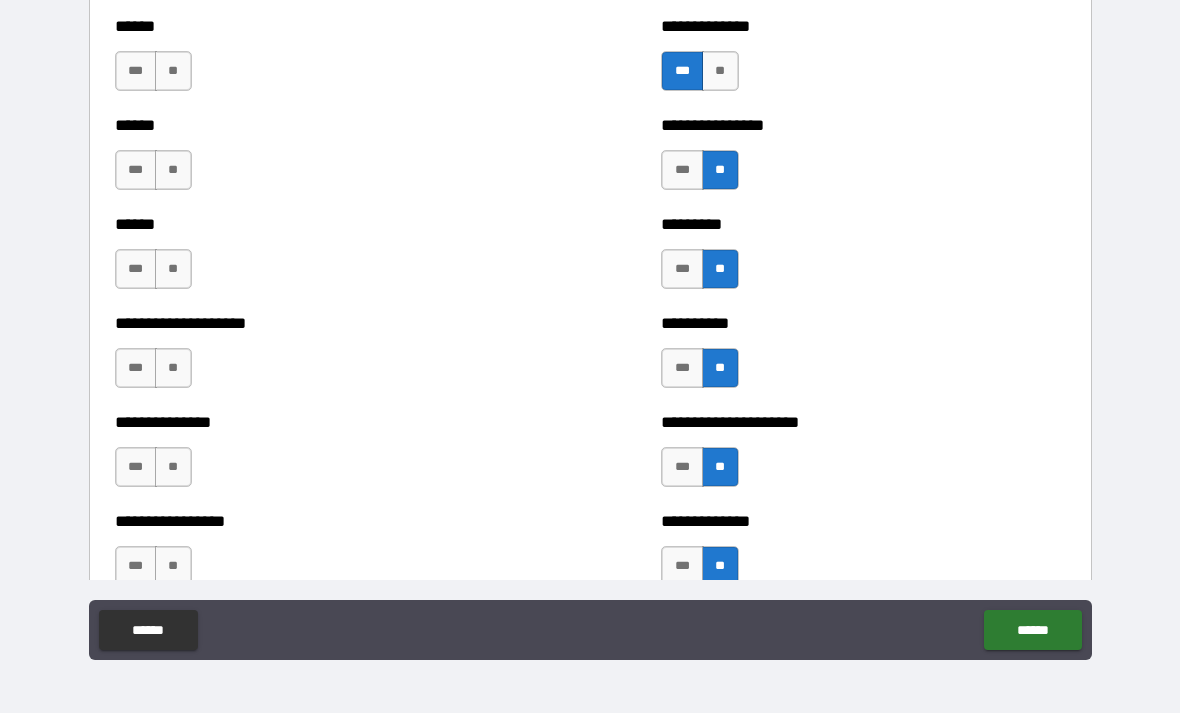 click on "**********" at bounding box center [590, 327] 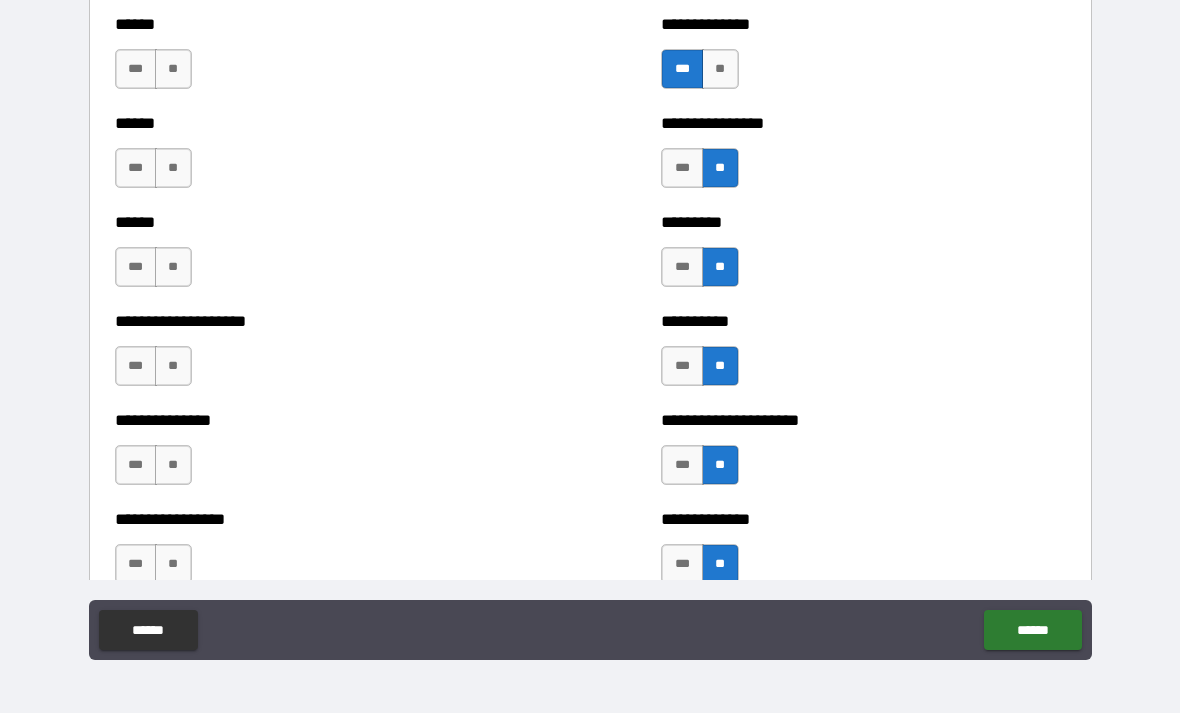 click on "**********" at bounding box center [590, 327] 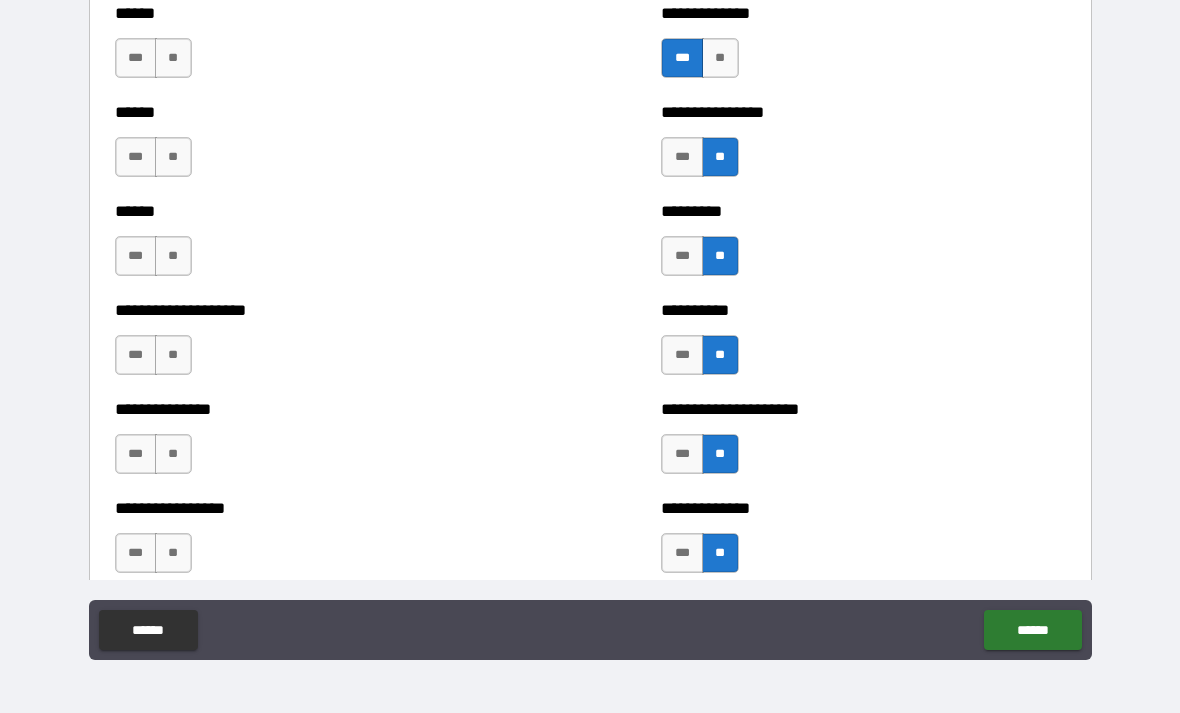 scroll, scrollTop: 2996, scrollLeft: 0, axis: vertical 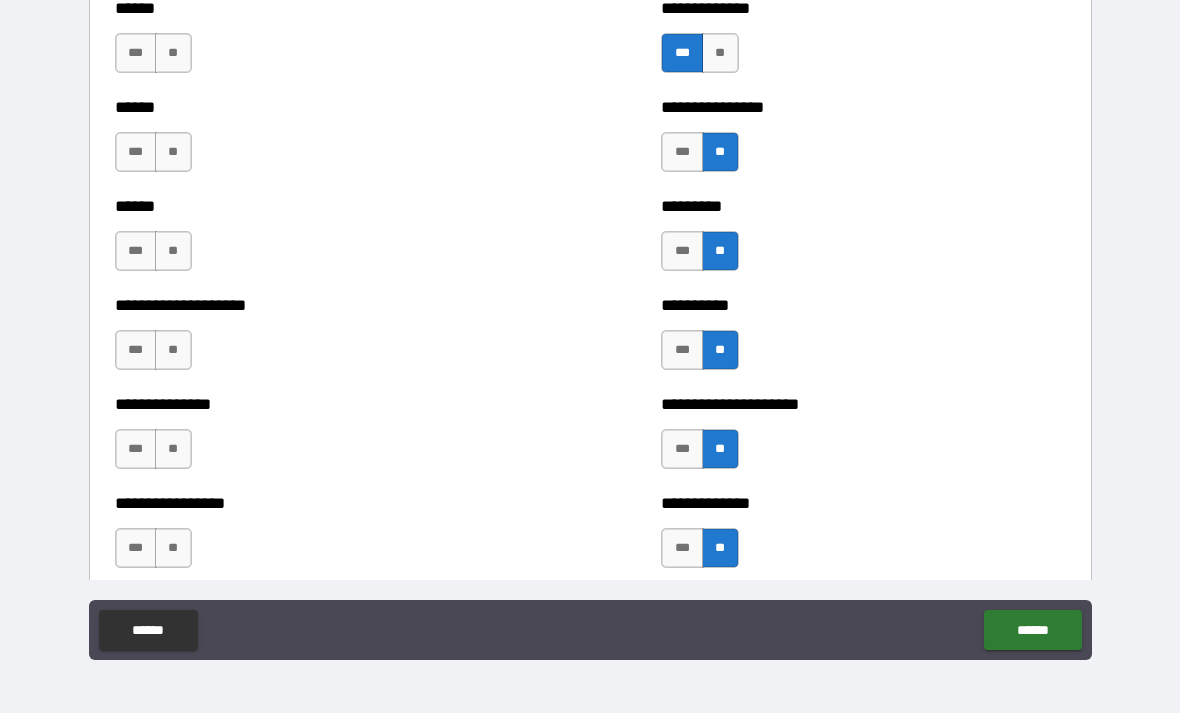 click on "**" at bounding box center (173, 53) 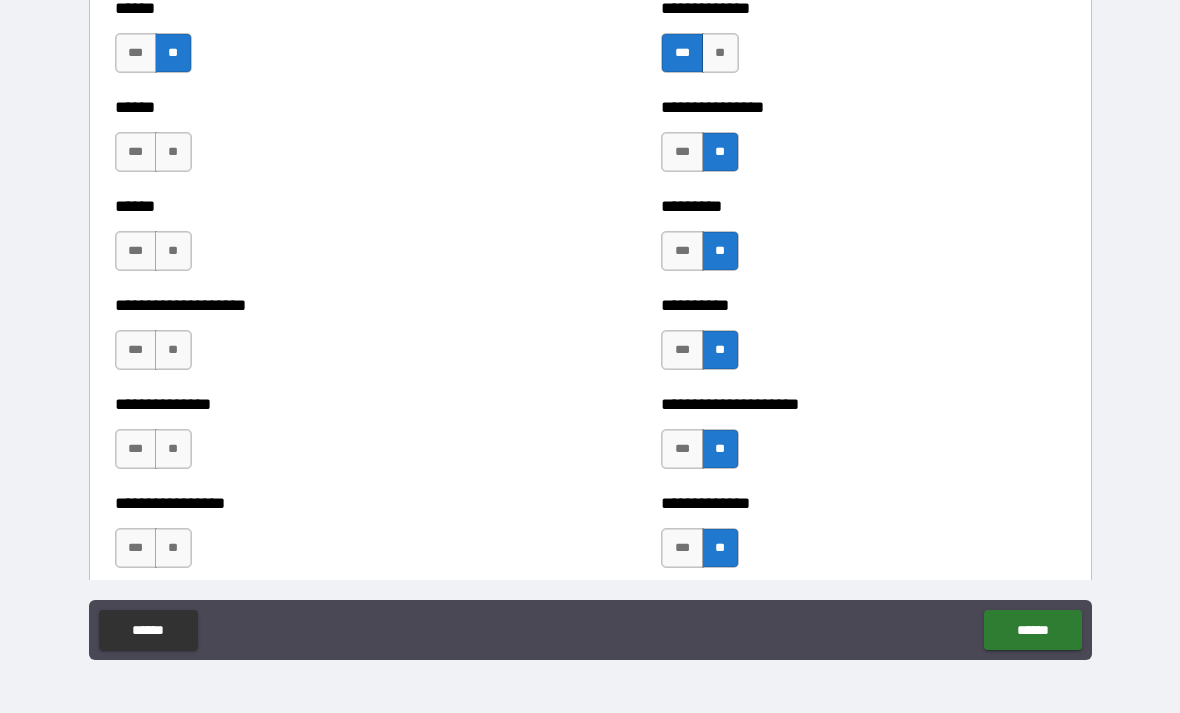 click on "**" at bounding box center (173, 152) 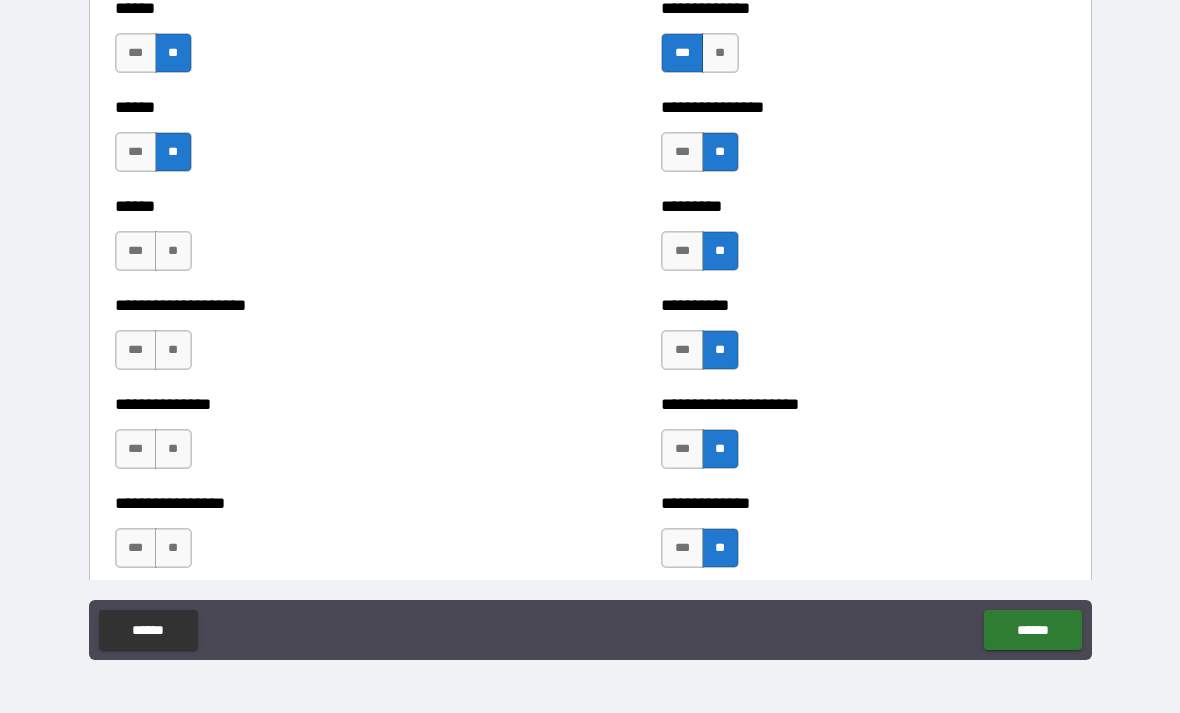 click on "**" at bounding box center (173, 251) 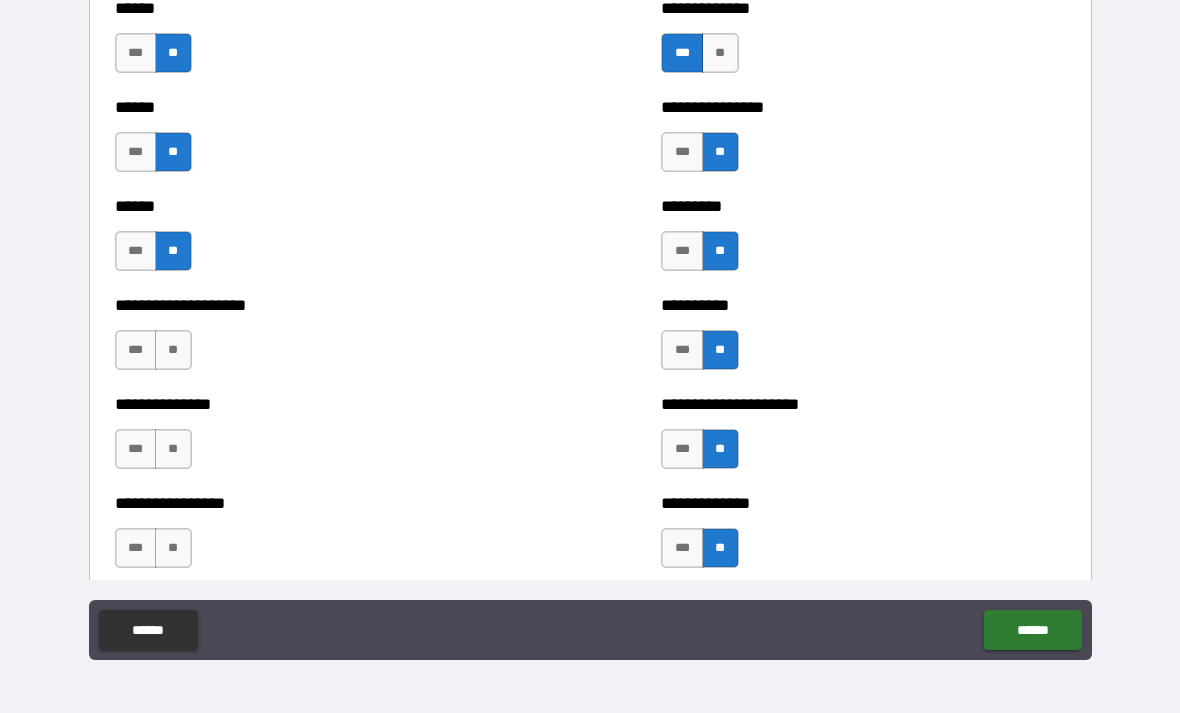 click on "***" at bounding box center [136, 350] 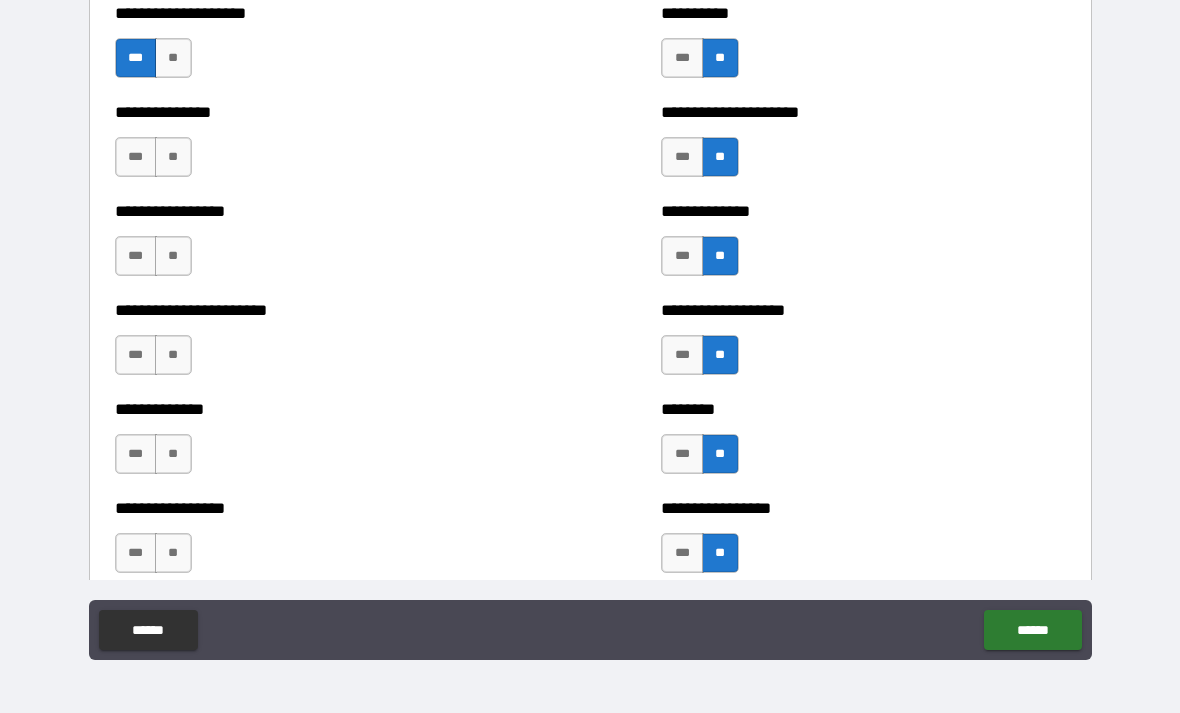 scroll, scrollTop: 3290, scrollLeft: 0, axis: vertical 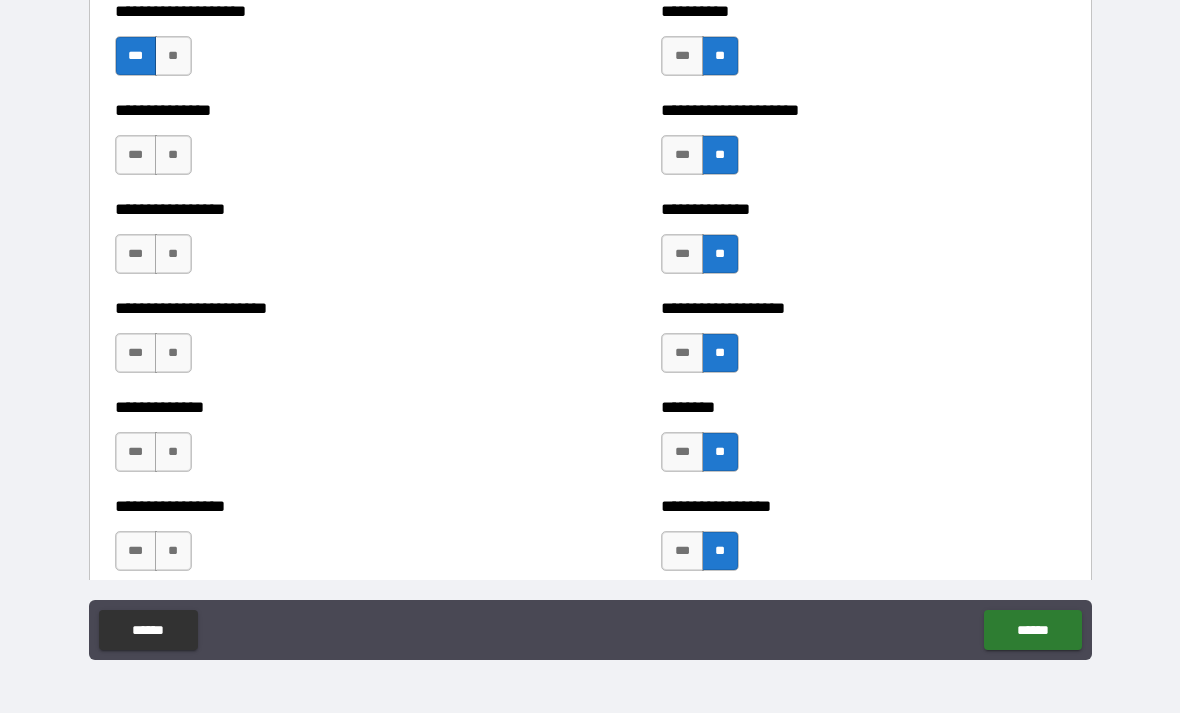 click on "***" at bounding box center (136, 155) 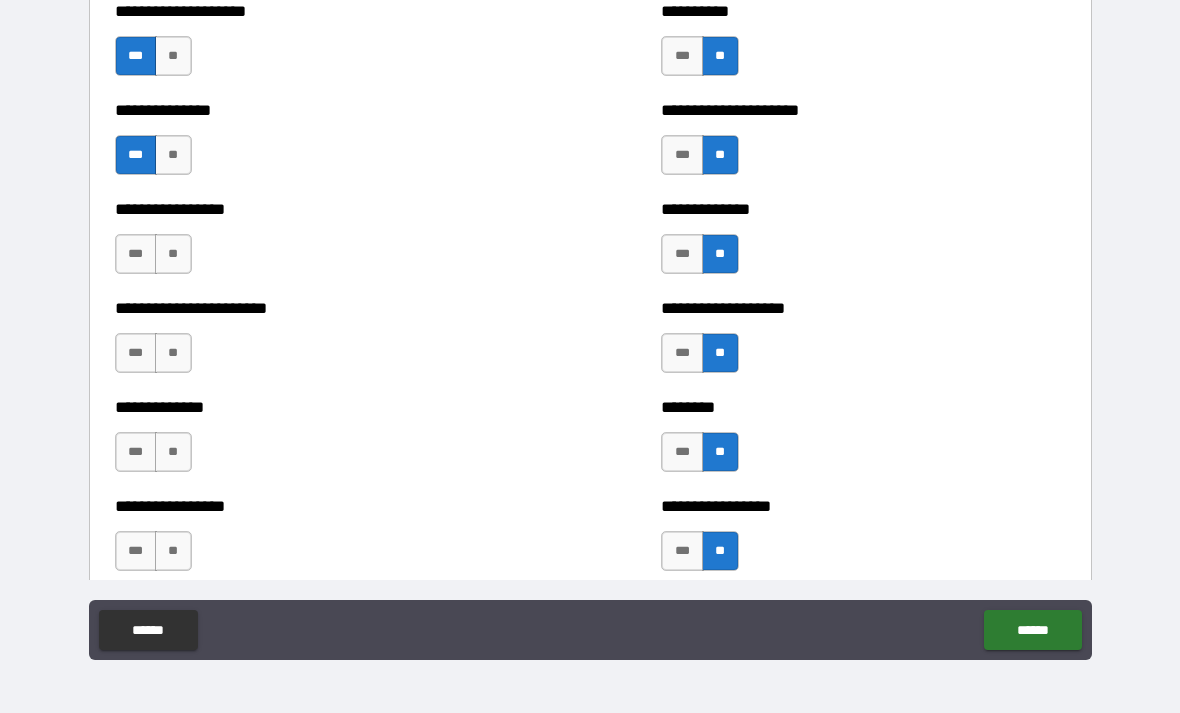 click on "***" at bounding box center [136, 254] 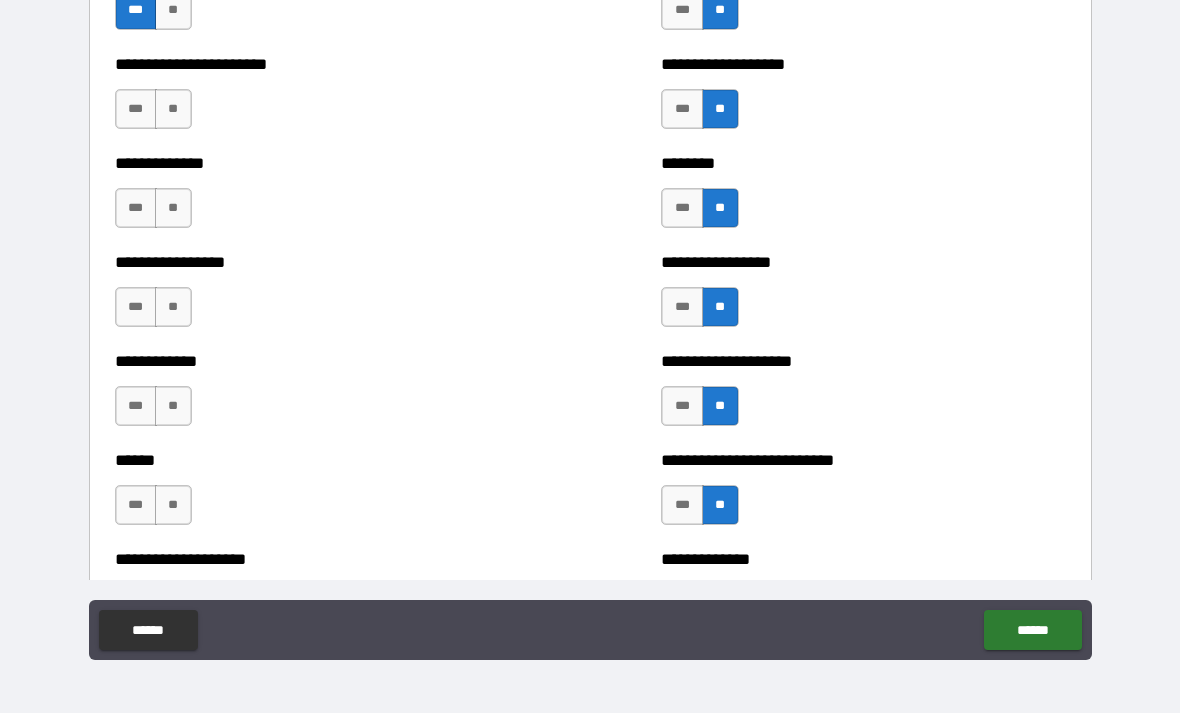 scroll, scrollTop: 3548, scrollLeft: 0, axis: vertical 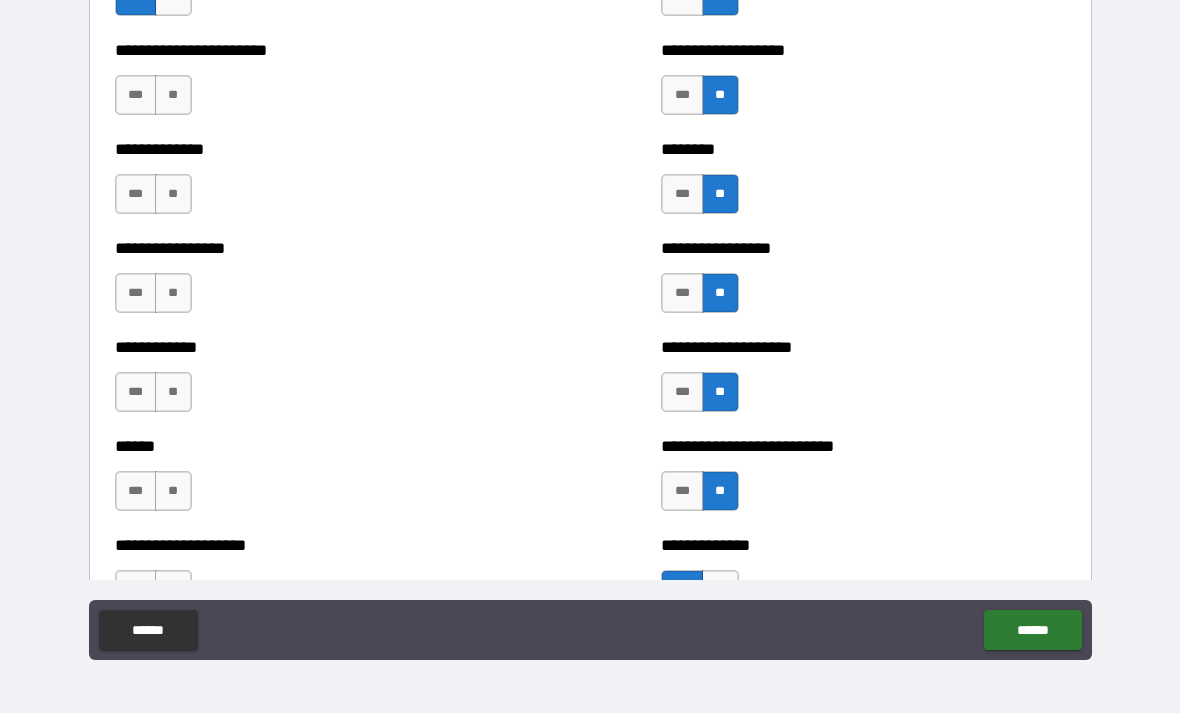 click on "**" at bounding box center [173, 95] 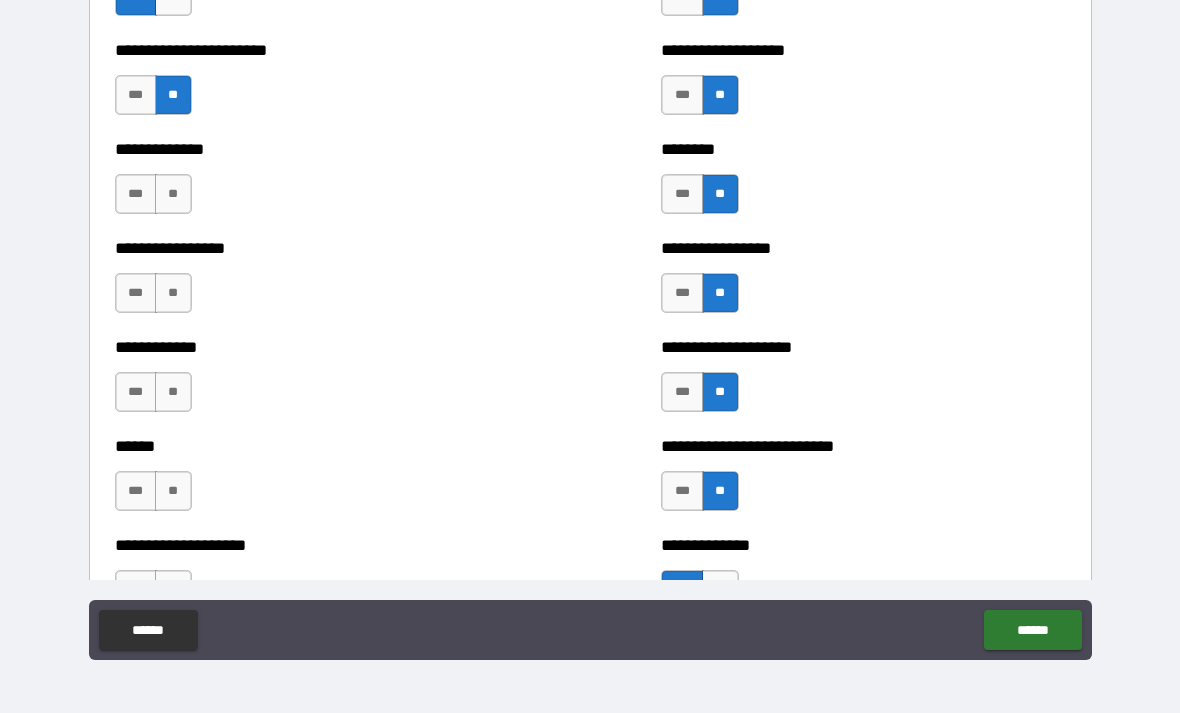 click on "**" at bounding box center [173, 194] 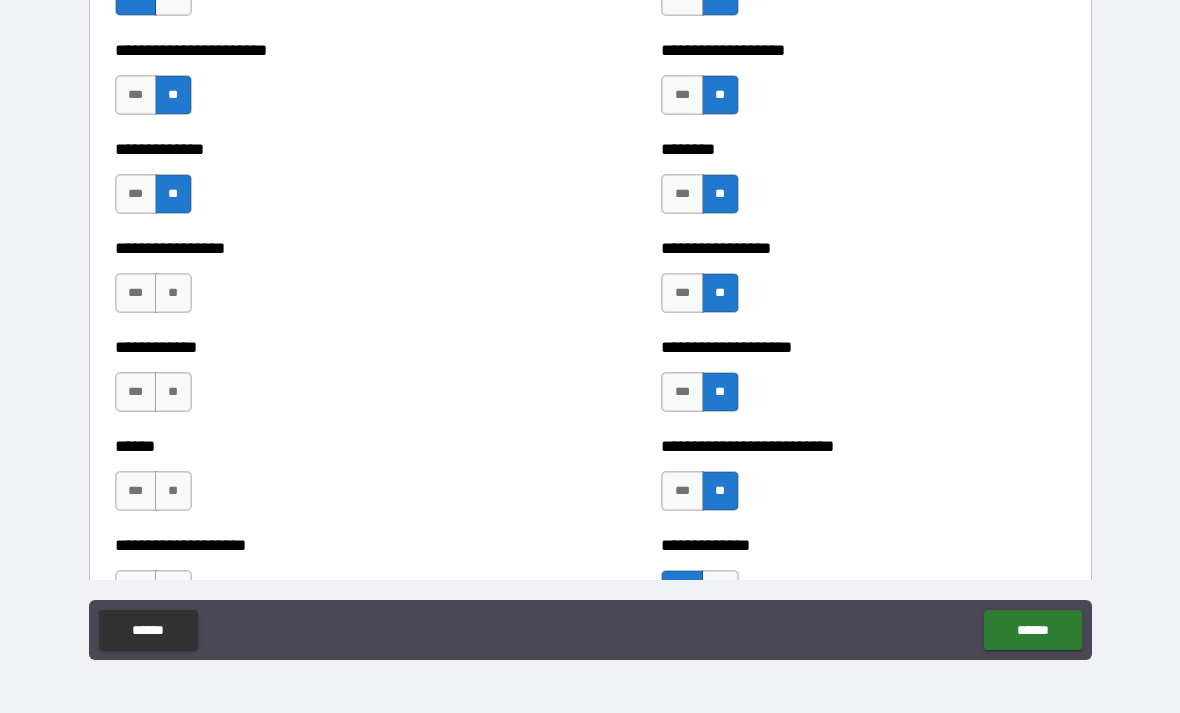 click on "**" at bounding box center (173, 293) 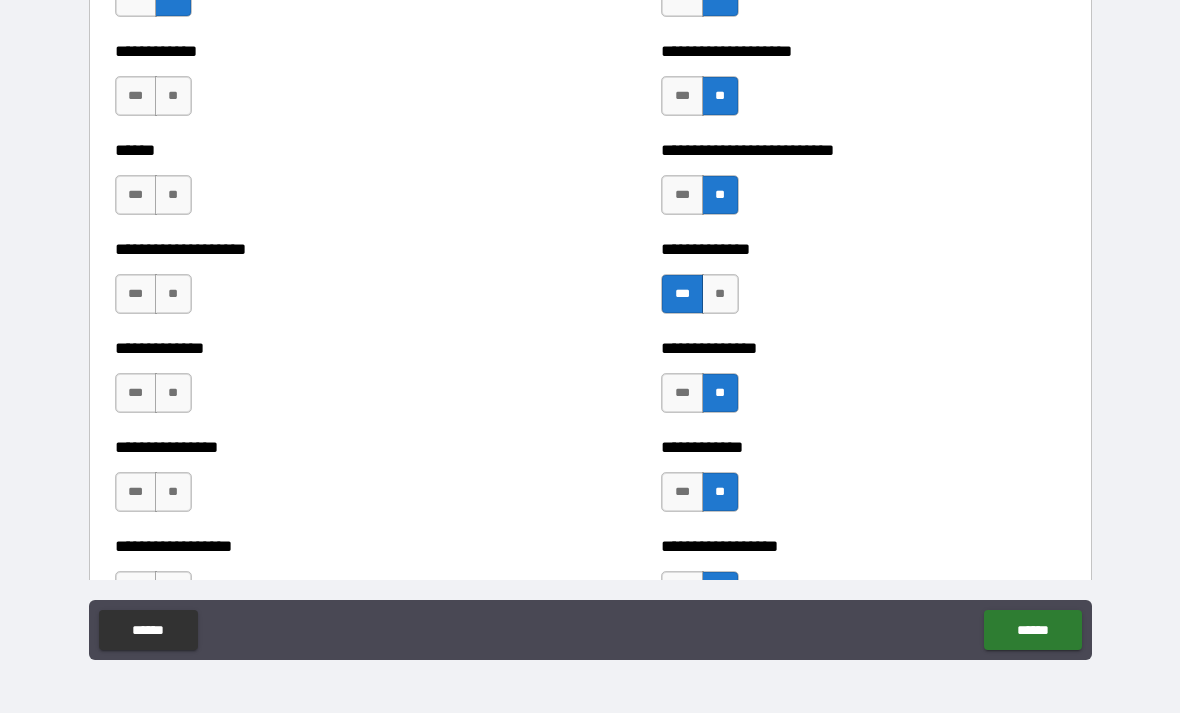 scroll, scrollTop: 3851, scrollLeft: 0, axis: vertical 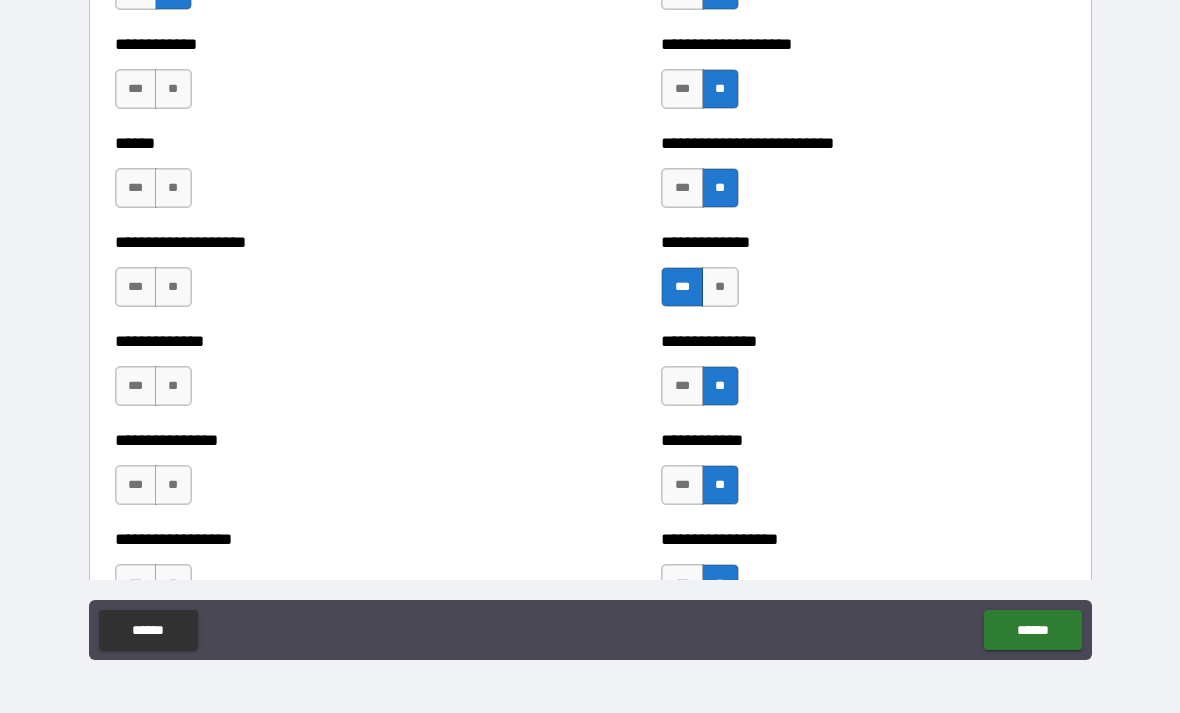 click on "**" at bounding box center [173, 89] 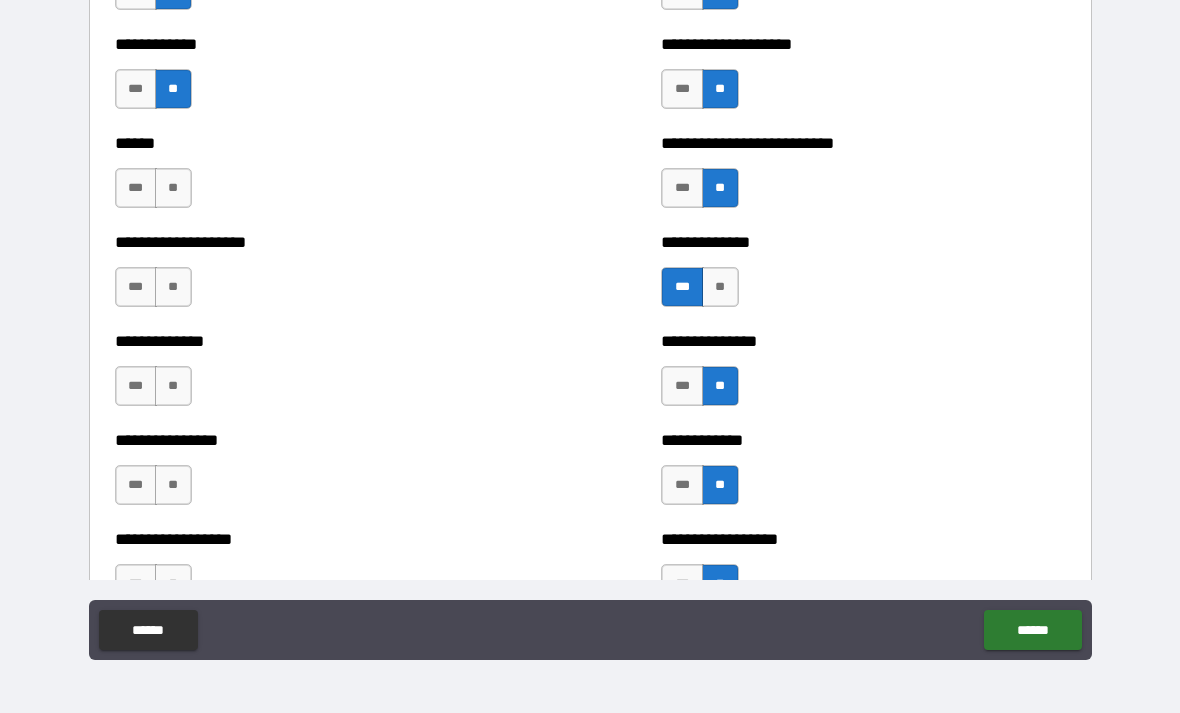 click on "**" at bounding box center (173, 188) 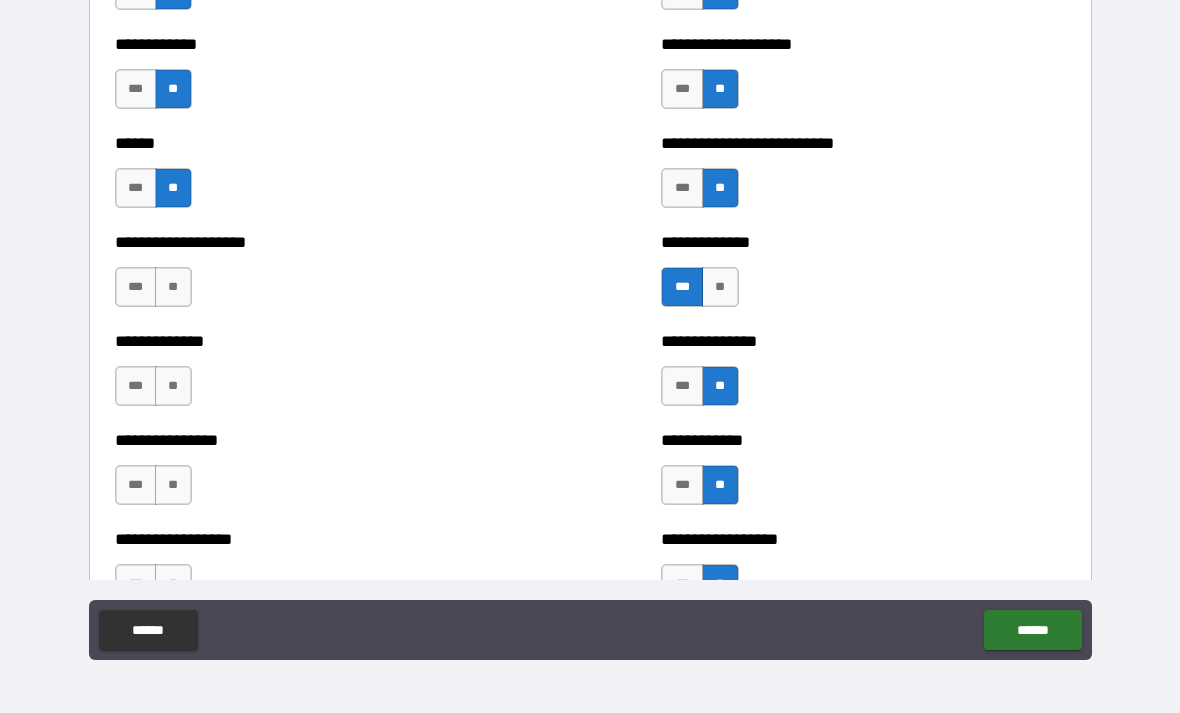 click on "**" at bounding box center (173, 287) 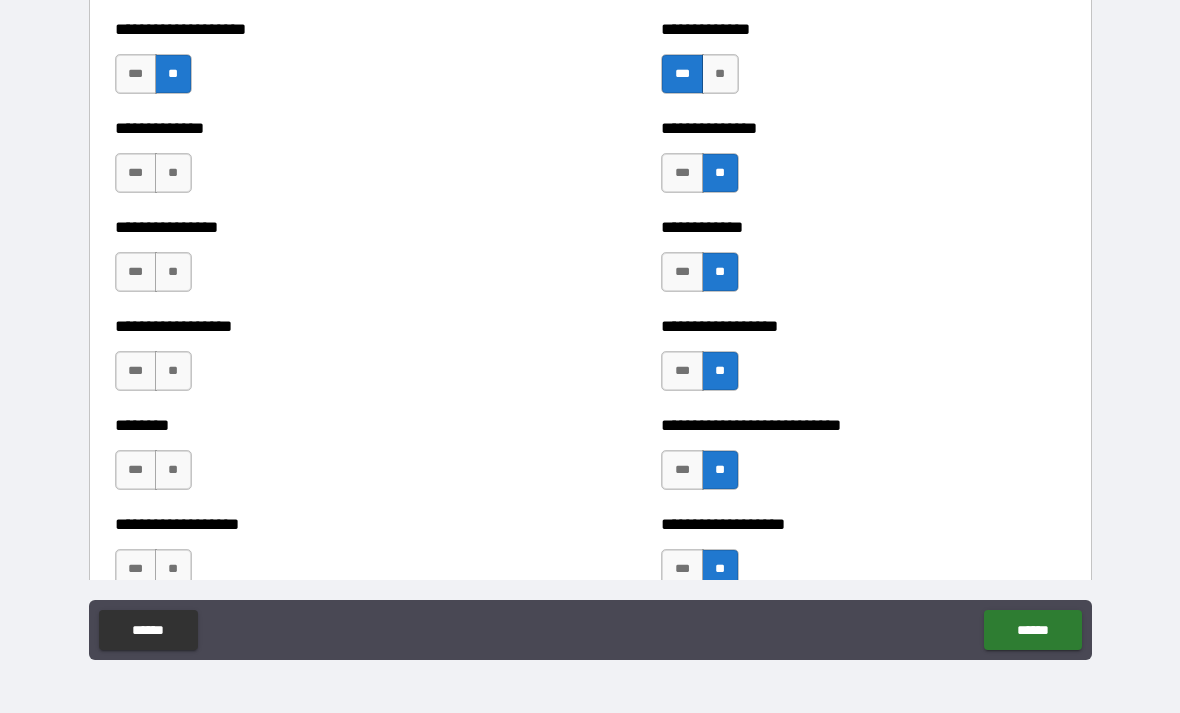 scroll, scrollTop: 4066, scrollLeft: 0, axis: vertical 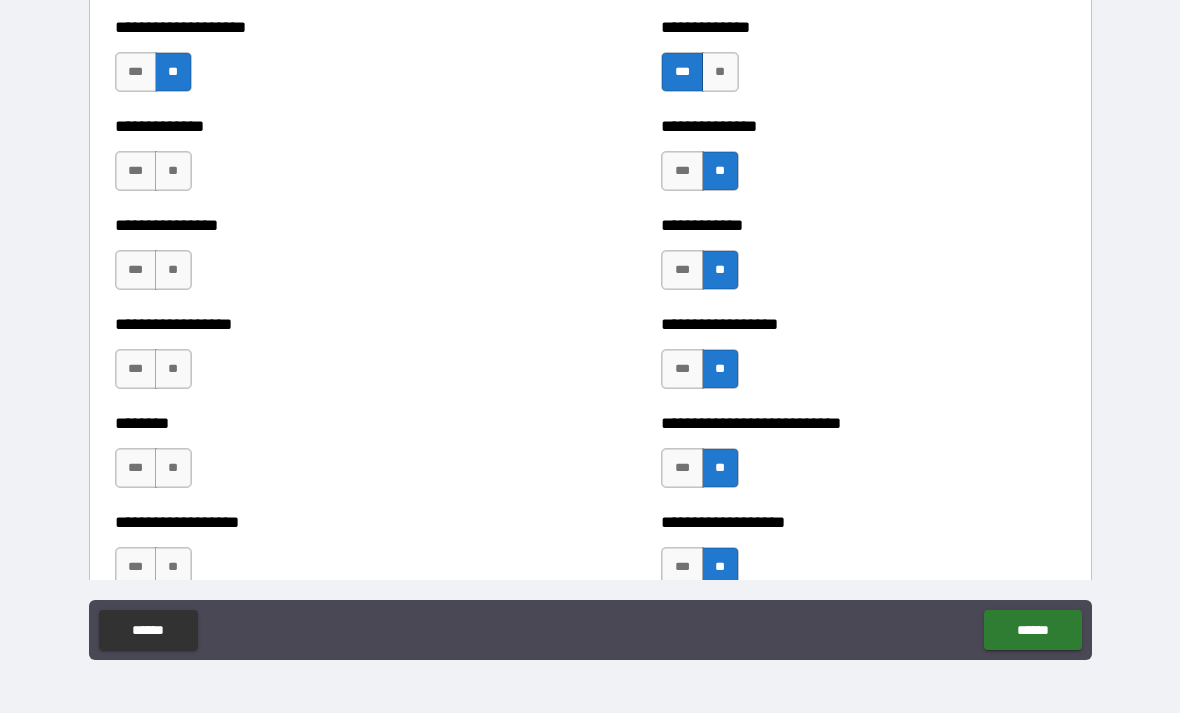 click on "**" at bounding box center (173, 171) 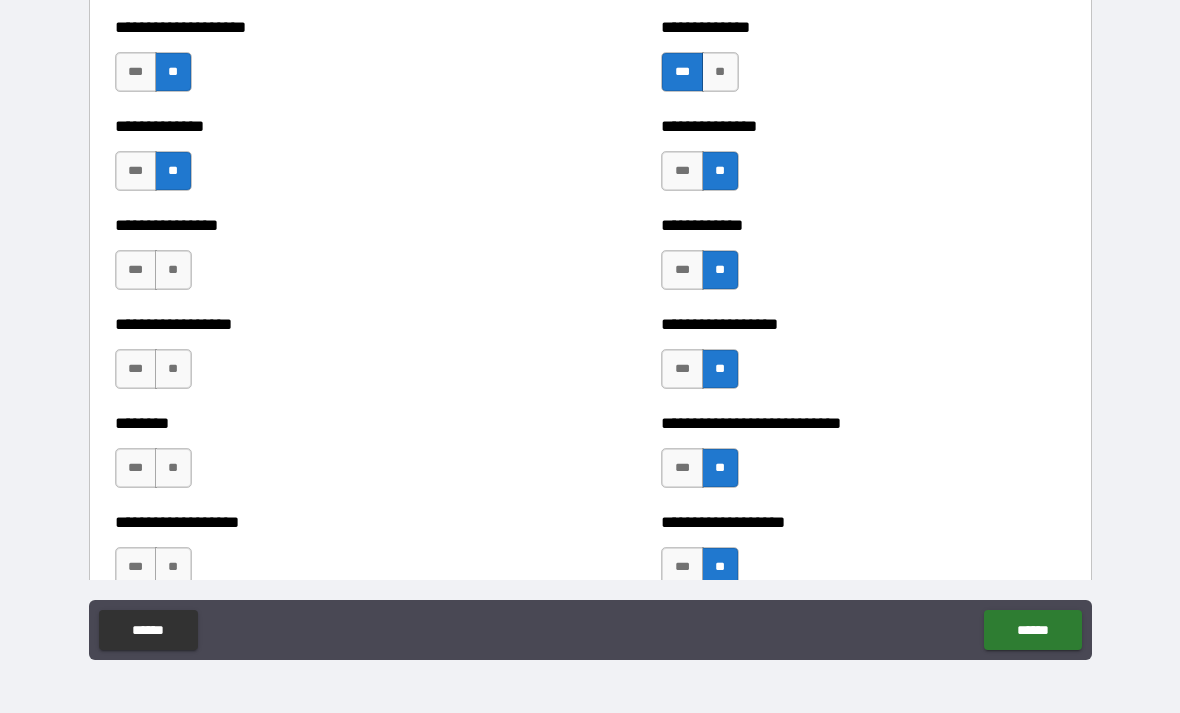 click on "**" at bounding box center [173, 270] 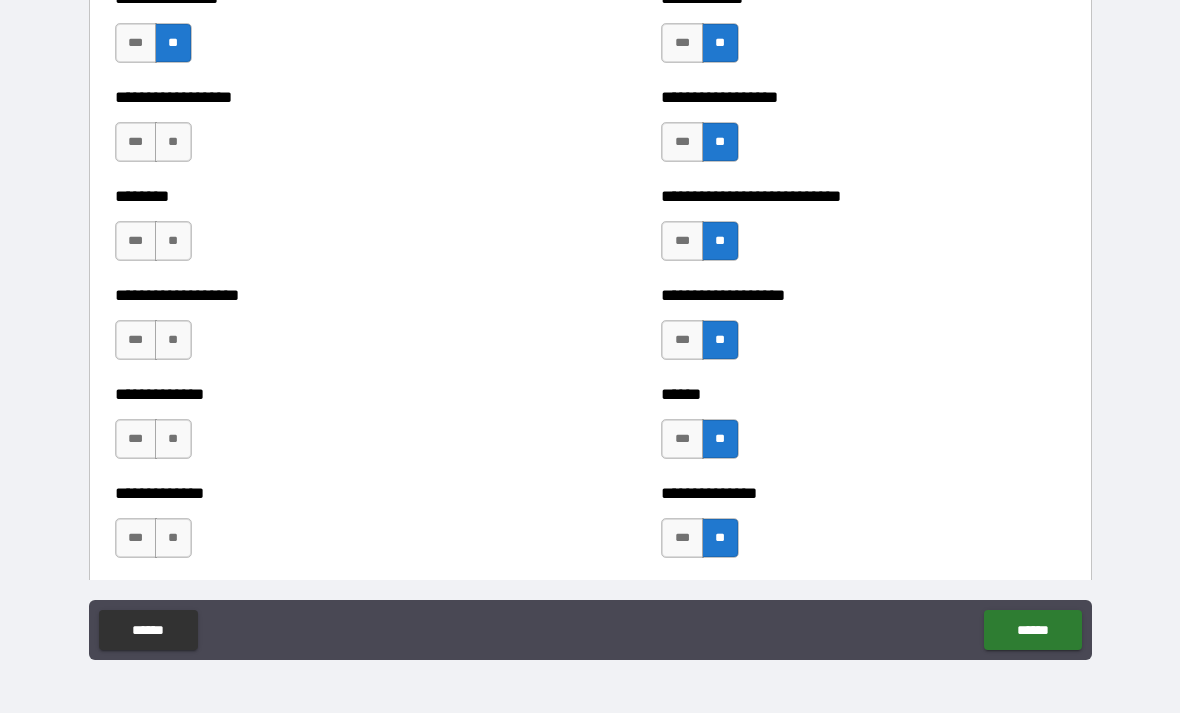 scroll, scrollTop: 4301, scrollLeft: 0, axis: vertical 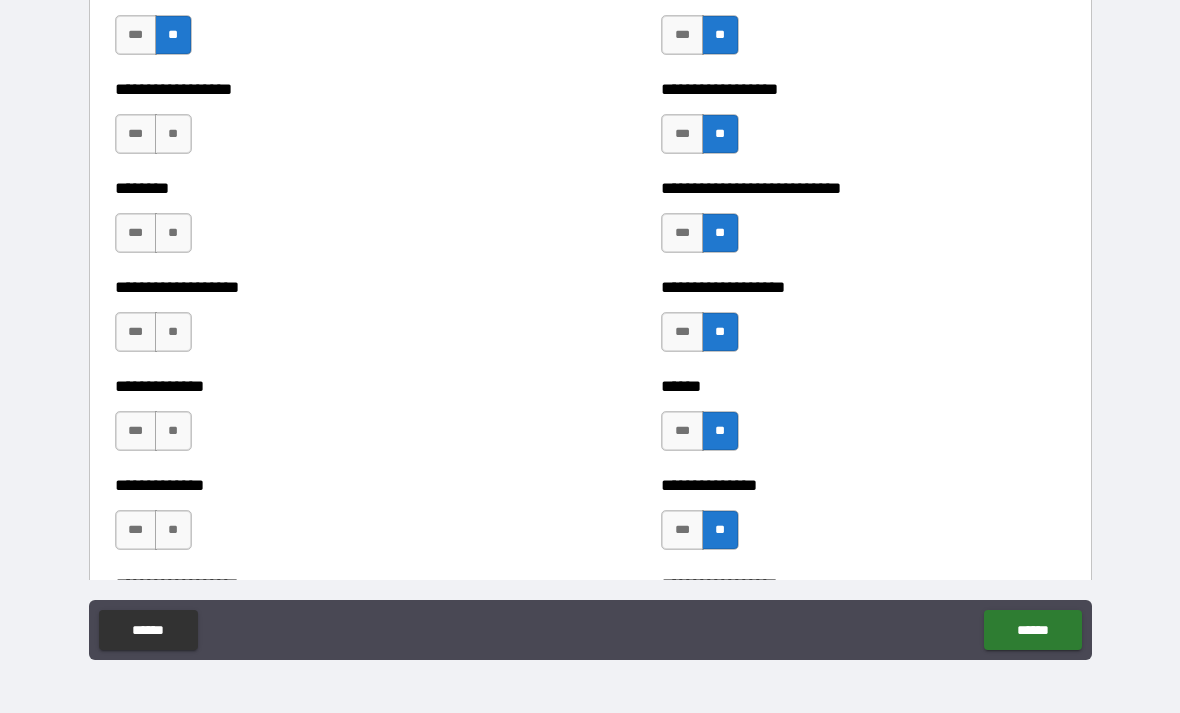 click on "**" at bounding box center (173, 134) 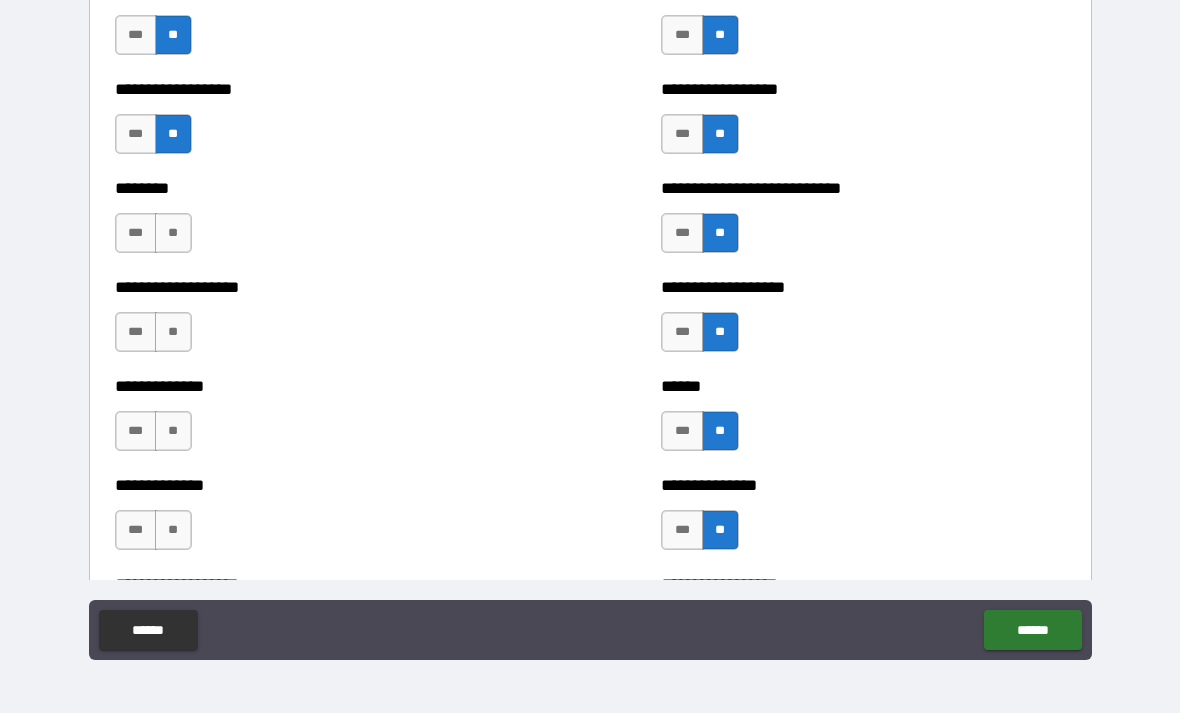 click on "**" at bounding box center (173, 233) 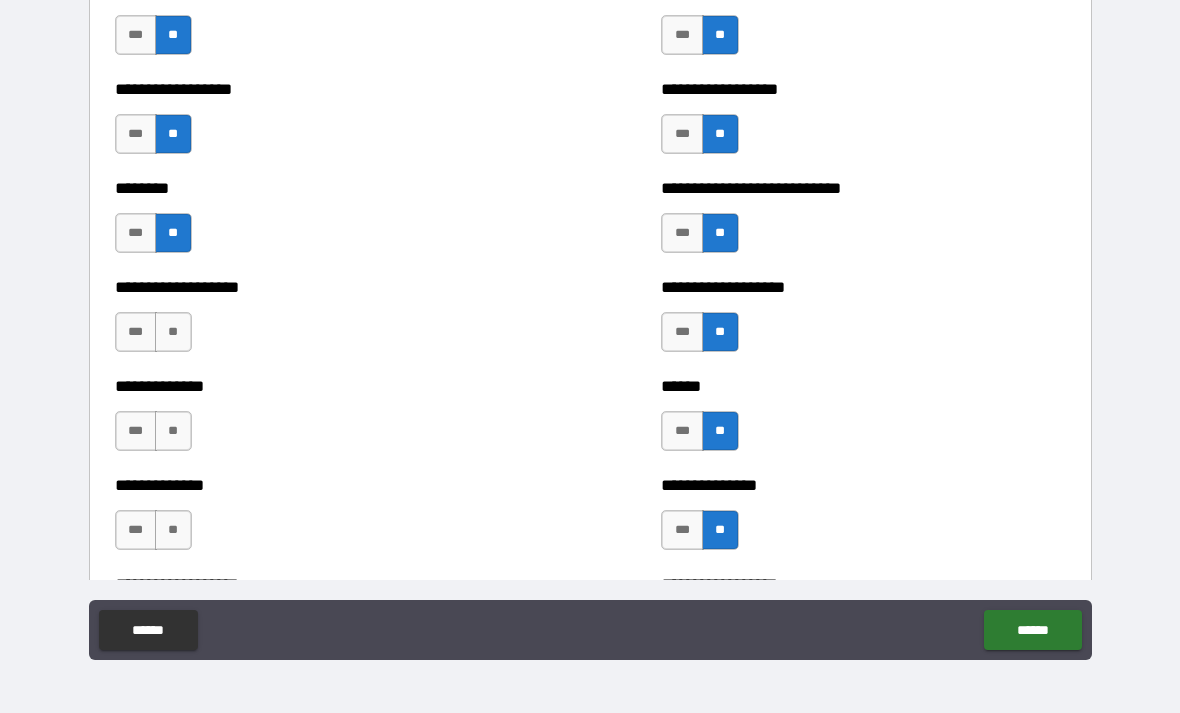 click on "**" at bounding box center (173, 332) 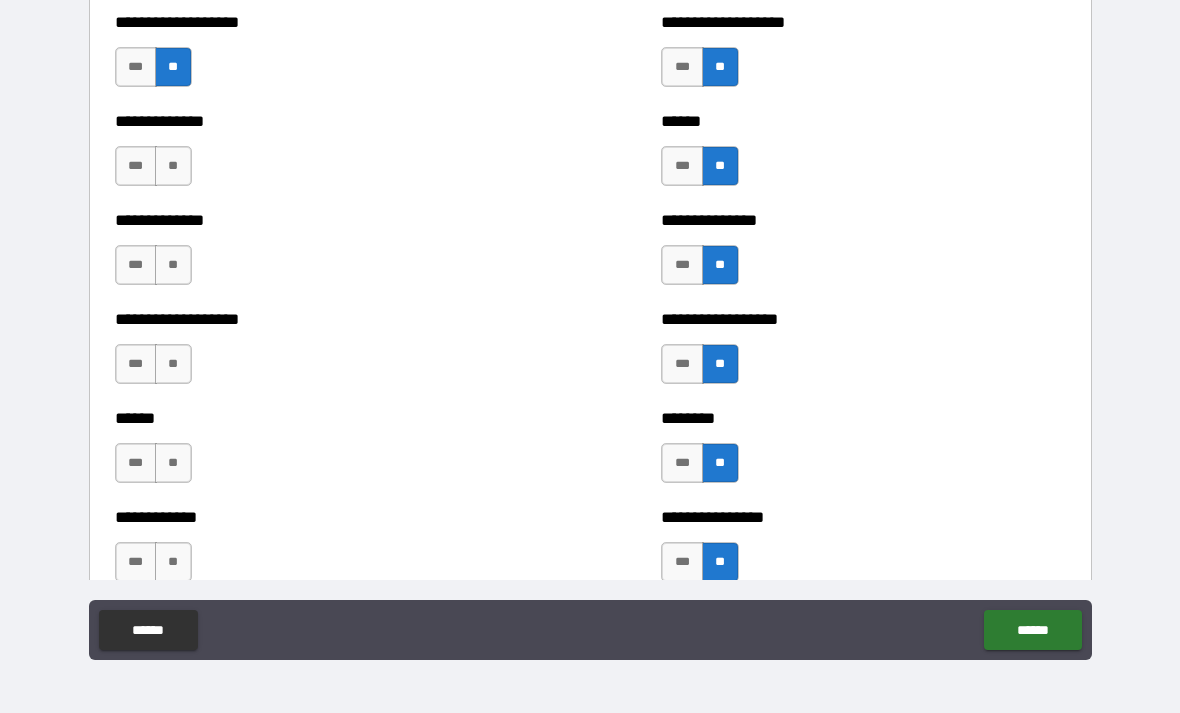 scroll, scrollTop: 4578, scrollLeft: 0, axis: vertical 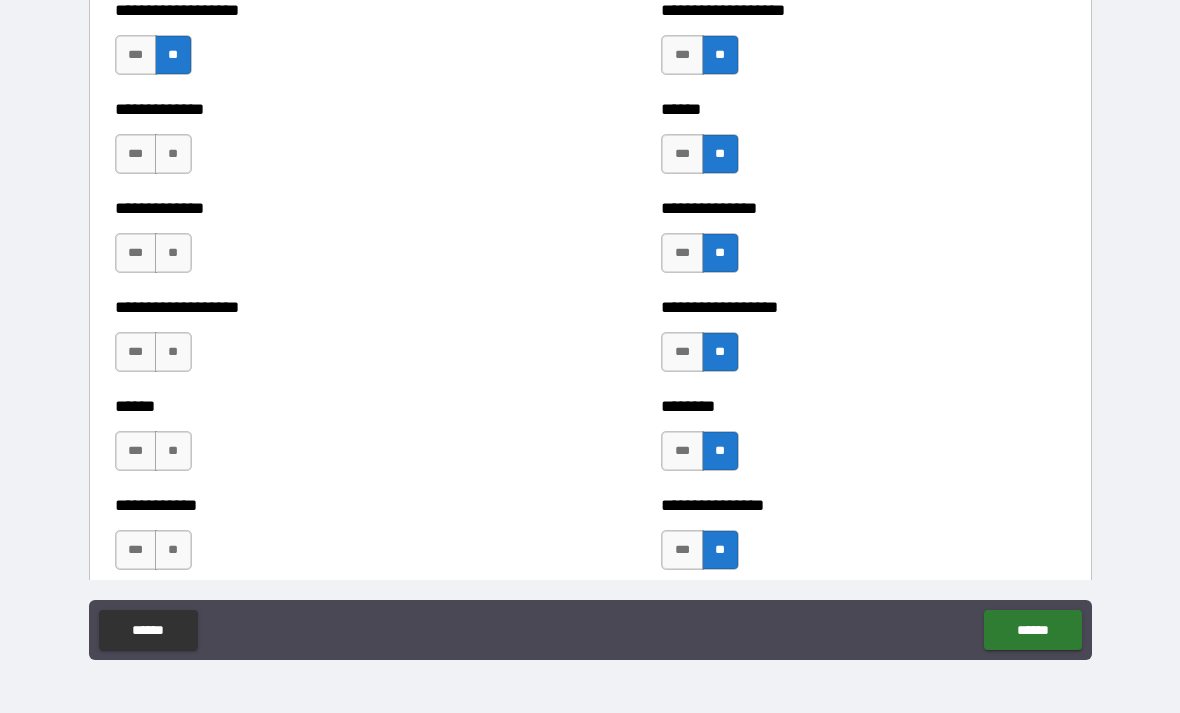 click on "**" at bounding box center [173, 154] 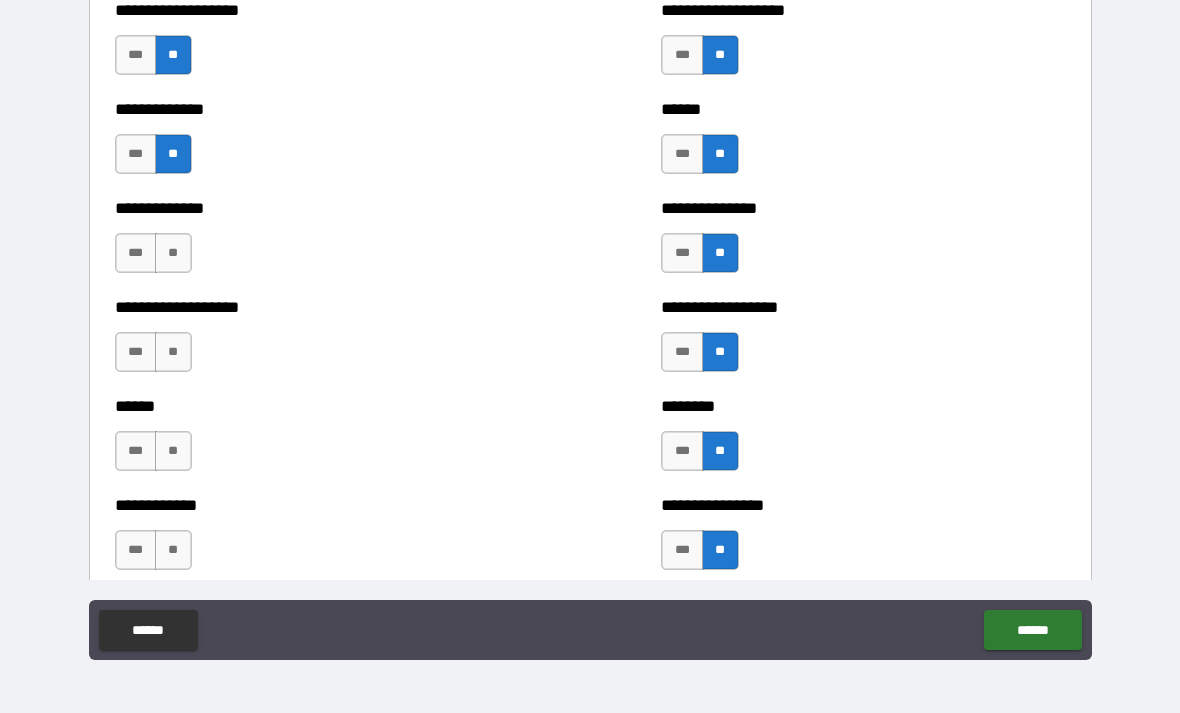 click on "**" at bounding box center (173, 253) 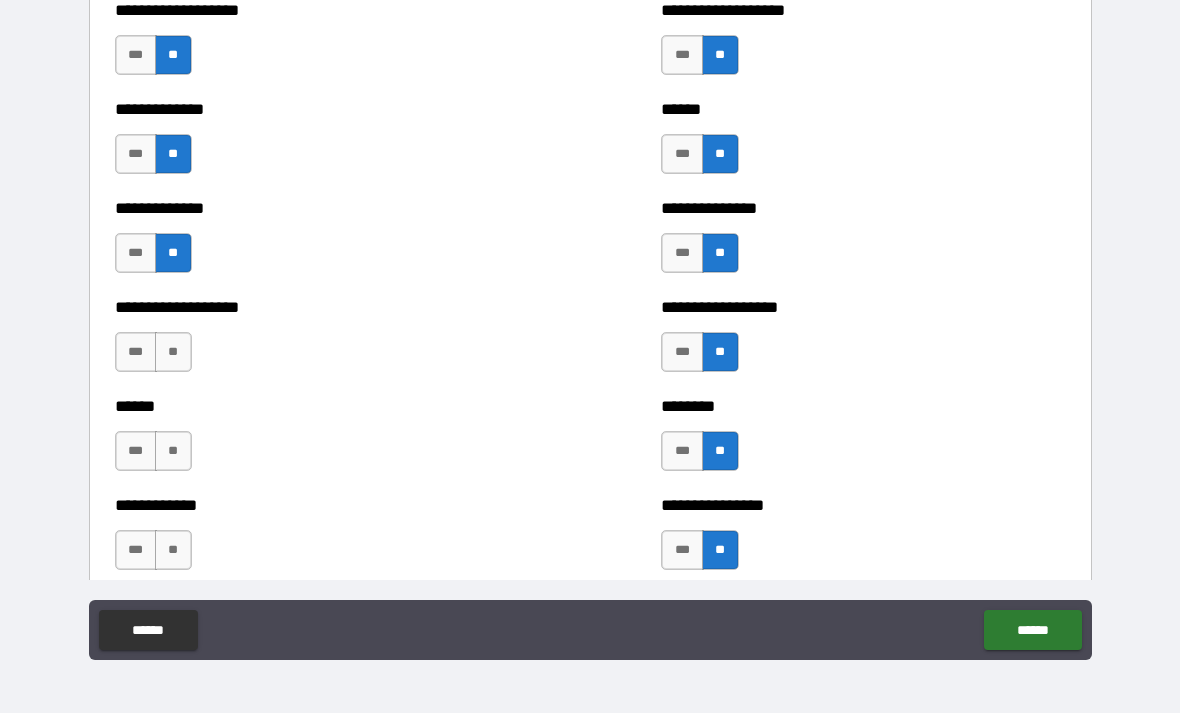 click on "**" at bounding box center [173, 352] 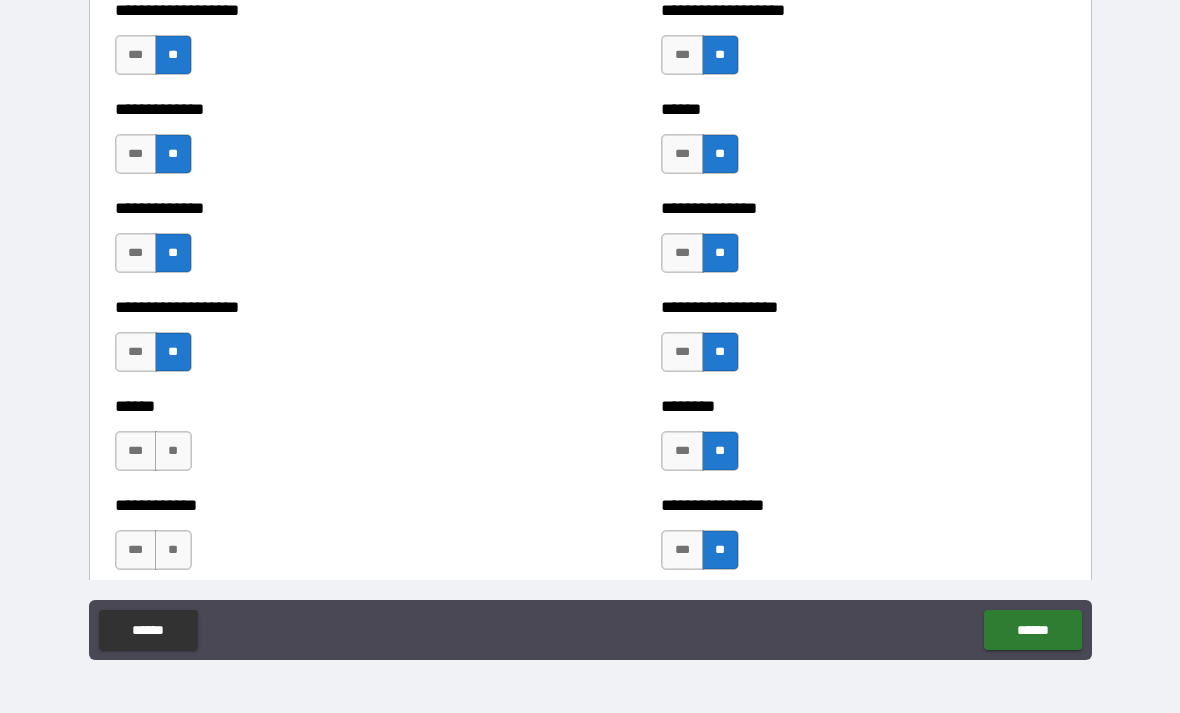 click on "**" at bounding box center (173, 451) 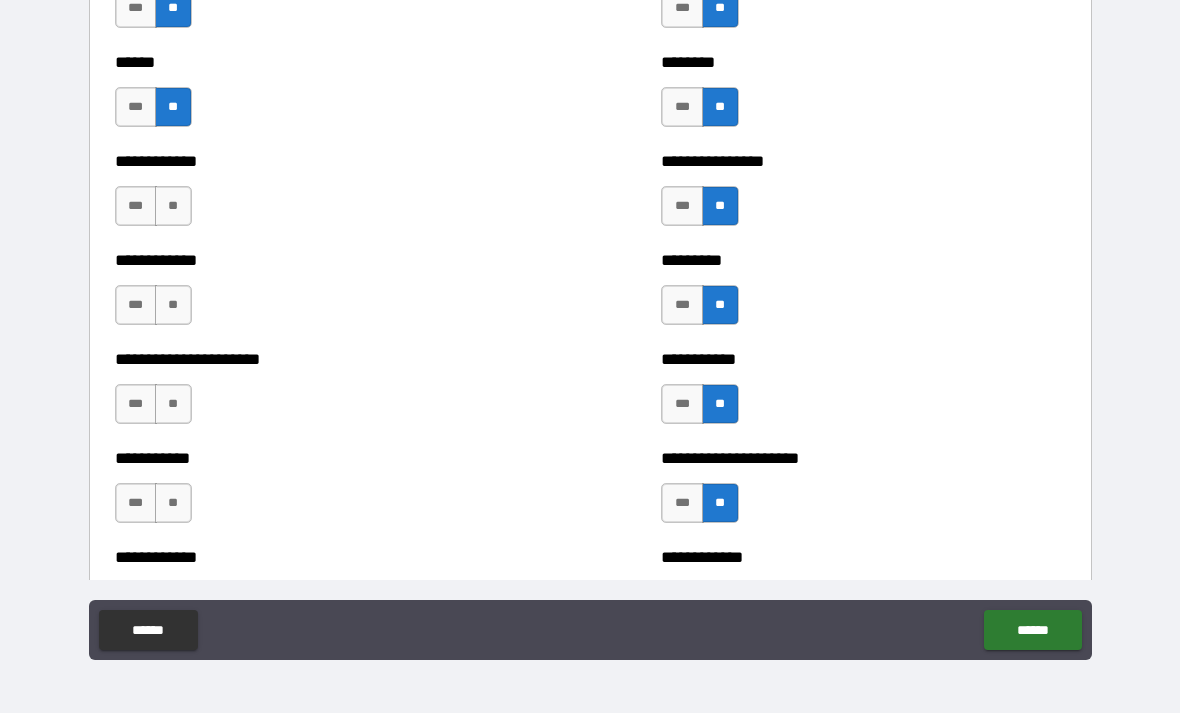 scroll, scrollTop: 4943, scrollLeft: 0, axis: vertical 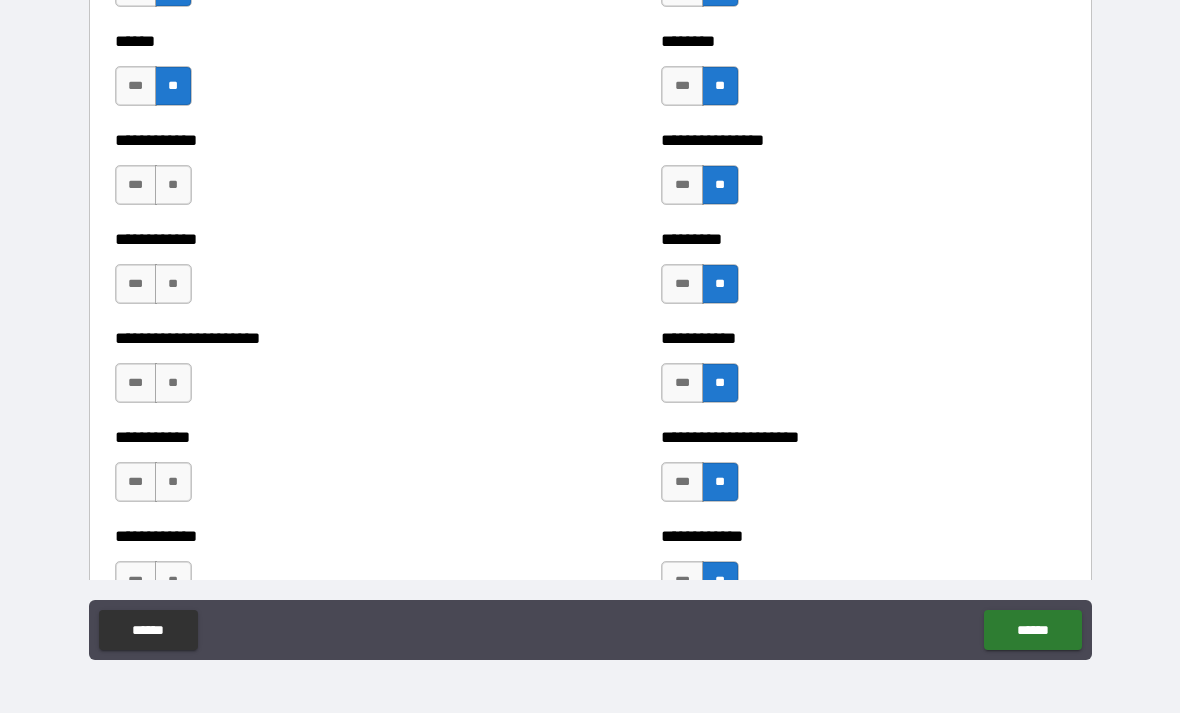 click on "**" at bounding box center [173, 185] 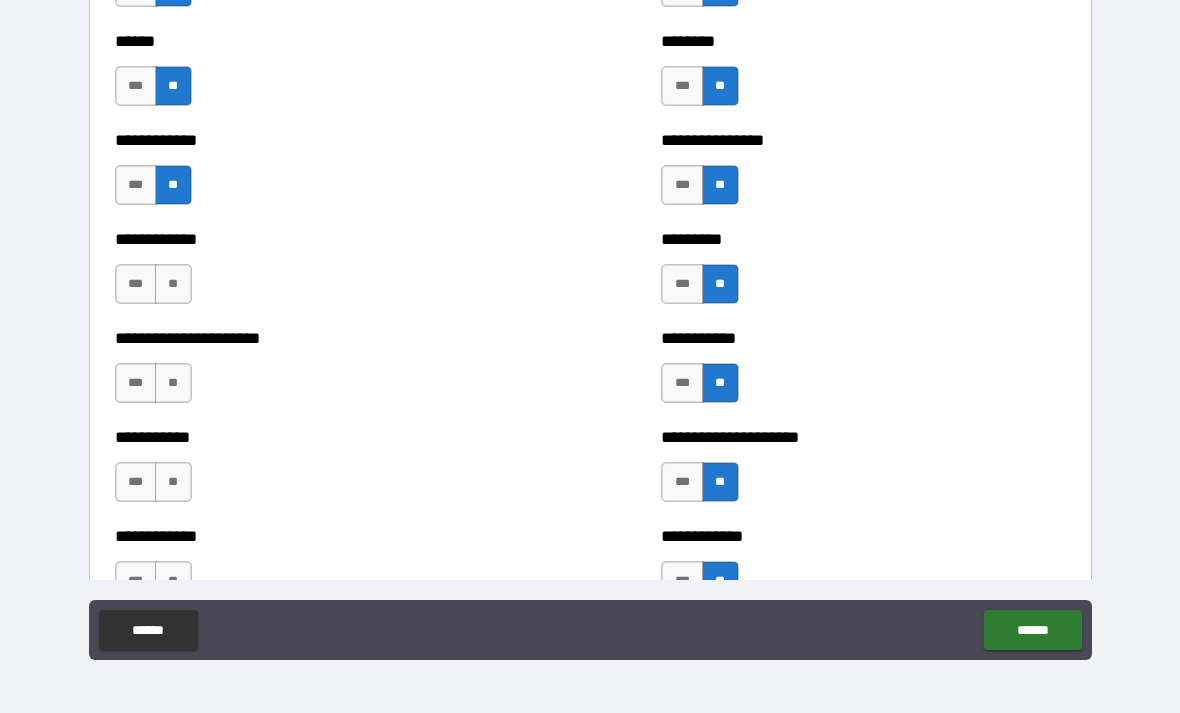 click on "**" at bounding box center (173, 284) 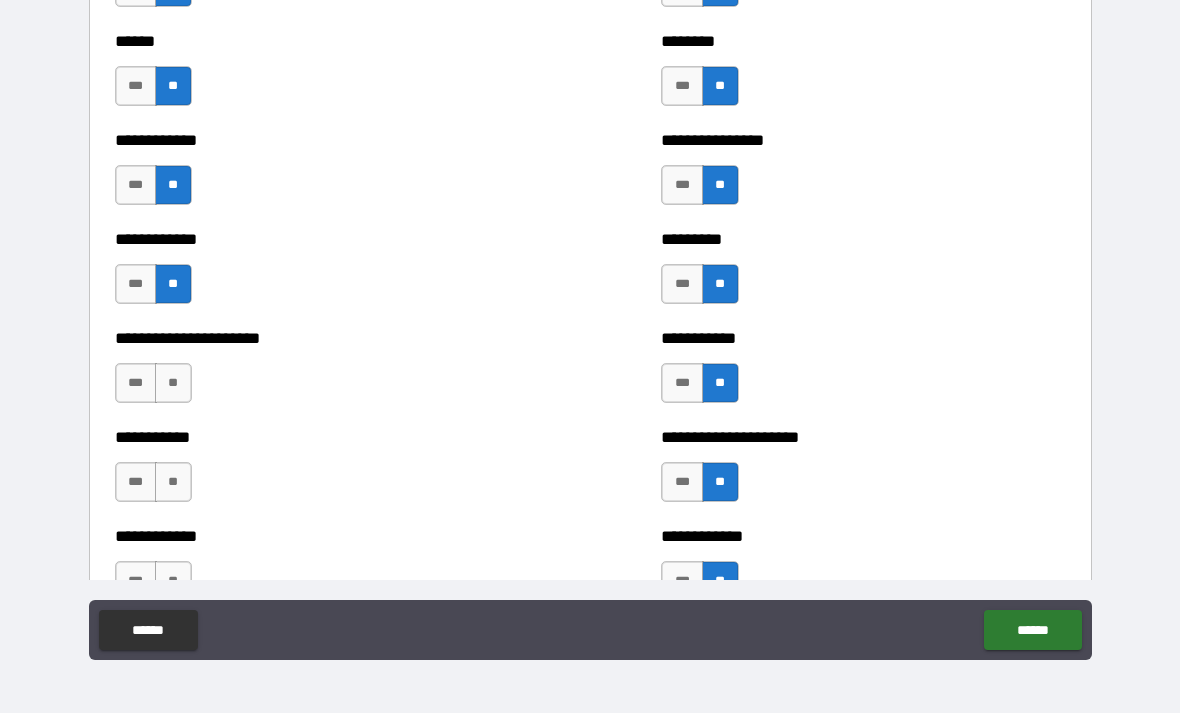 click on "**" at bounding box center (173, 383) 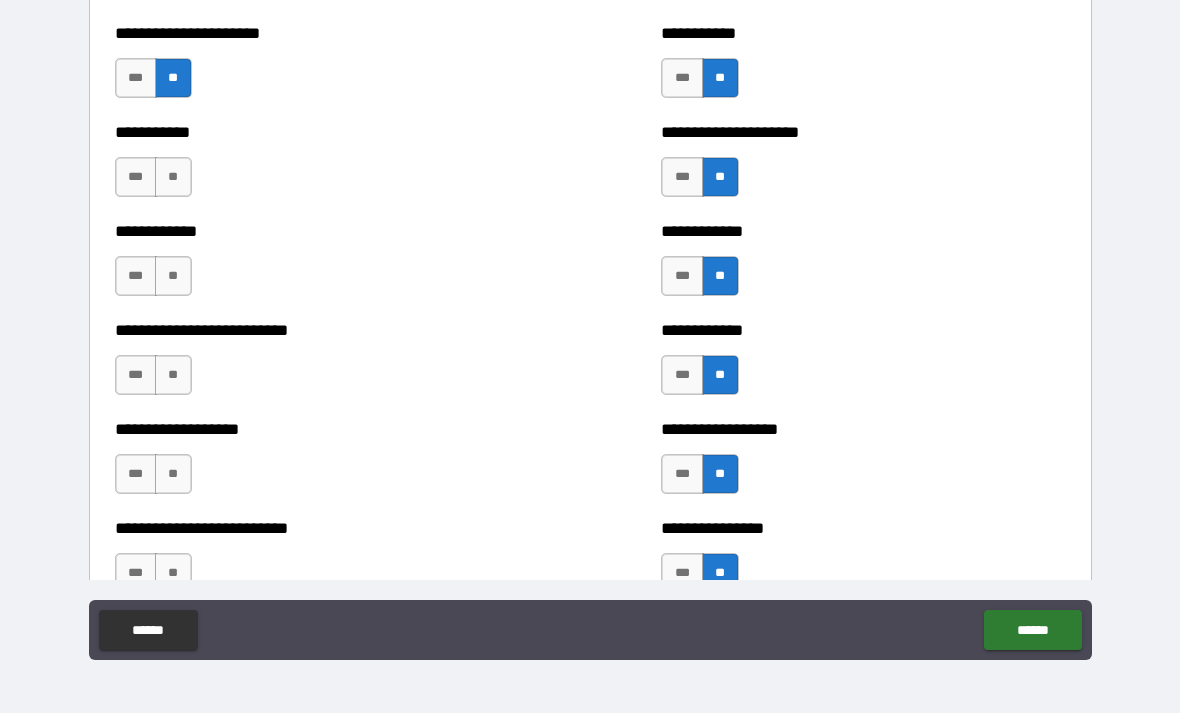 scroll, scrollTop: 5249, scrollLeft: 0, axis: vertical 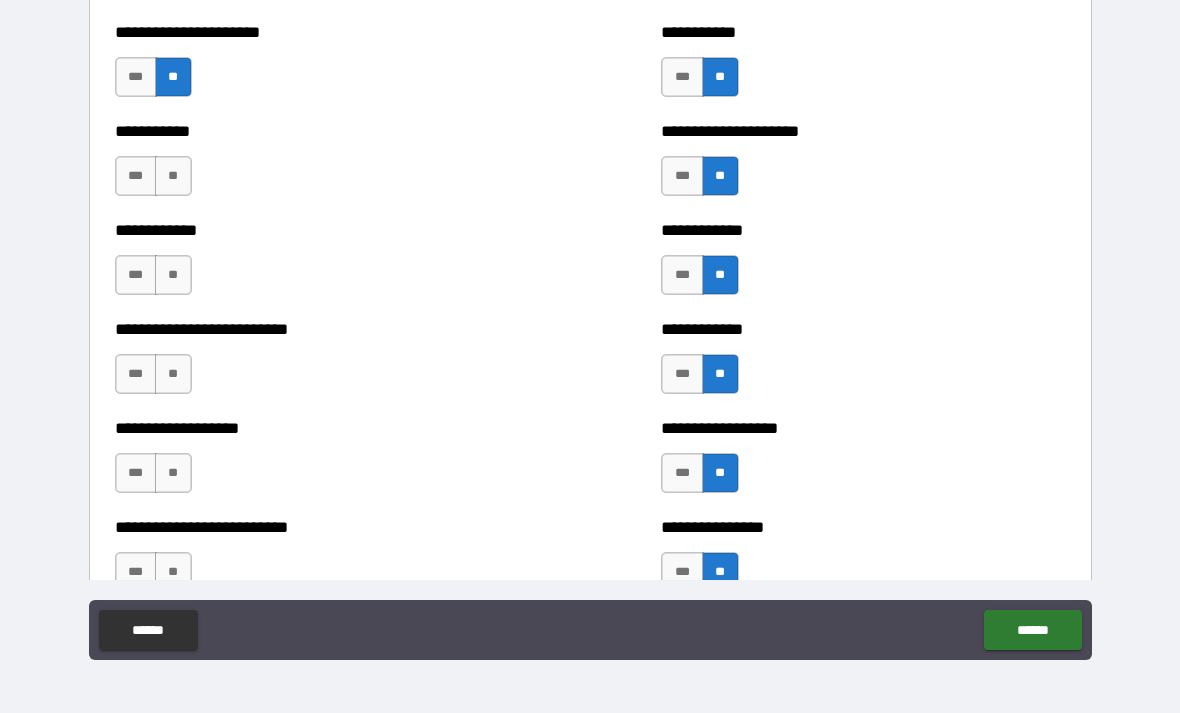 click on "**" at bounding box center (173, 176) 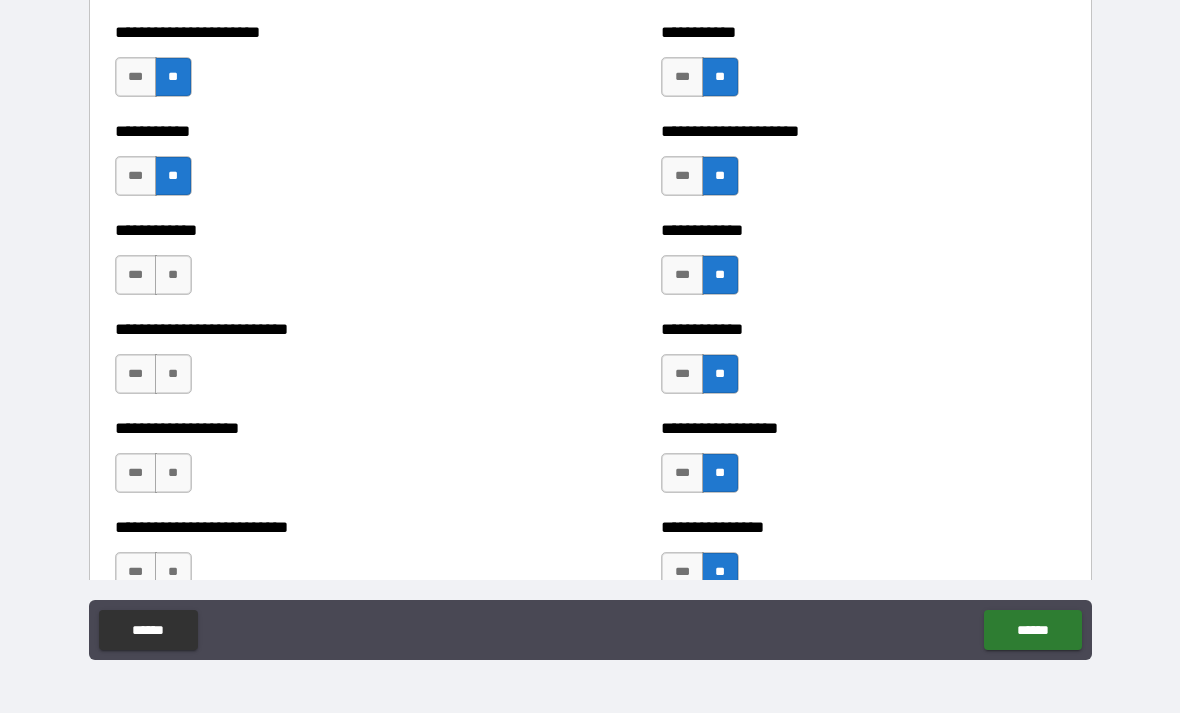 click on "**" at bounding box center (173, 275) 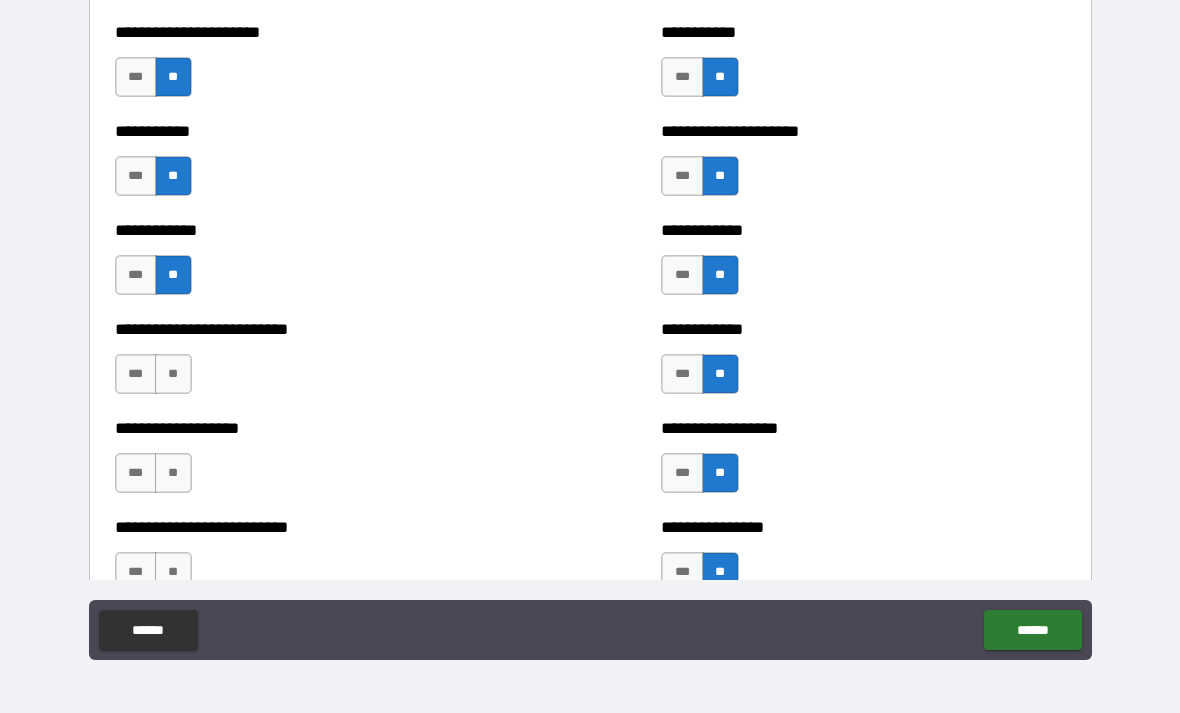click on "**" at bounding box center (173, 374) 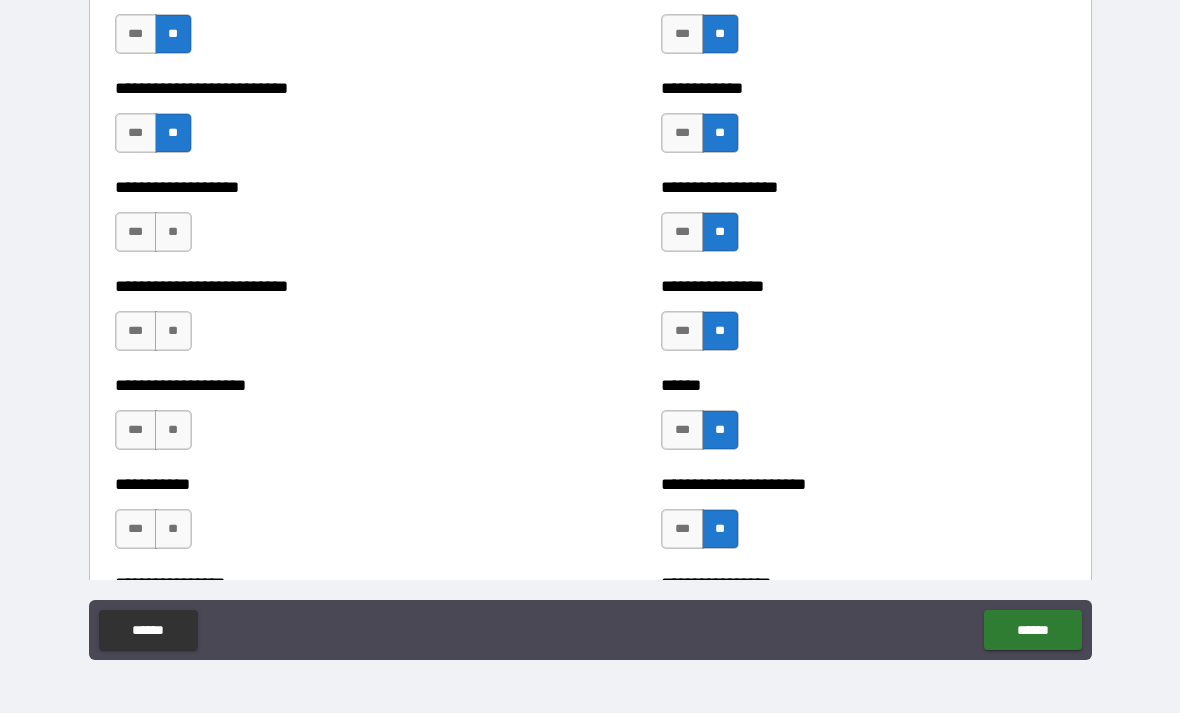 scroll, scrollTop: 5493, scrollLeft: 0, axis: vertical 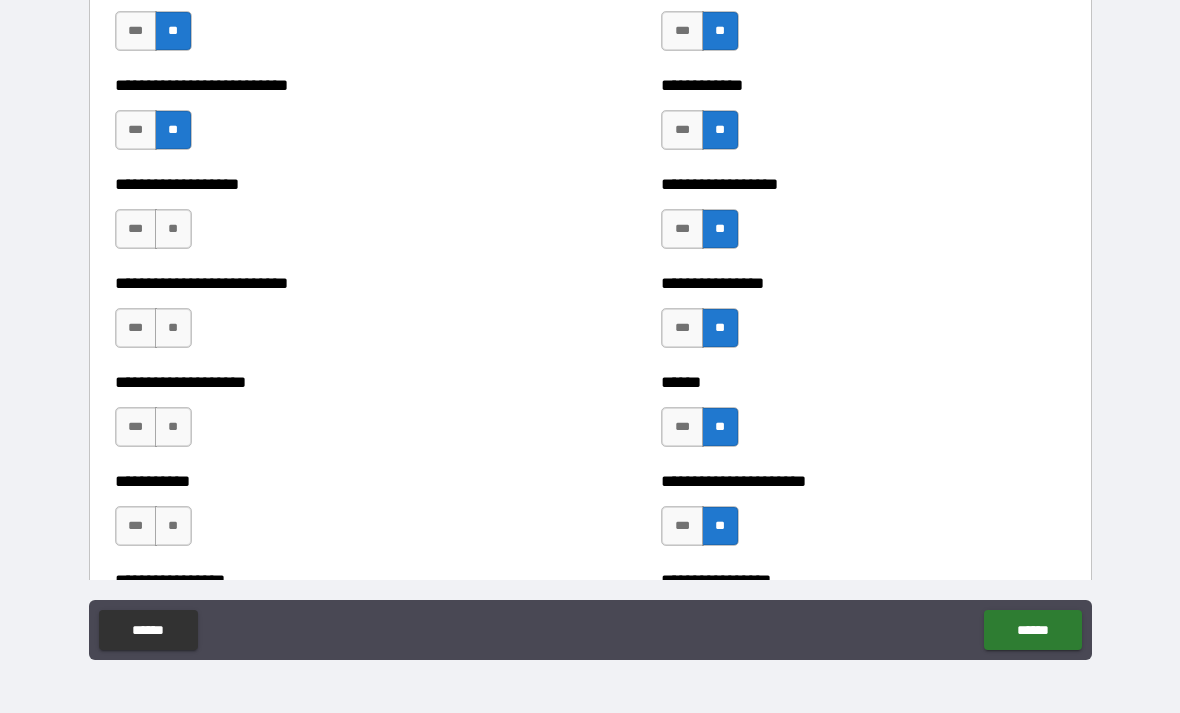 click on "***" at bounding box center (136, 229) 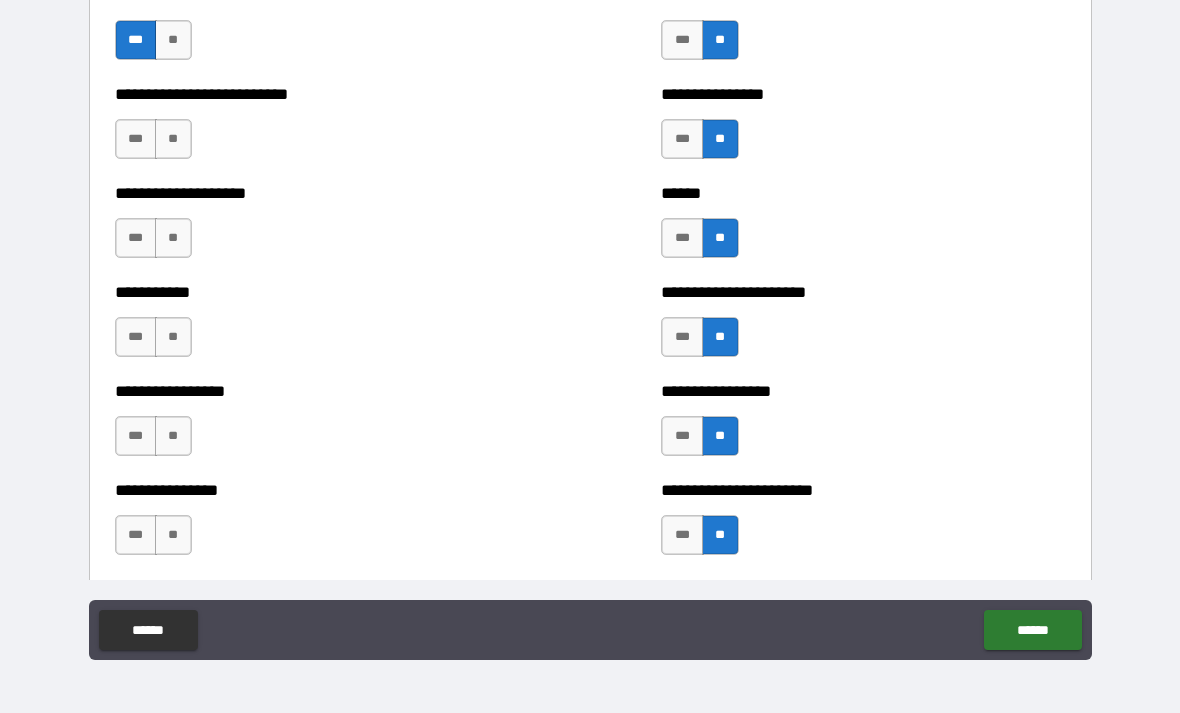 scroll, scrollTop: 5683, scrollLeft: 0, axis: vertical 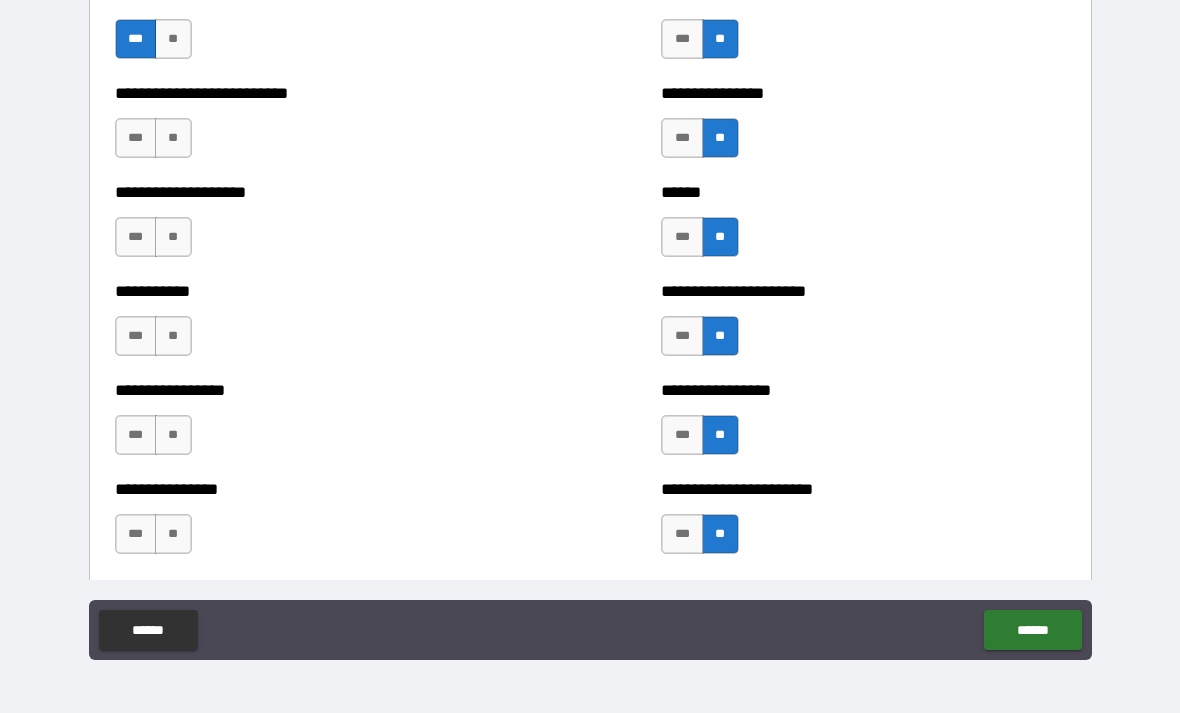 click on "**" at bounding box center [173, 138] 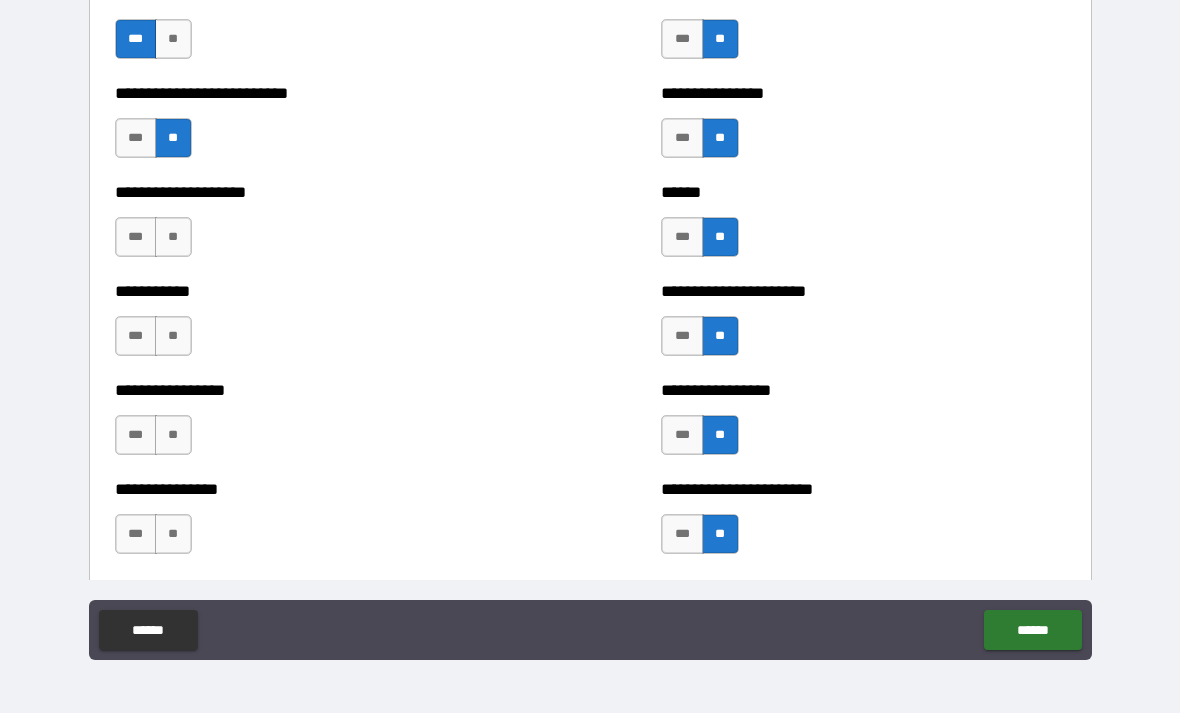 click on "**" at bounding box center [173, 237] 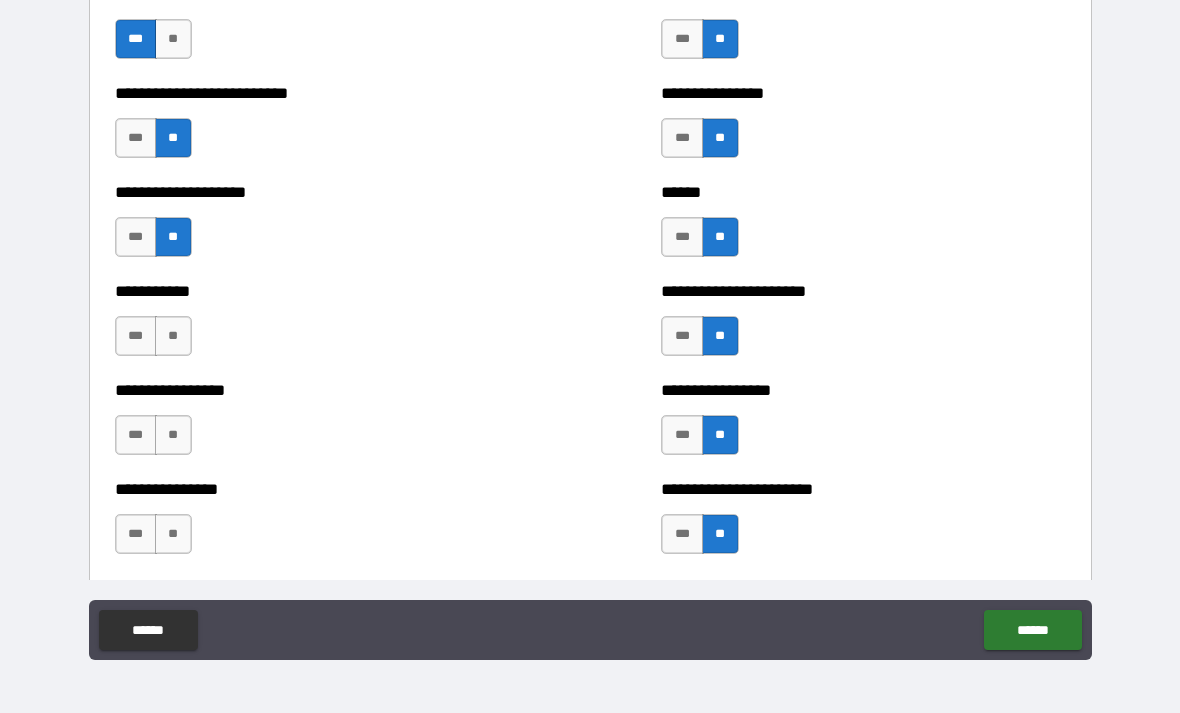 click on "**" at bounding box center (173, 336) 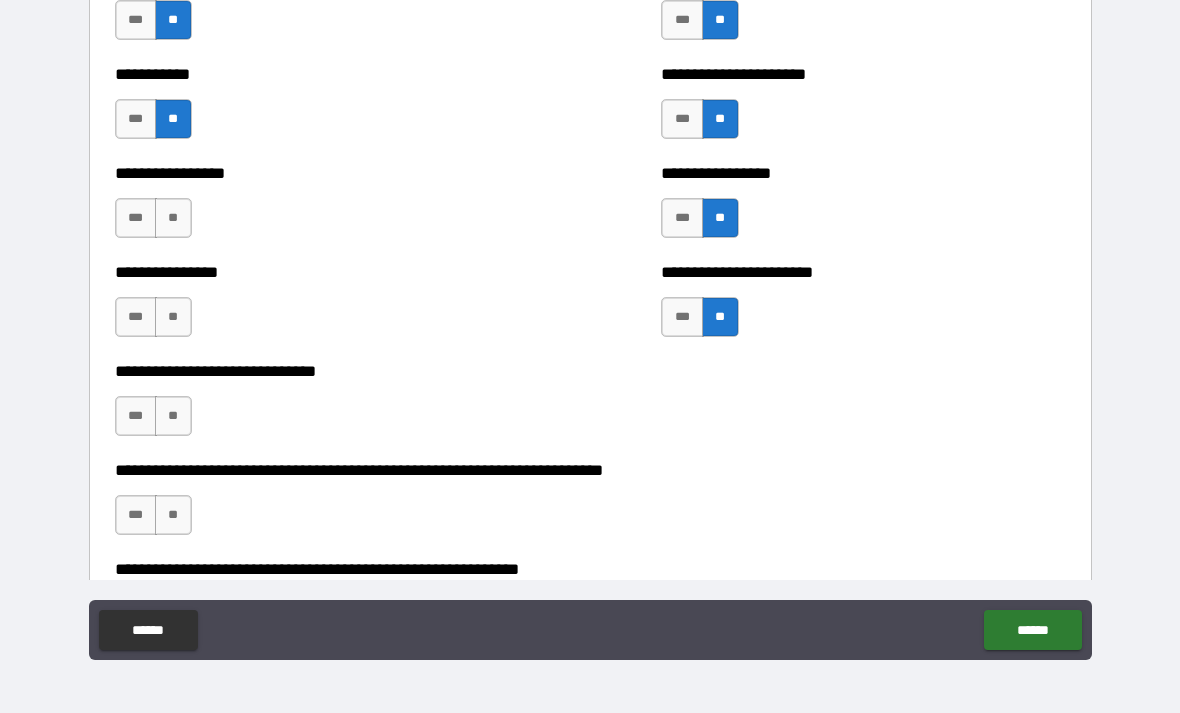 scroll, scrollTop: 5949, scrollLeft: 0, axis: vertical 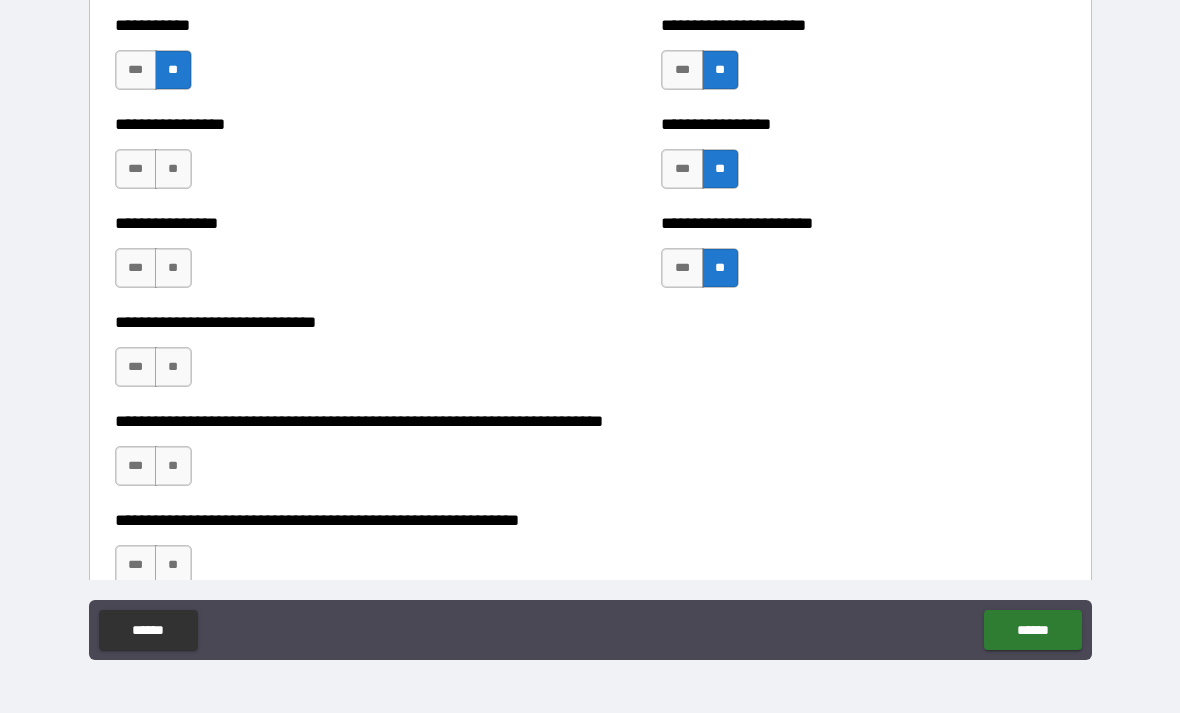 click on "**" at bounding box center [173, 169] 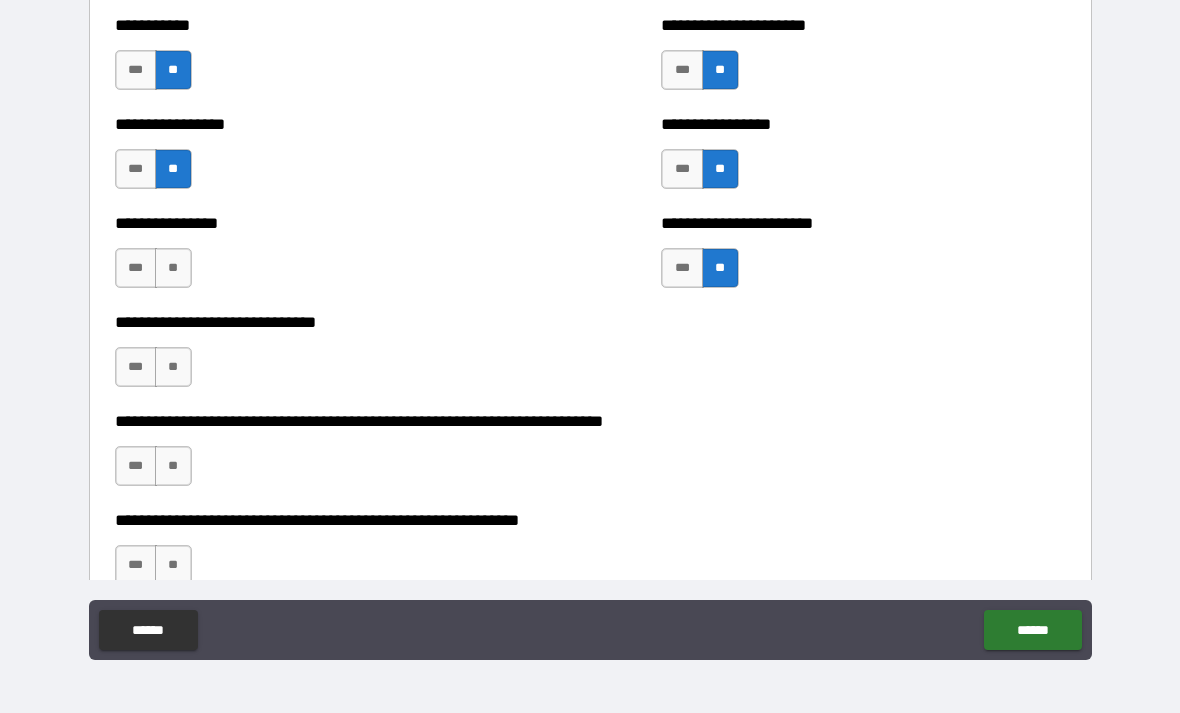 click on "**" at bounding box center [173, 268] 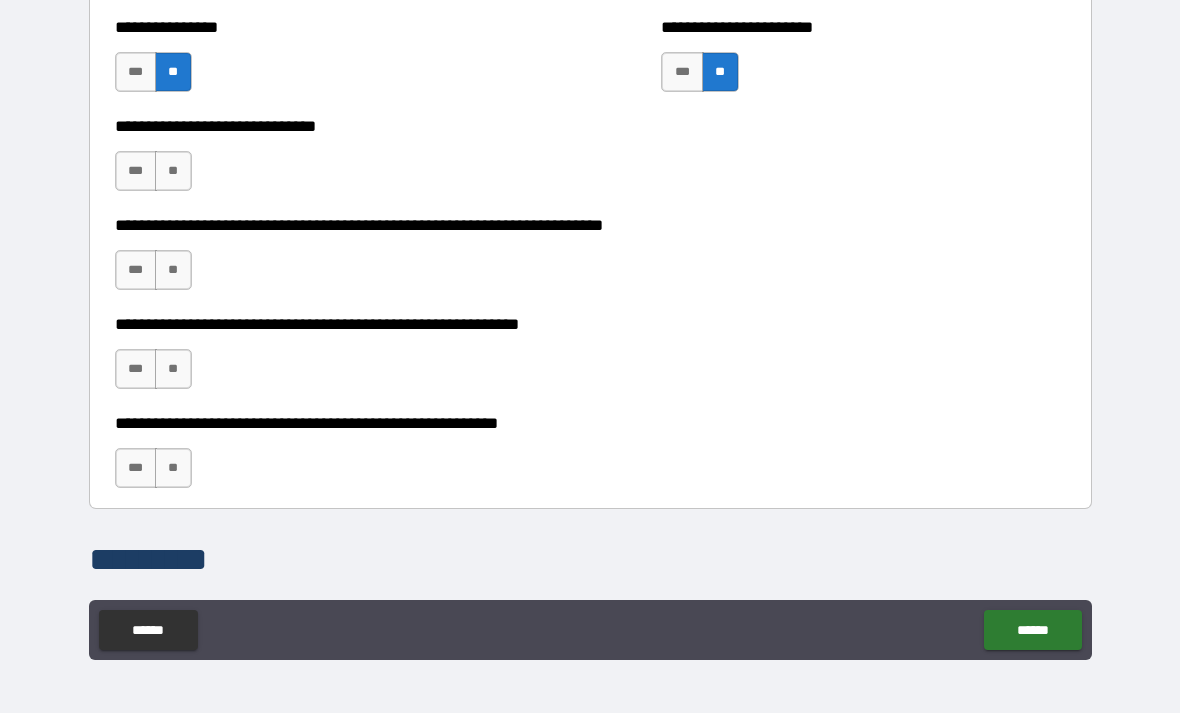 scroll, scrollTop: 6155, scrollLeft: 0, axis: vertical 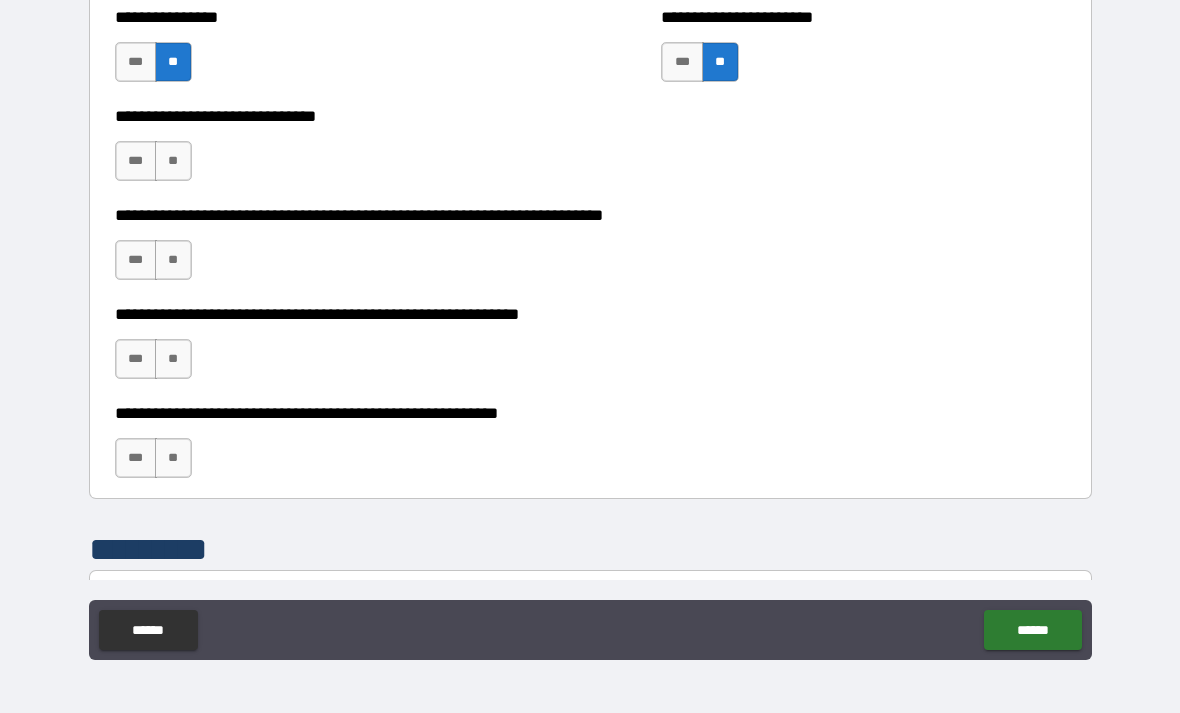 click on "**" at bounding box center (173, 161) 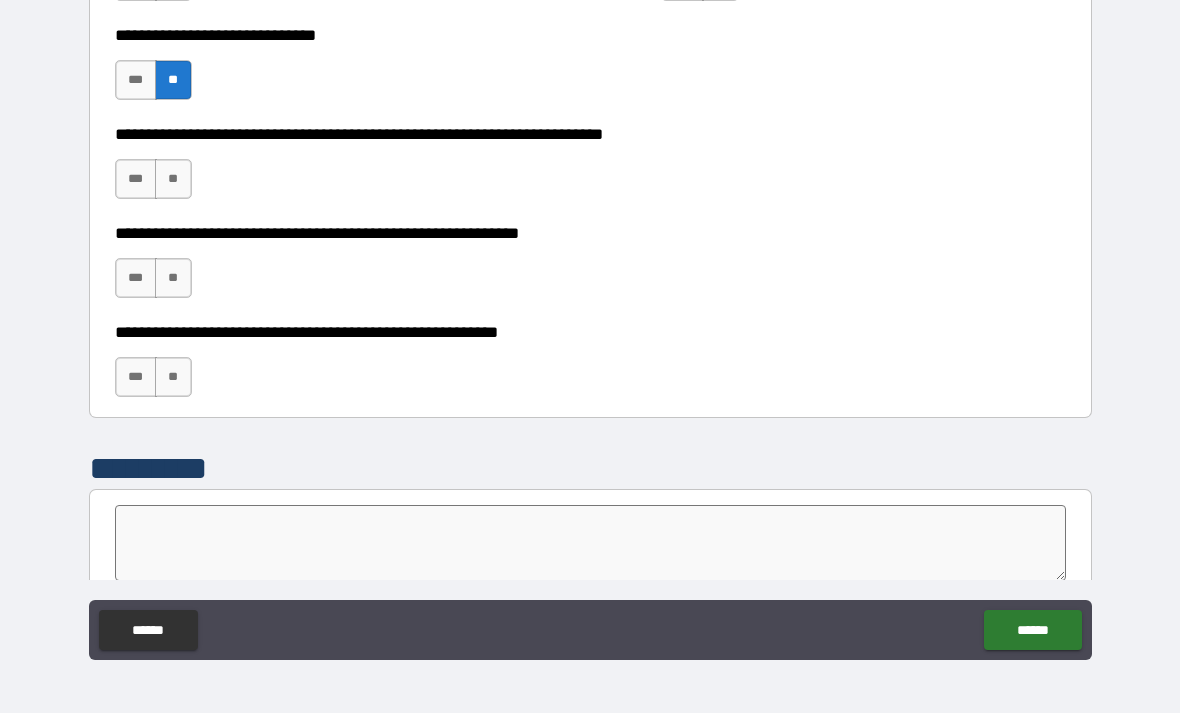scroll, scrollTop: 6235, scrollLeft: 0, axis: vertical 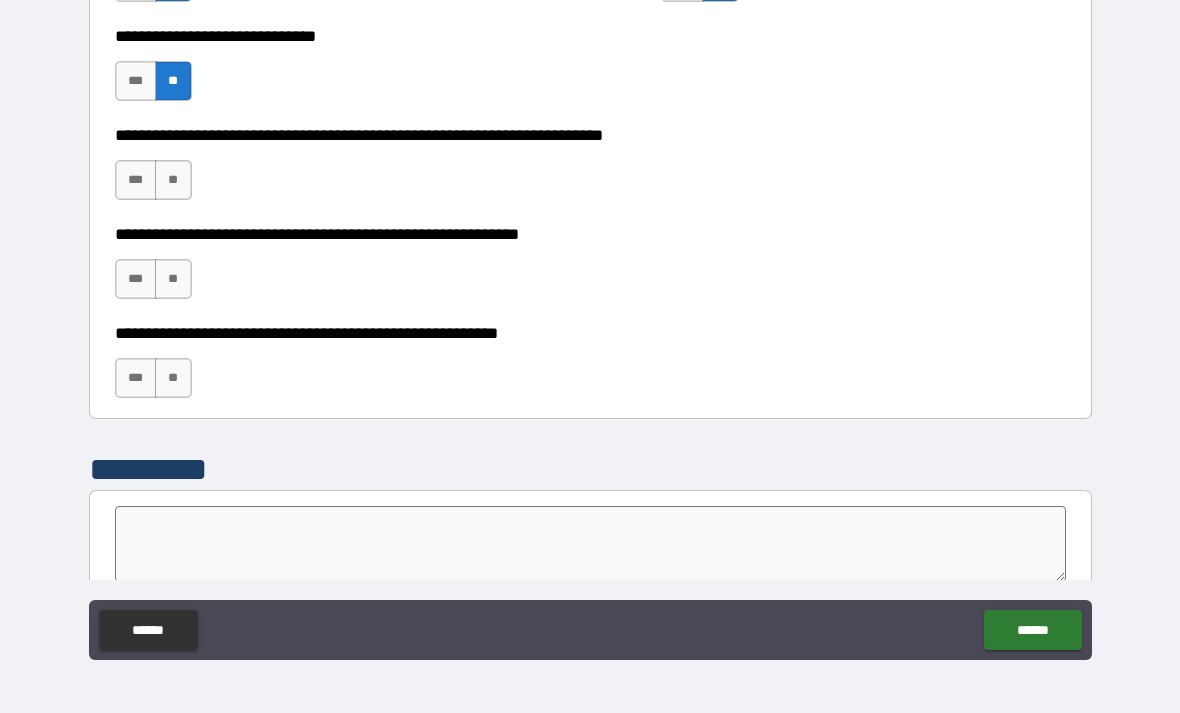 click on "**" at bounding box center [173, 81] 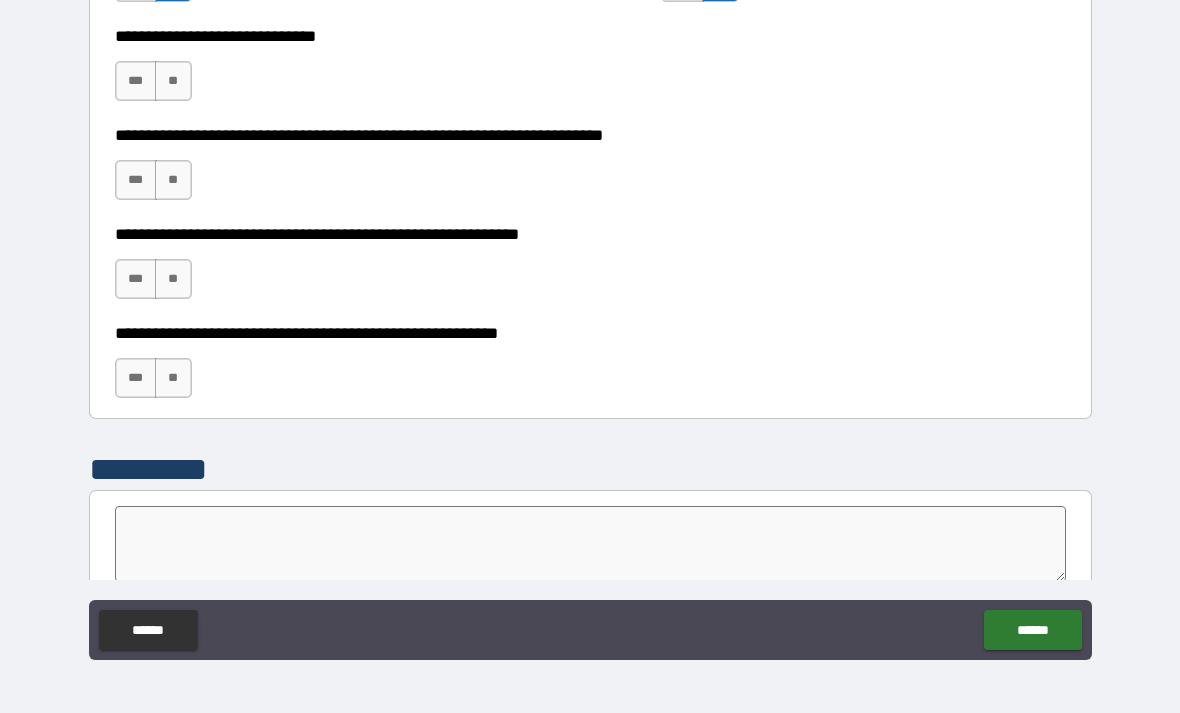 click on "**" at bounding box center (173, 378) 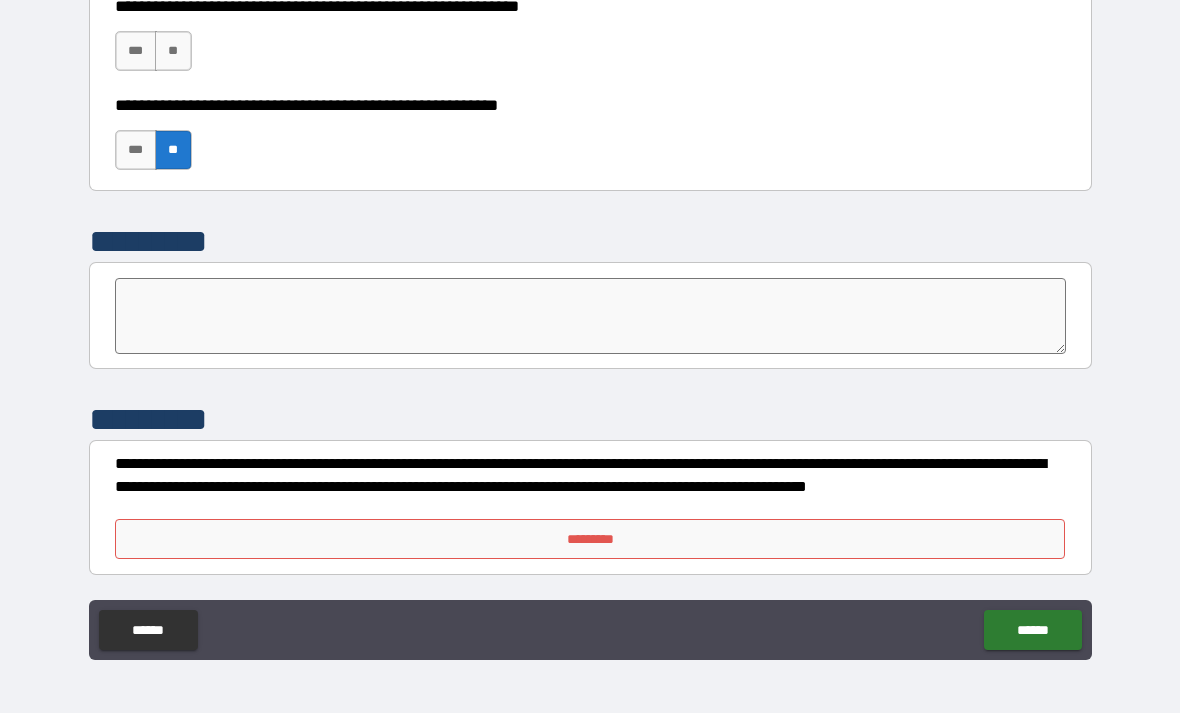 scroll, scrollTop: 6463, scrollLeft: 0, axis: vertical 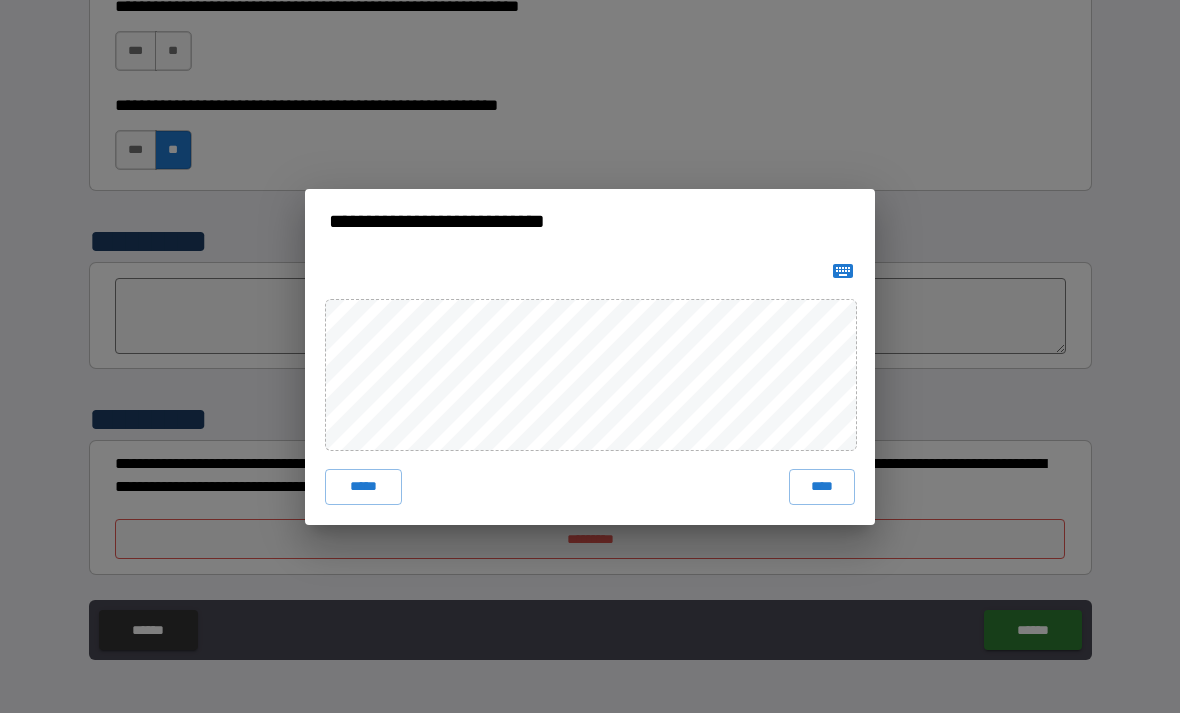 click on "****" at bounding box center [822, 487] 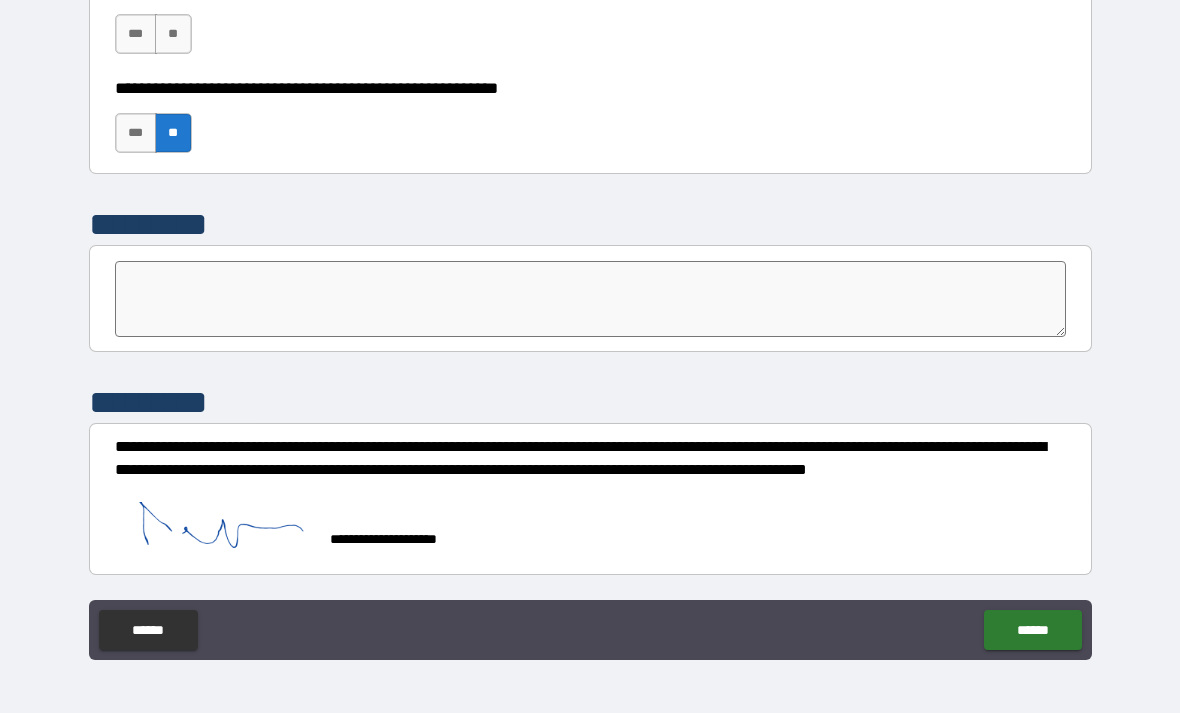 scroll, scrollTop: 6480, scrollLeft: 0, axis: vertical 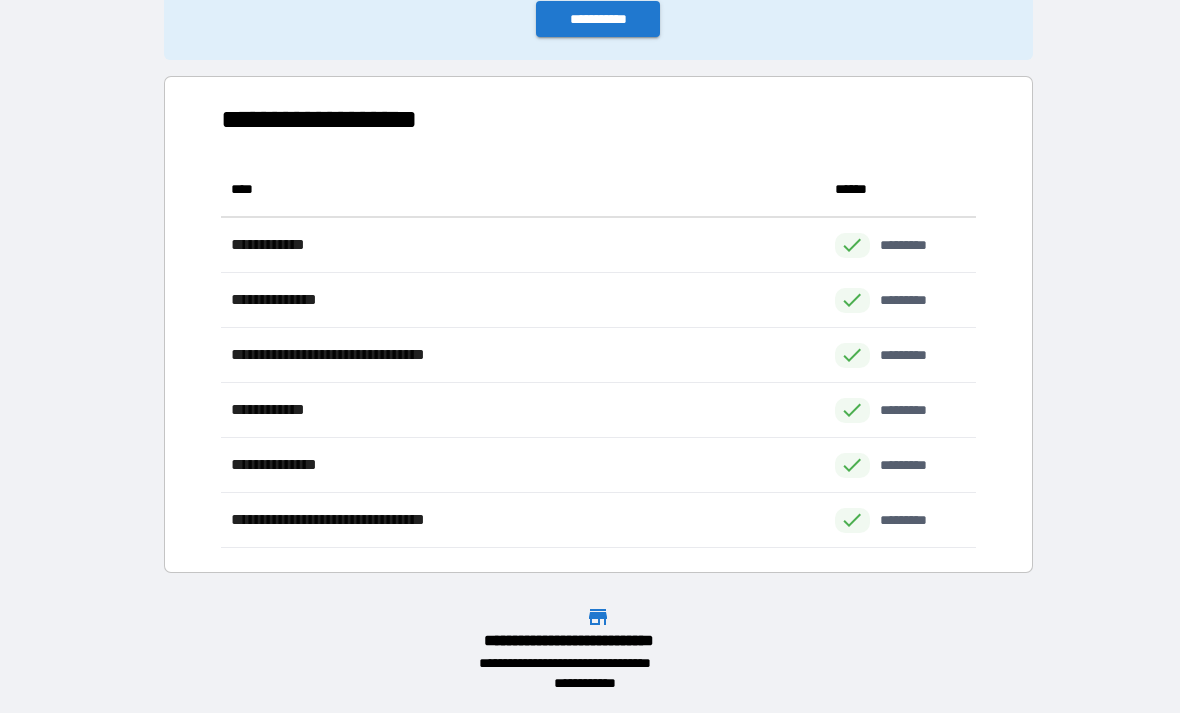 click on "**********" at bounding box center [598, 19] 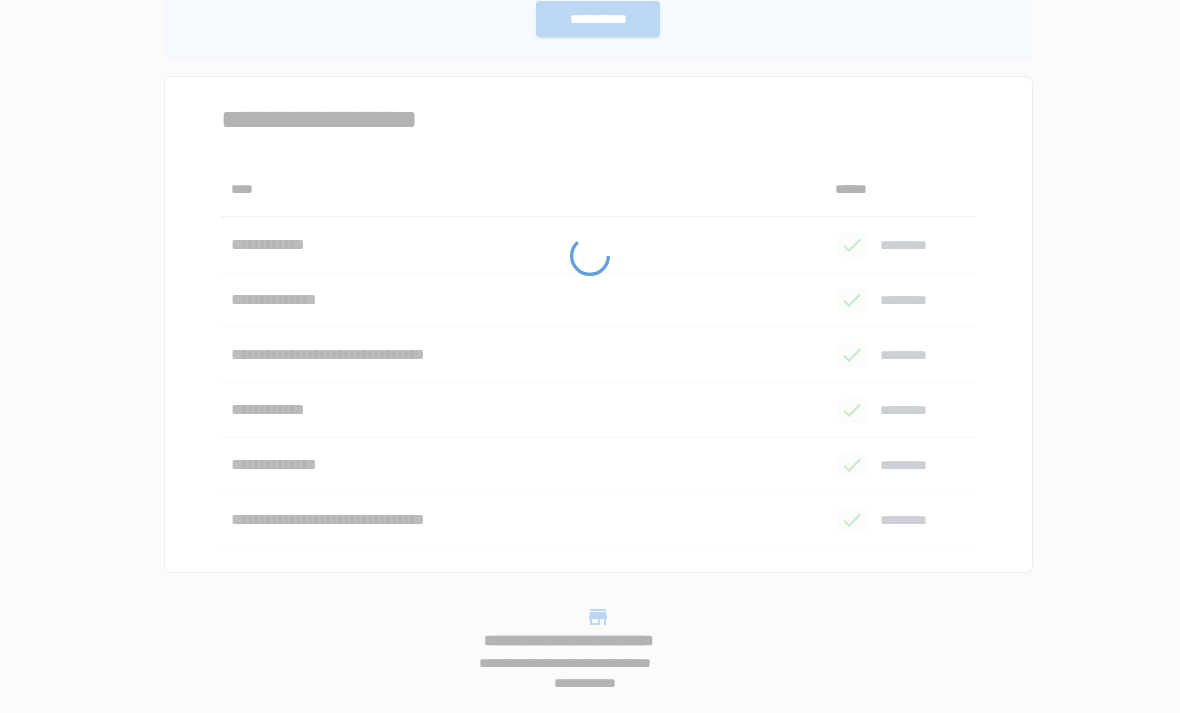scroll, scrollTop: 0, scrollLeft: 0, axis: both 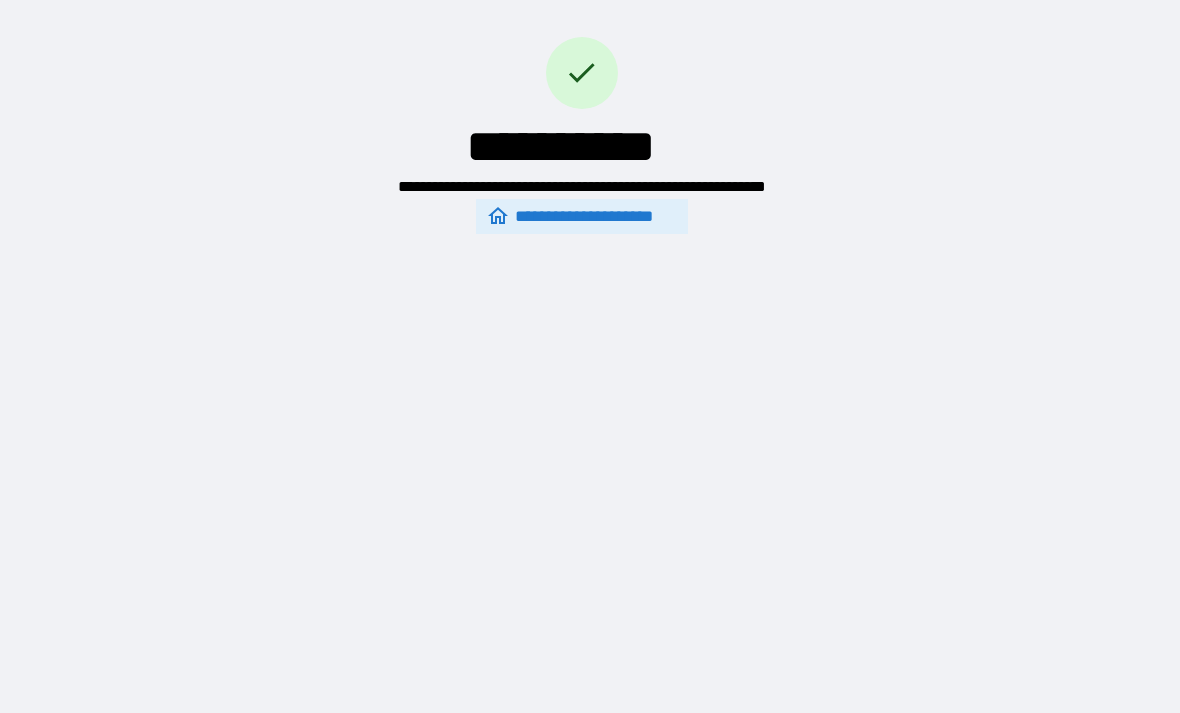 click on "**********" at bounding box center (582, 216) 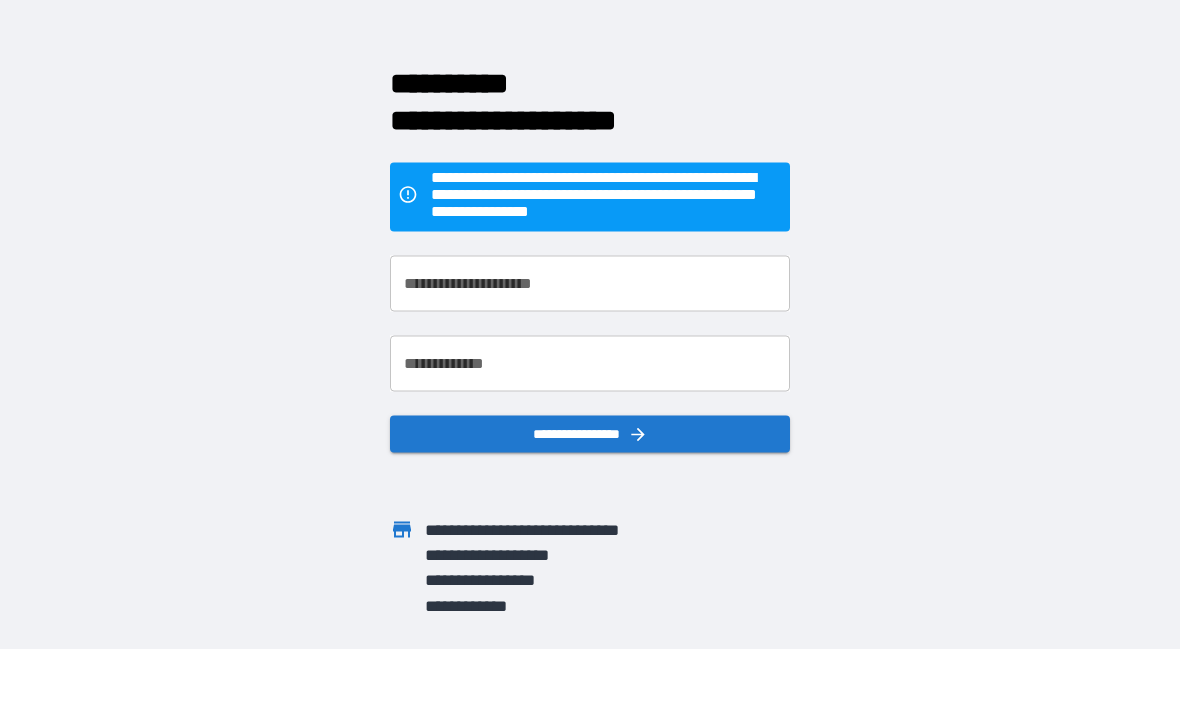 click on "**********" at bounding box center (590, 292) 